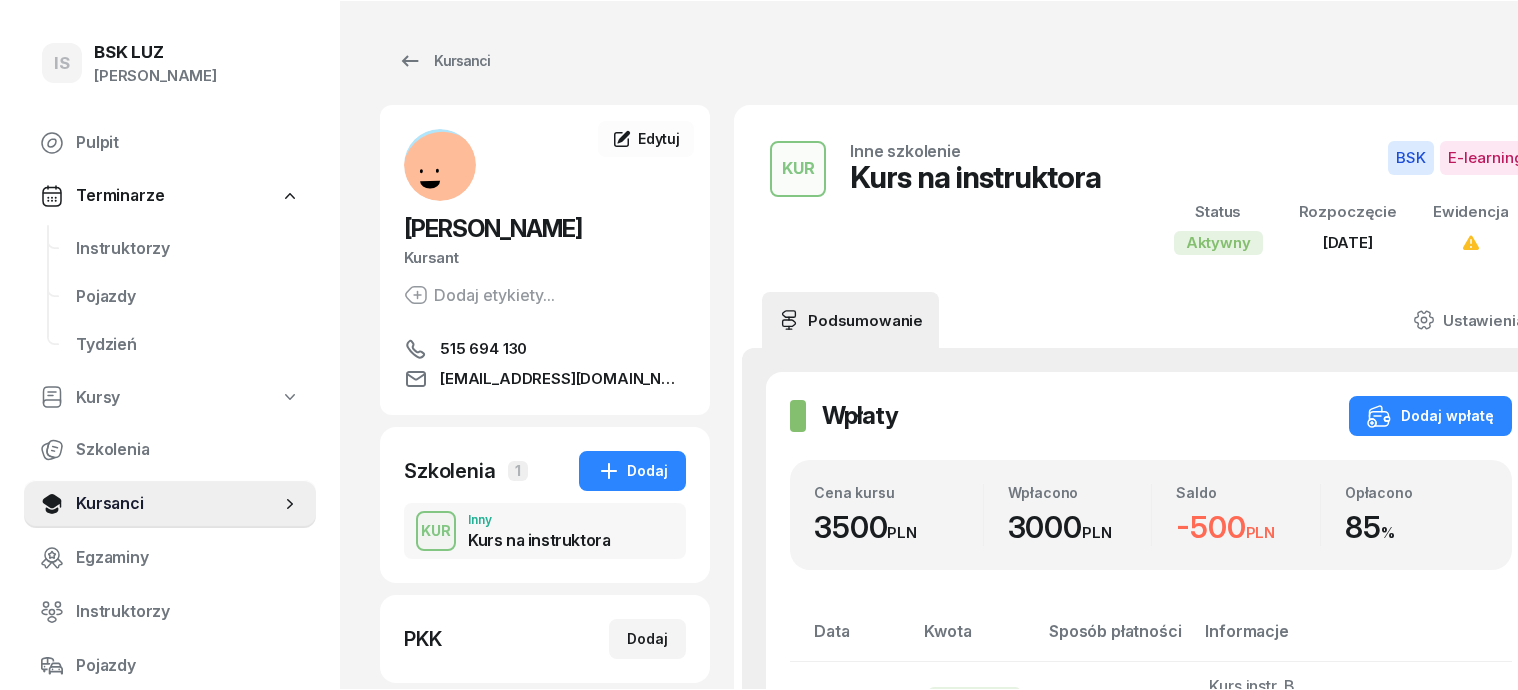 scroll, scrollTop: 0, scrollLeft: 0, axis: both 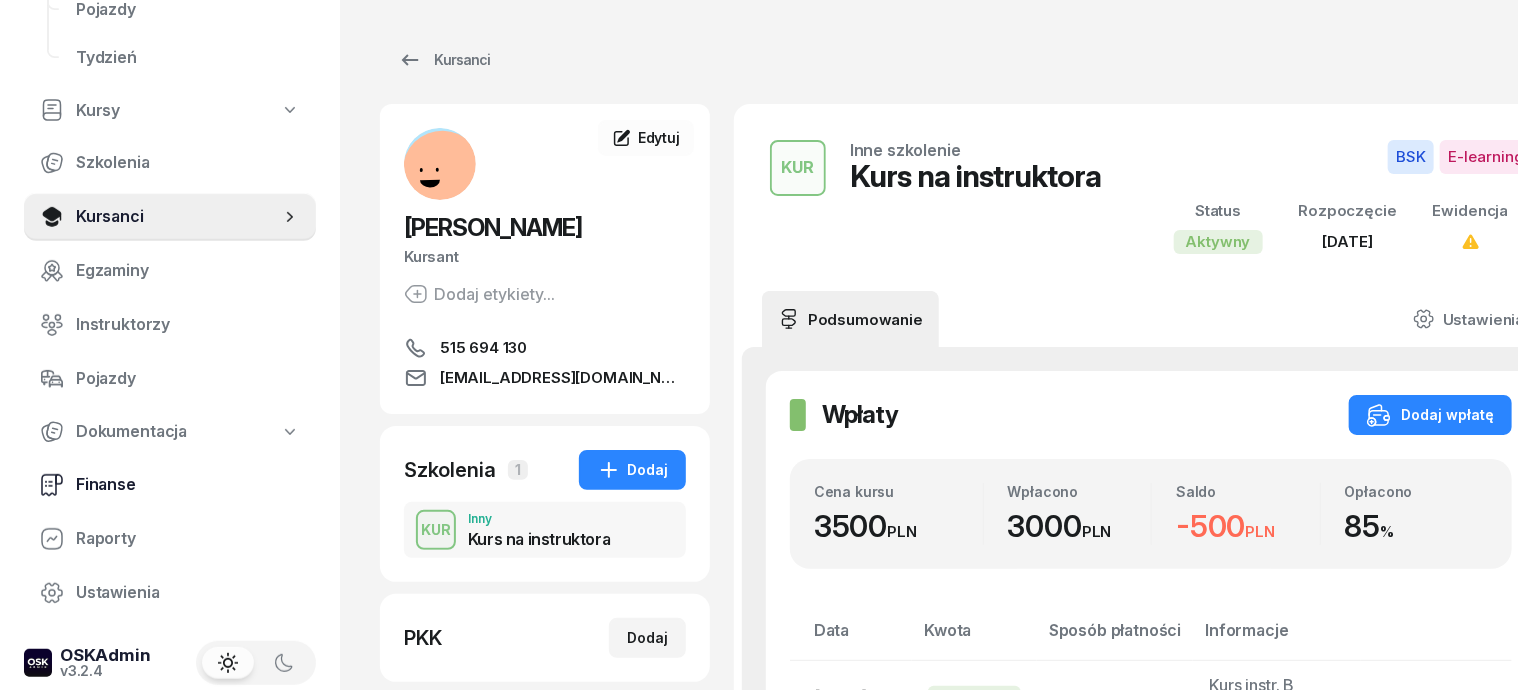 click on "Finanse" at bounding box center (188, 485) 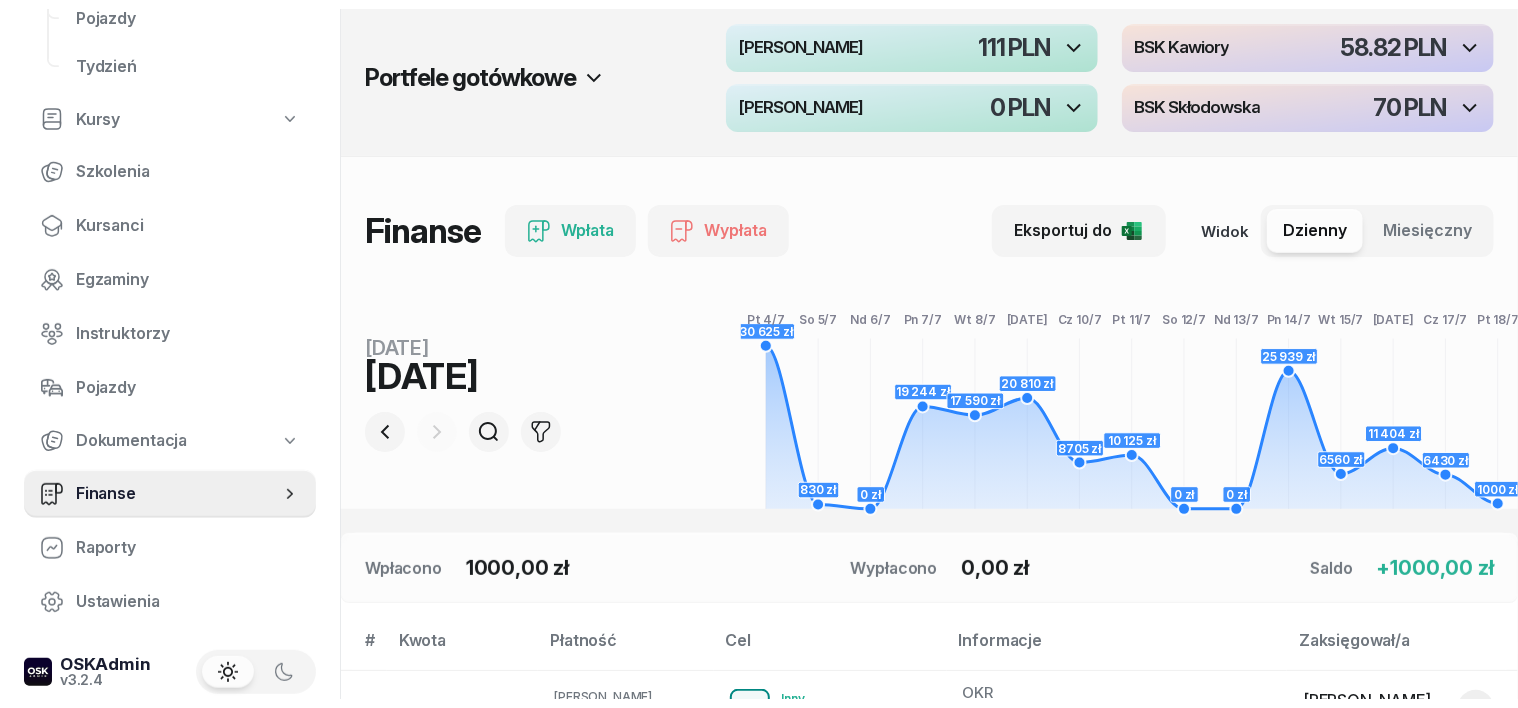 scroll, scrollTop: 0, scrollLeft: 0, axis: both 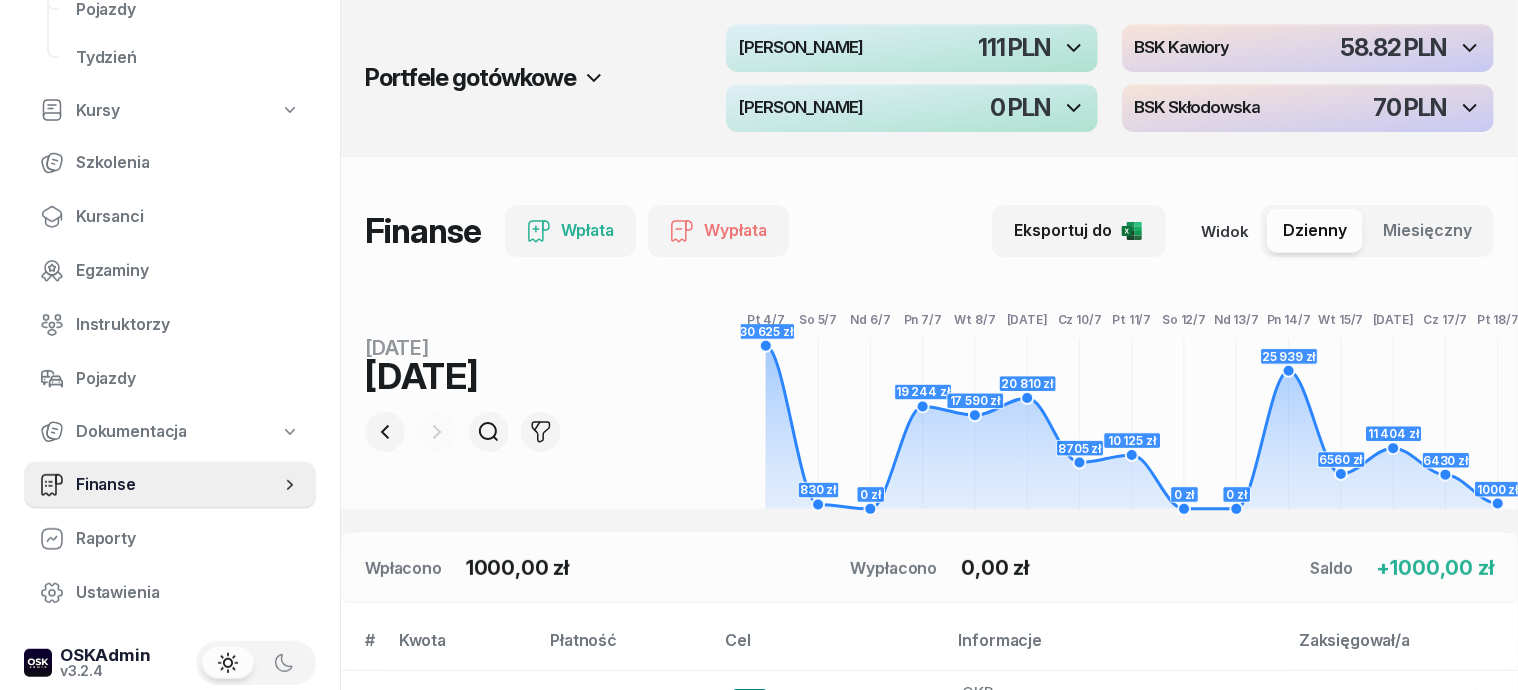 click at bounding box center [437, 432] 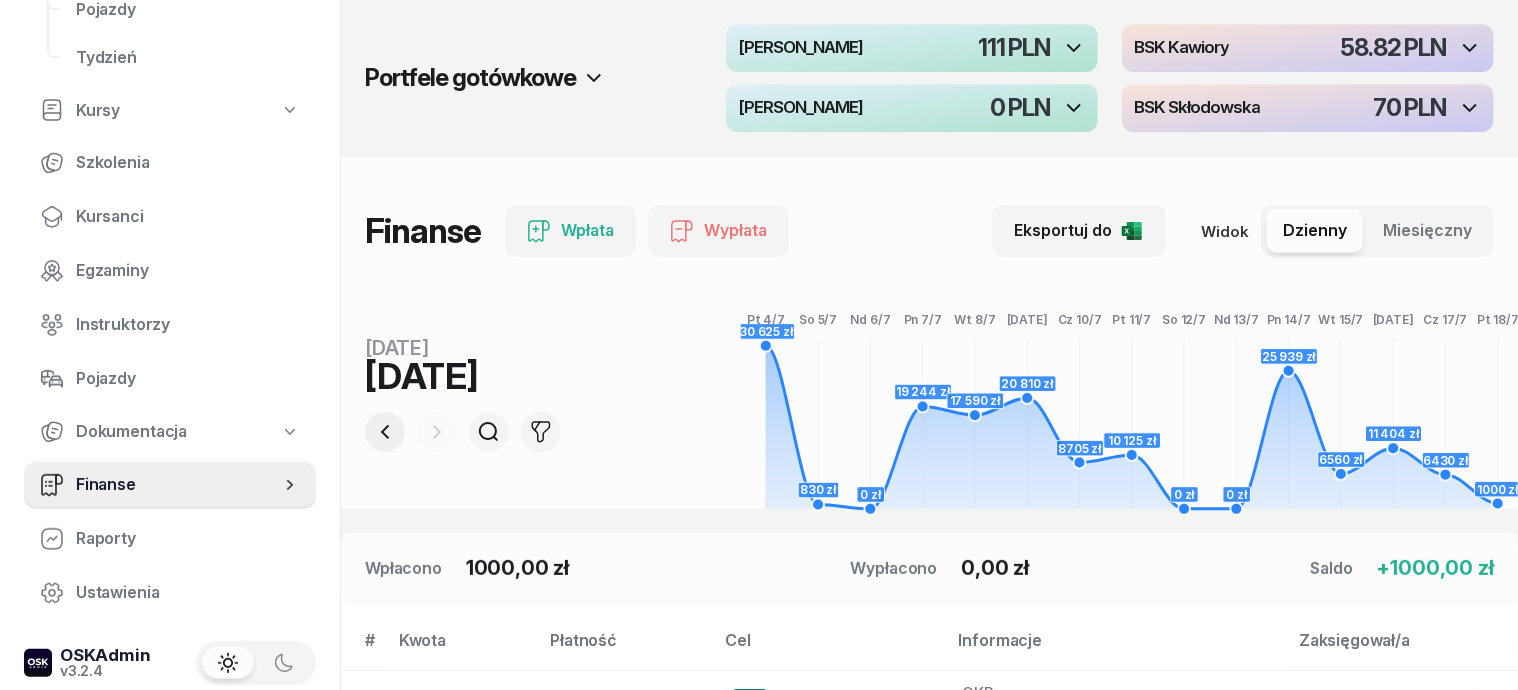 click 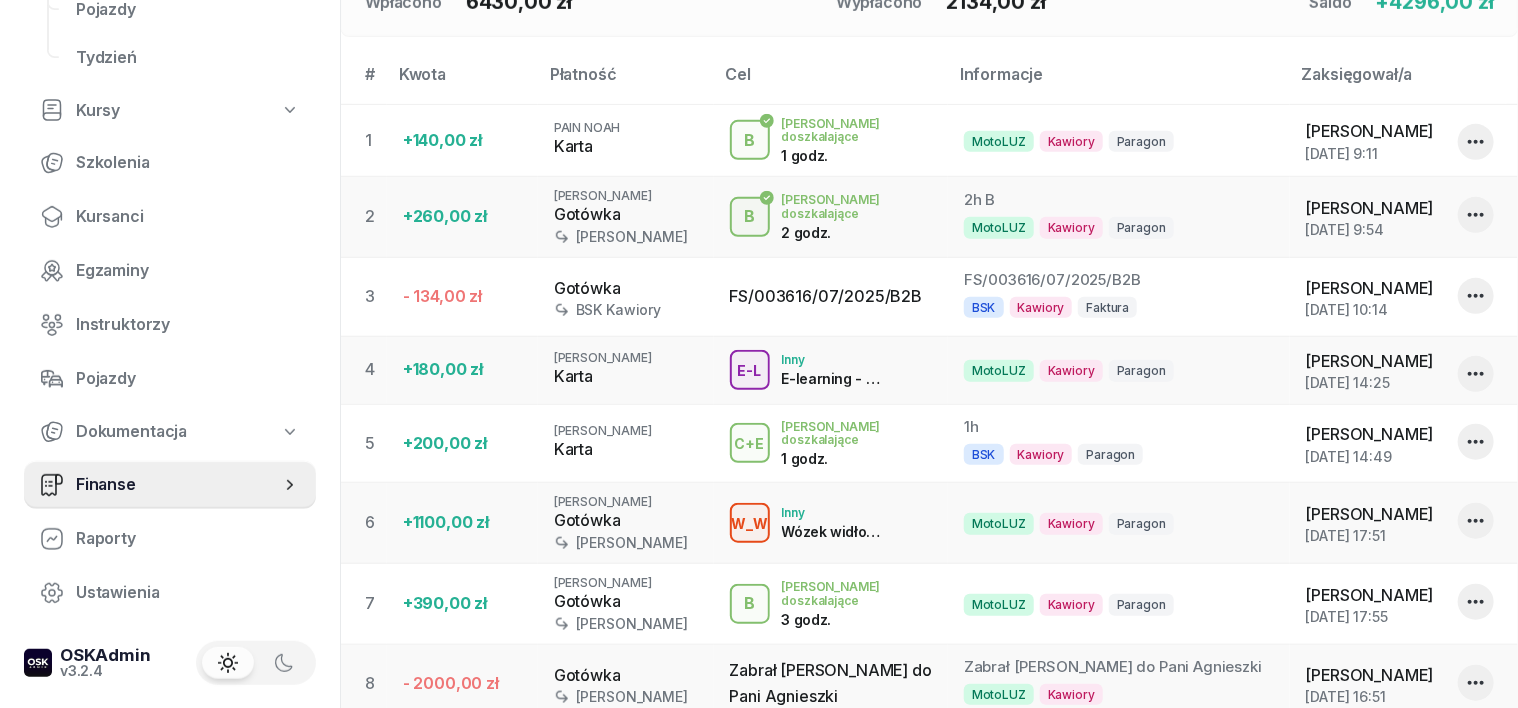 scroll, scrollTop: 624, scrollLeft: 0, axis: vertical 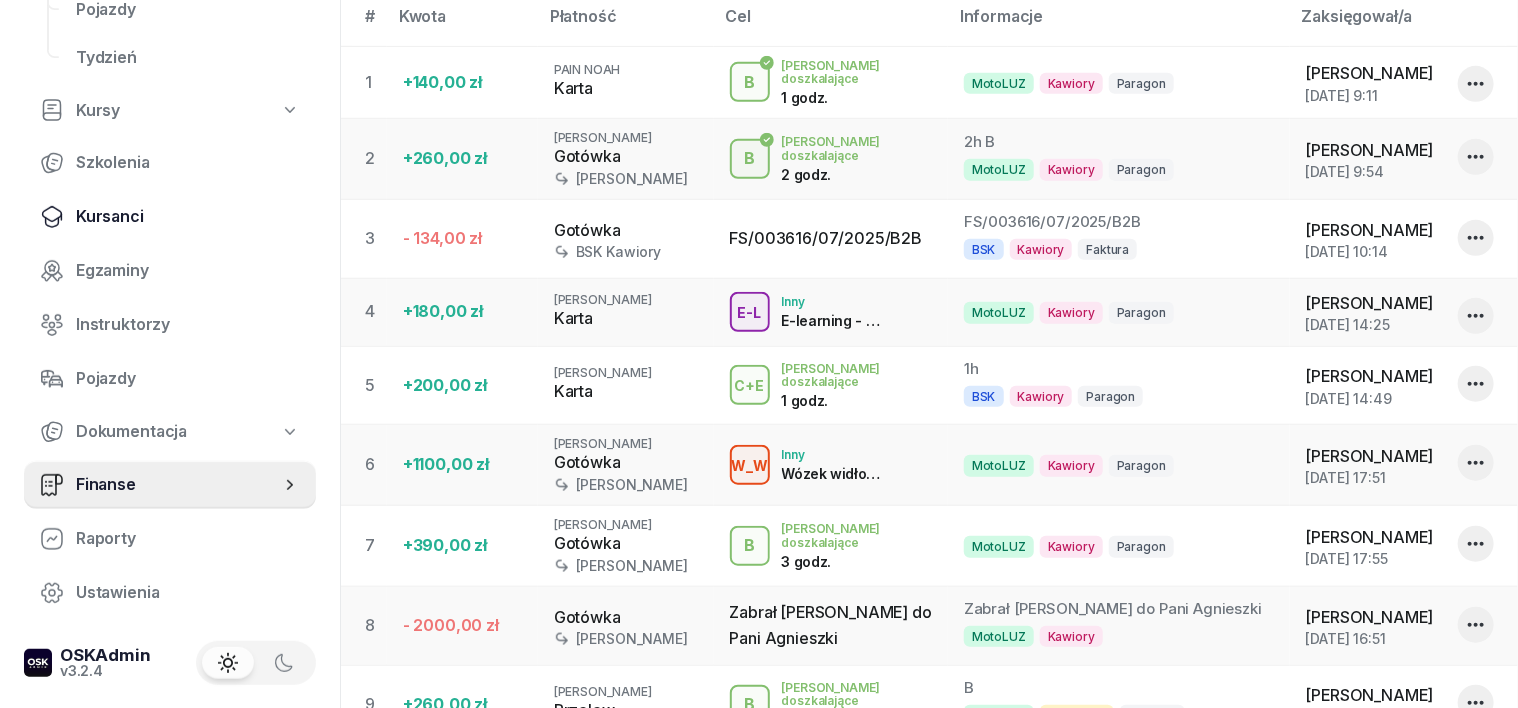 click on "Kursanci" at bounding box center (188, 217) 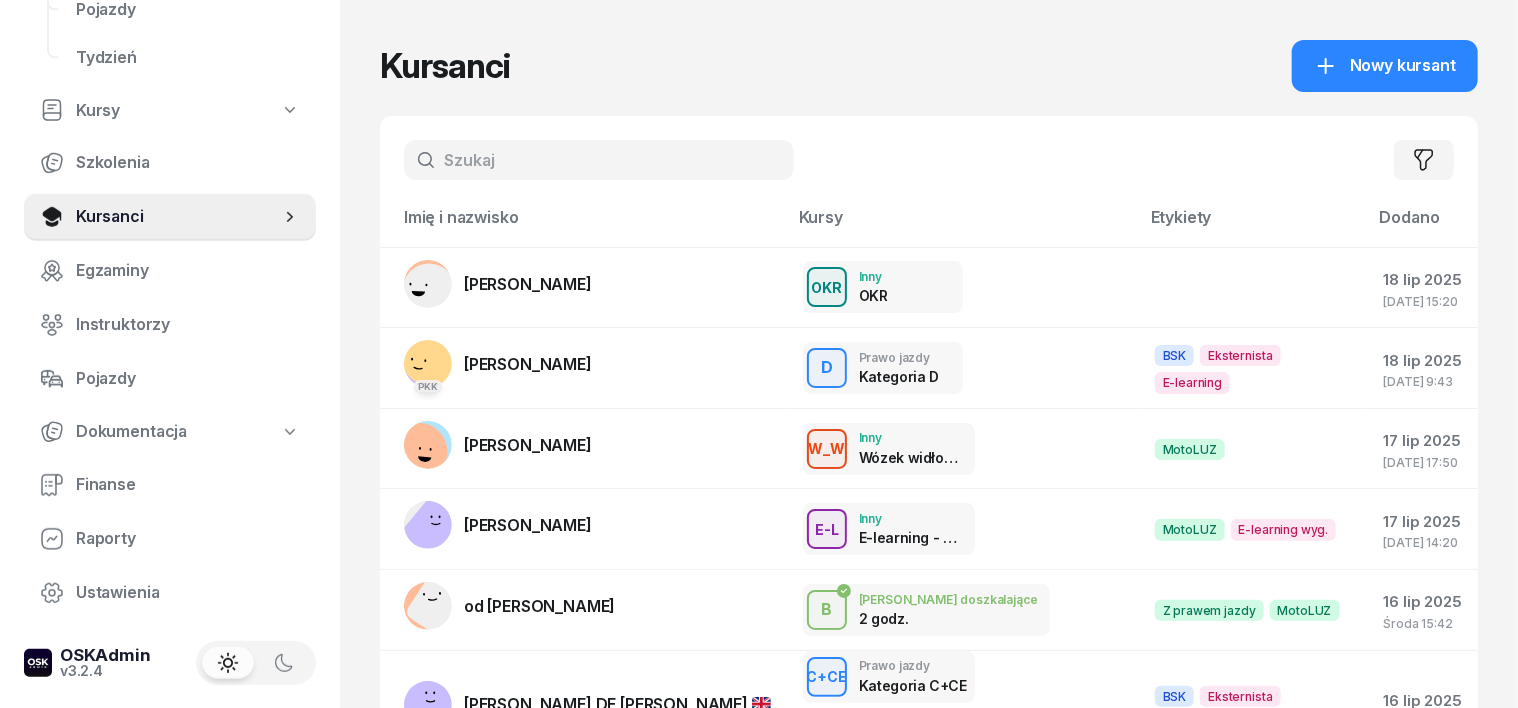 click at bounding box center [599, 160] 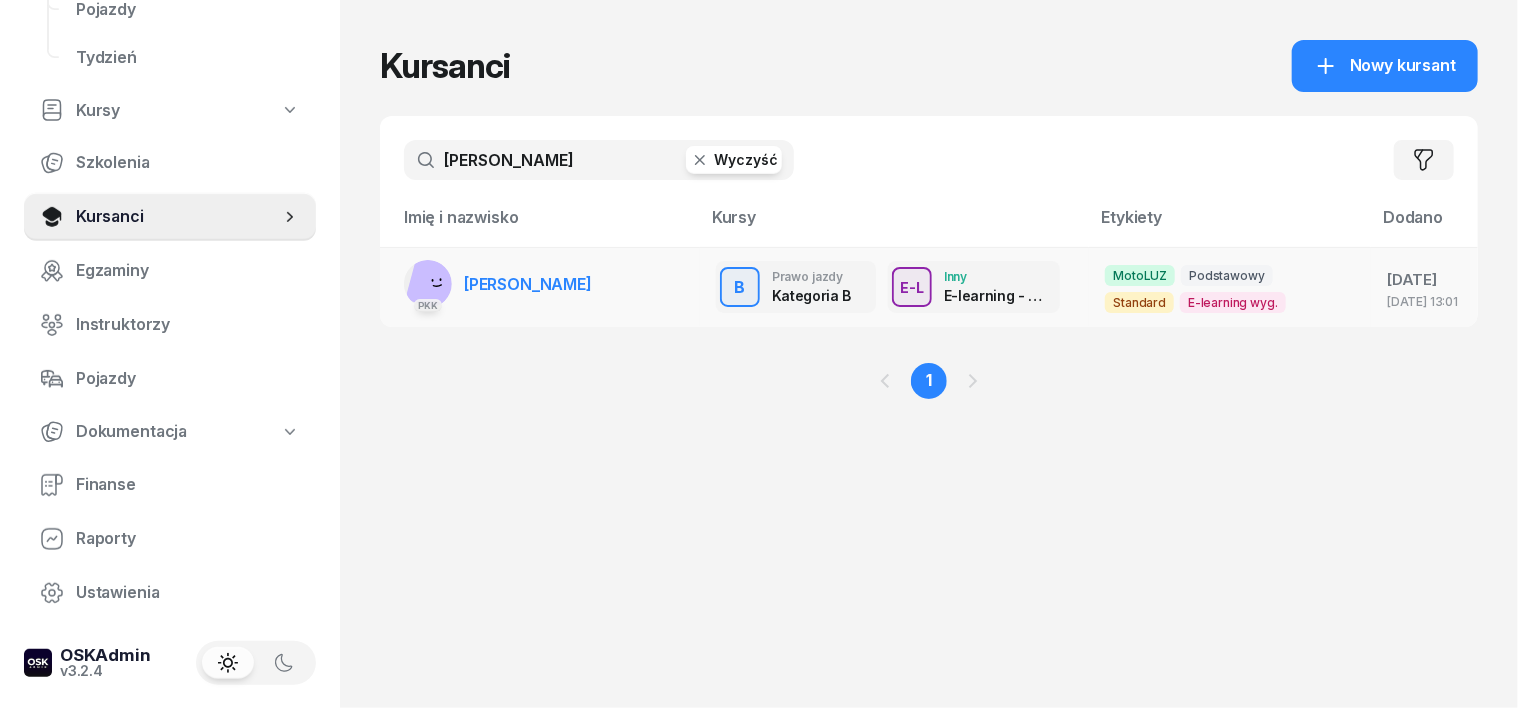 type on "bigaj" 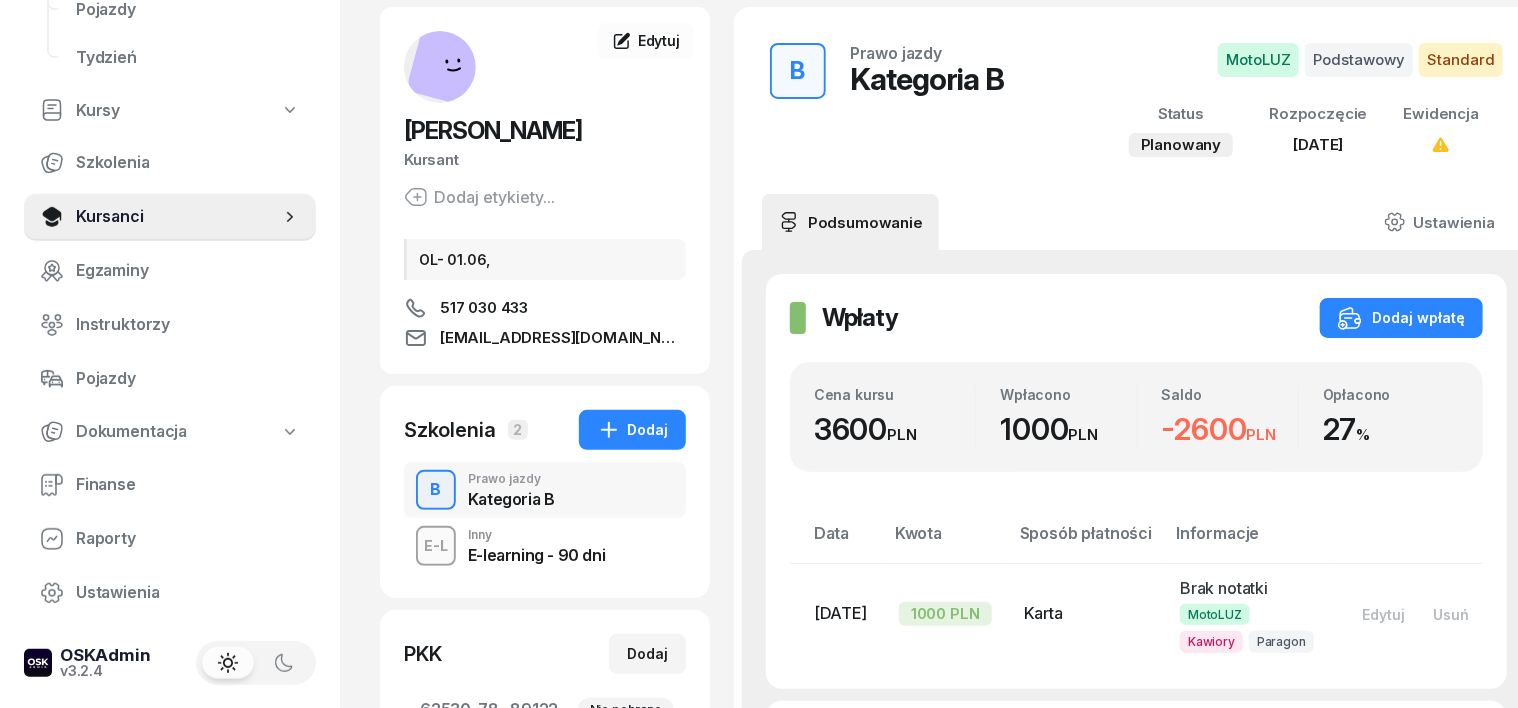 scroll, scrollTop: 0, scrollLeft: 0, axis: both 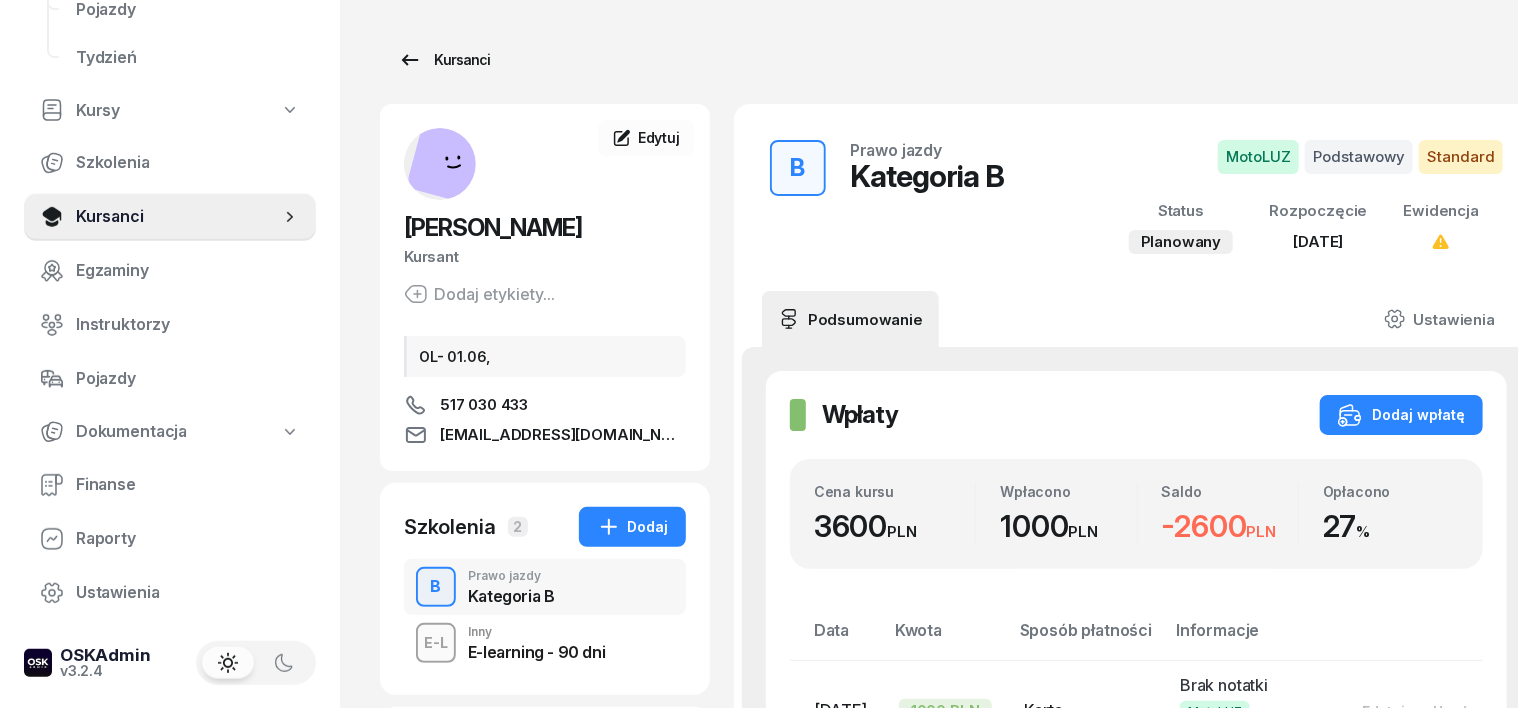 click on "Kursanci" at bounding box center [444, 60] 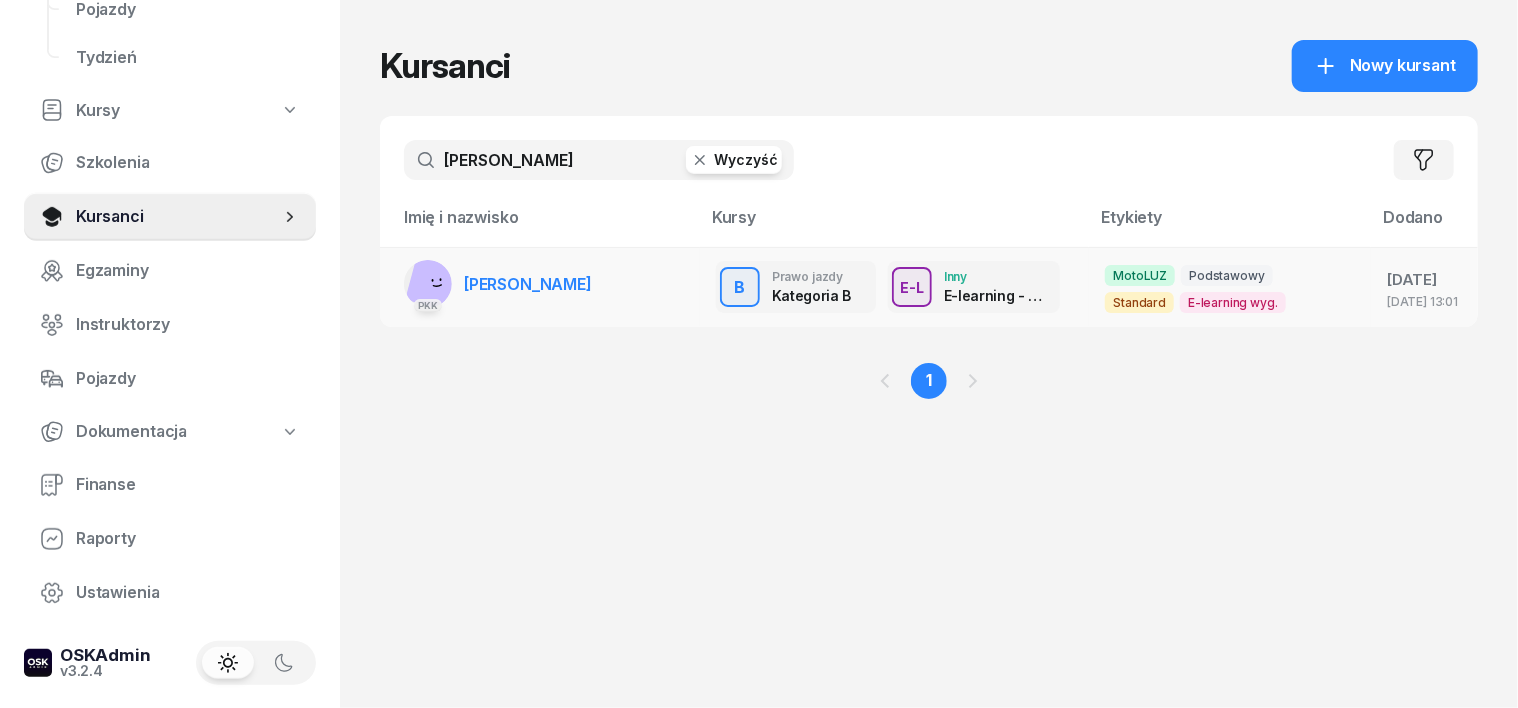 click 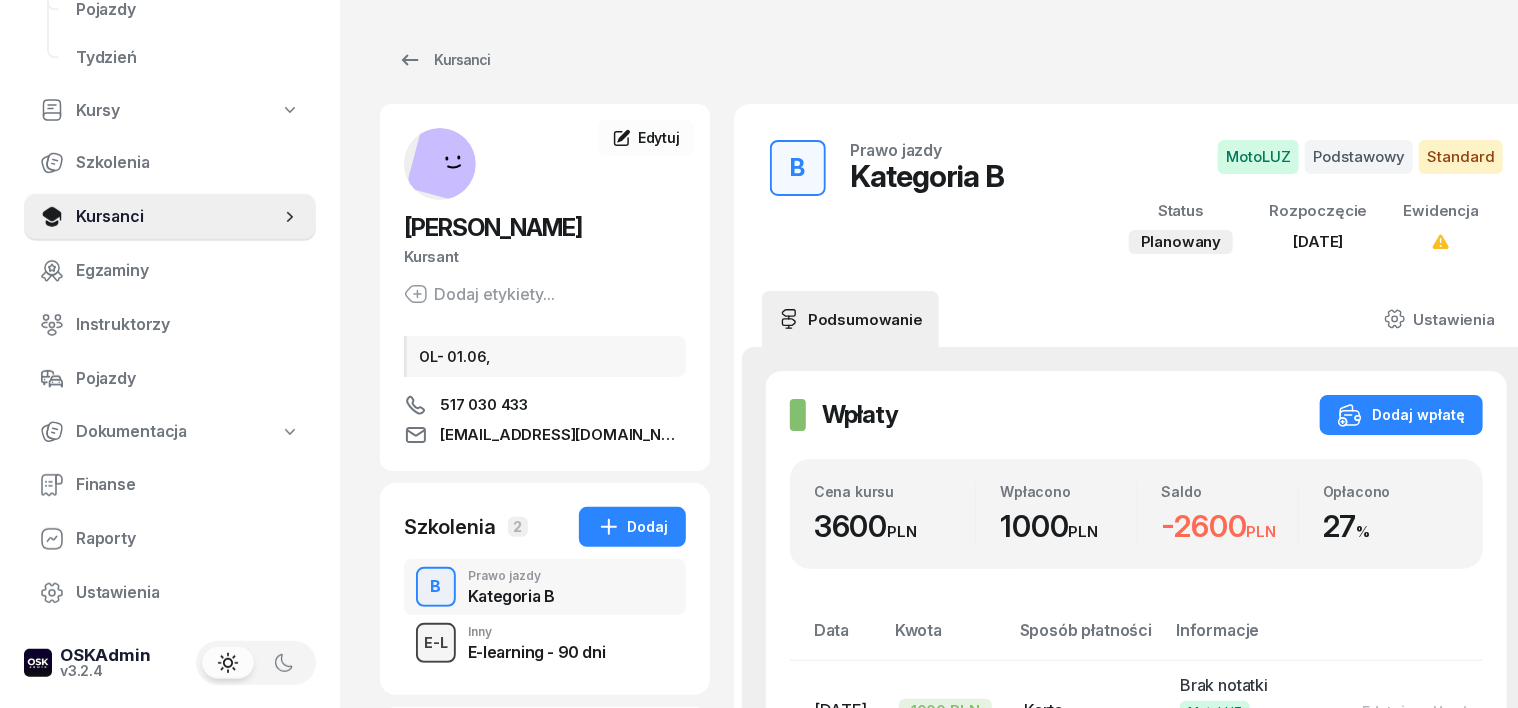 click on "E-L" at bounding box center (436, 642) 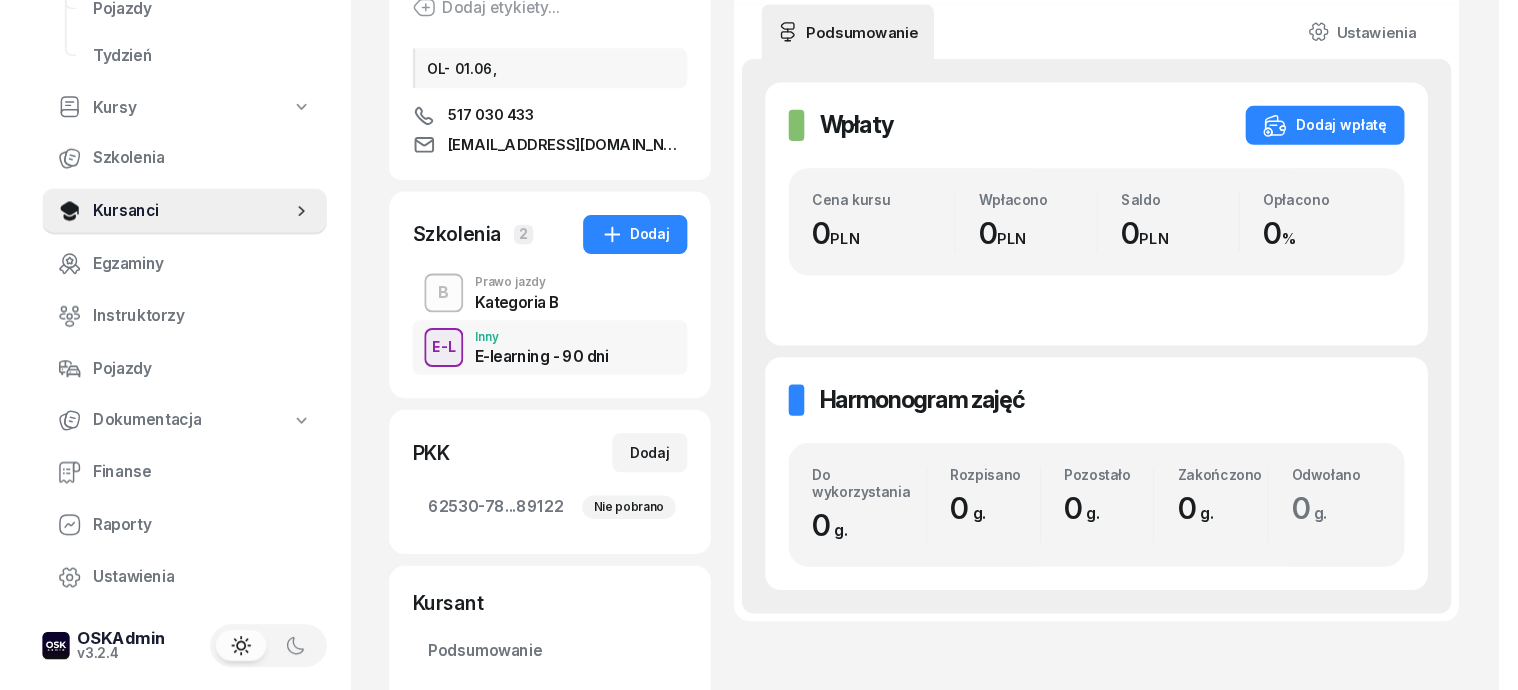 scroll, scrollTop: 0, scrollLeft: 0, axis: both 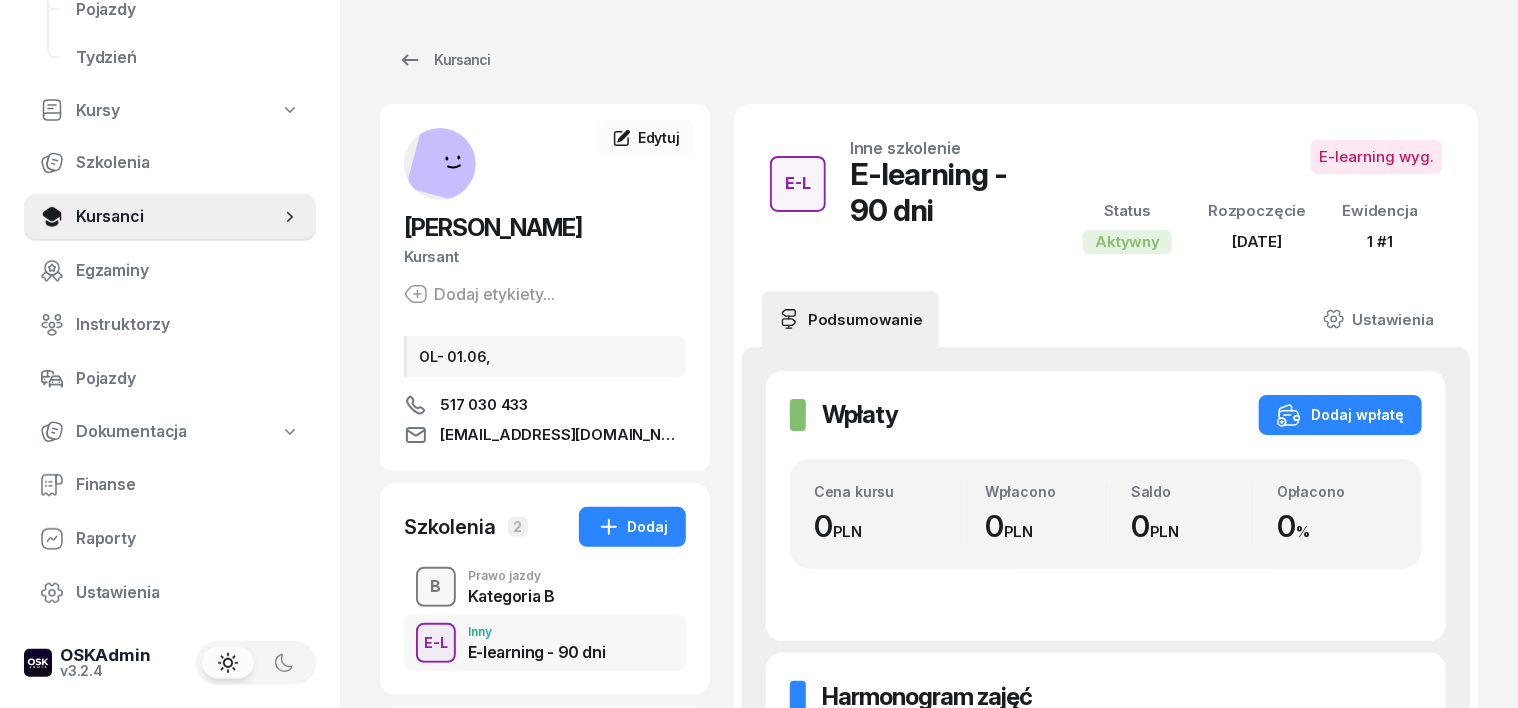 click on "B" at bounding box center [436, 587] 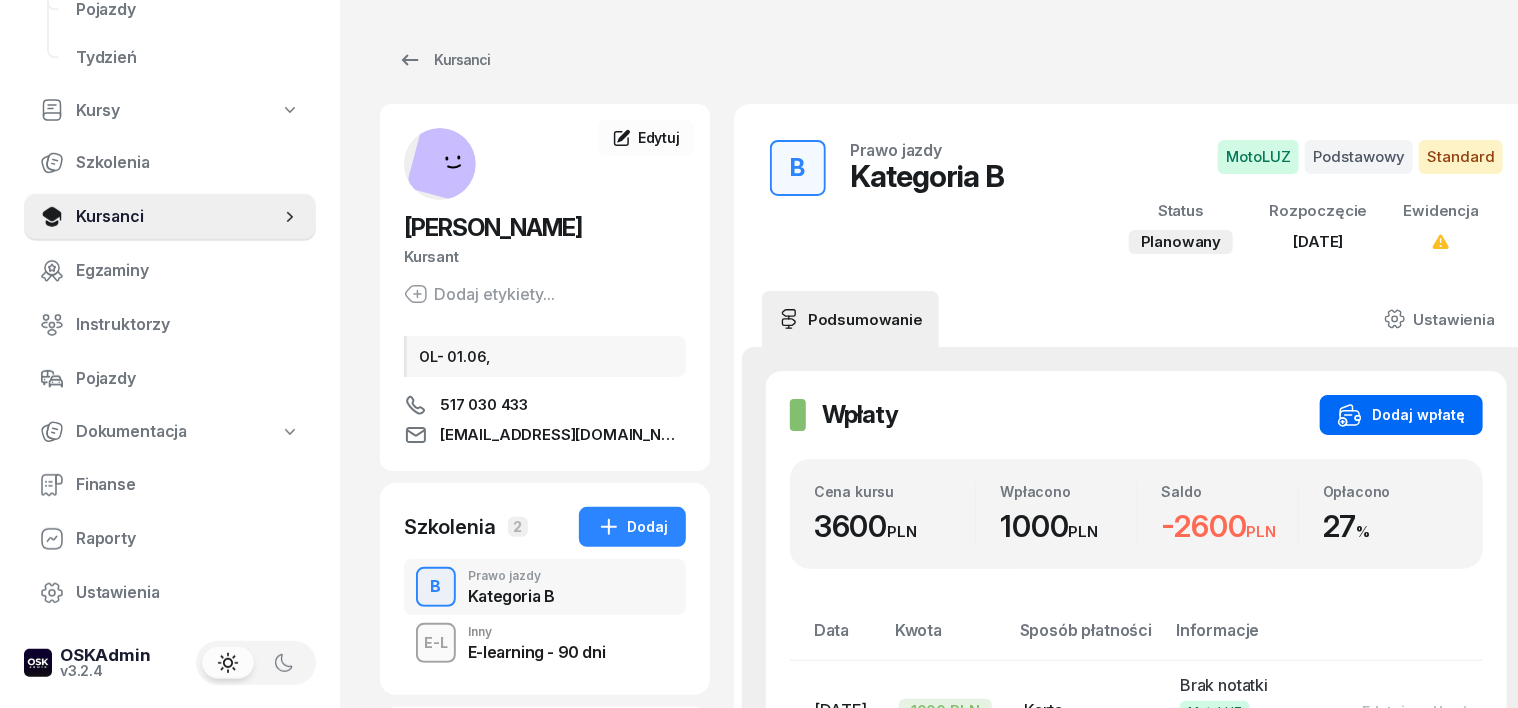 click on "Dodaj wpłatę" at bounding box center (1401, 415) 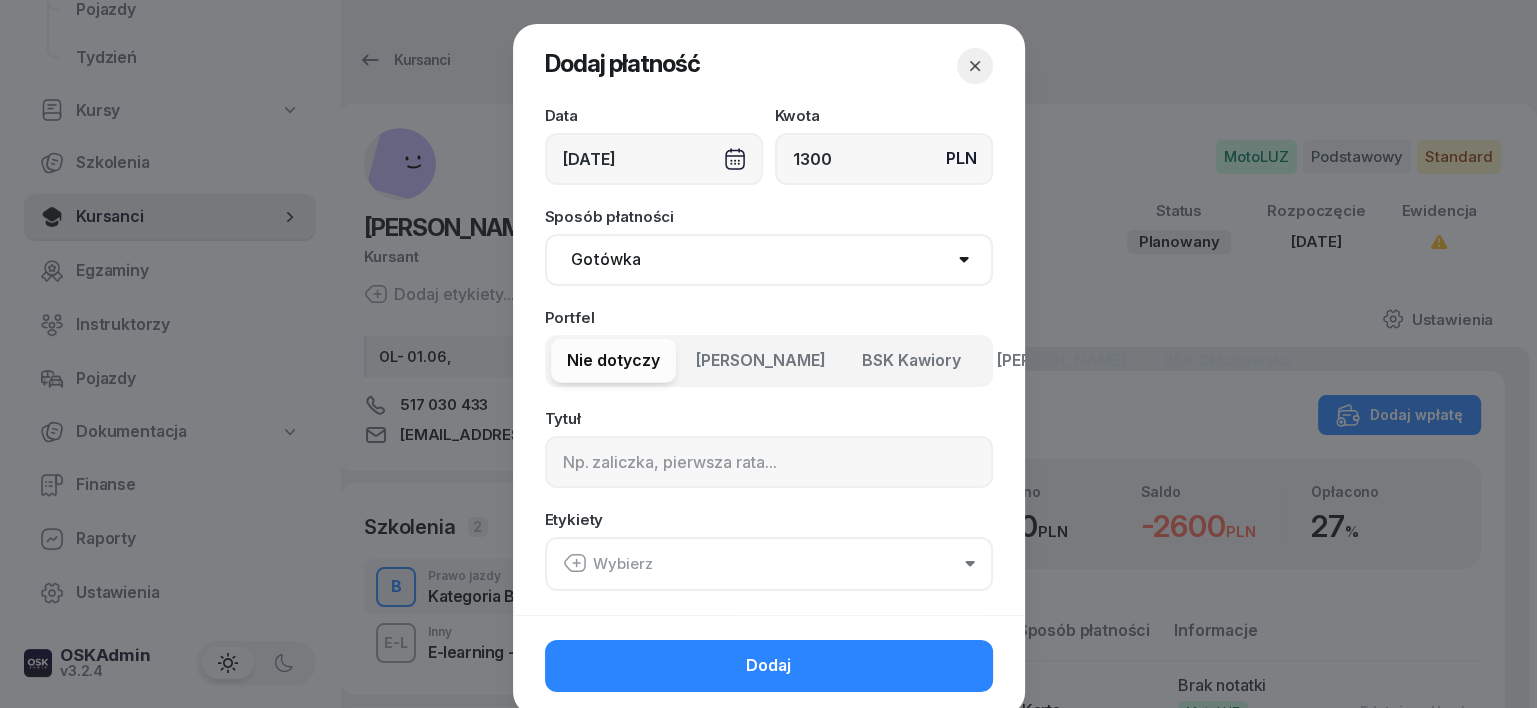 type on "1300" 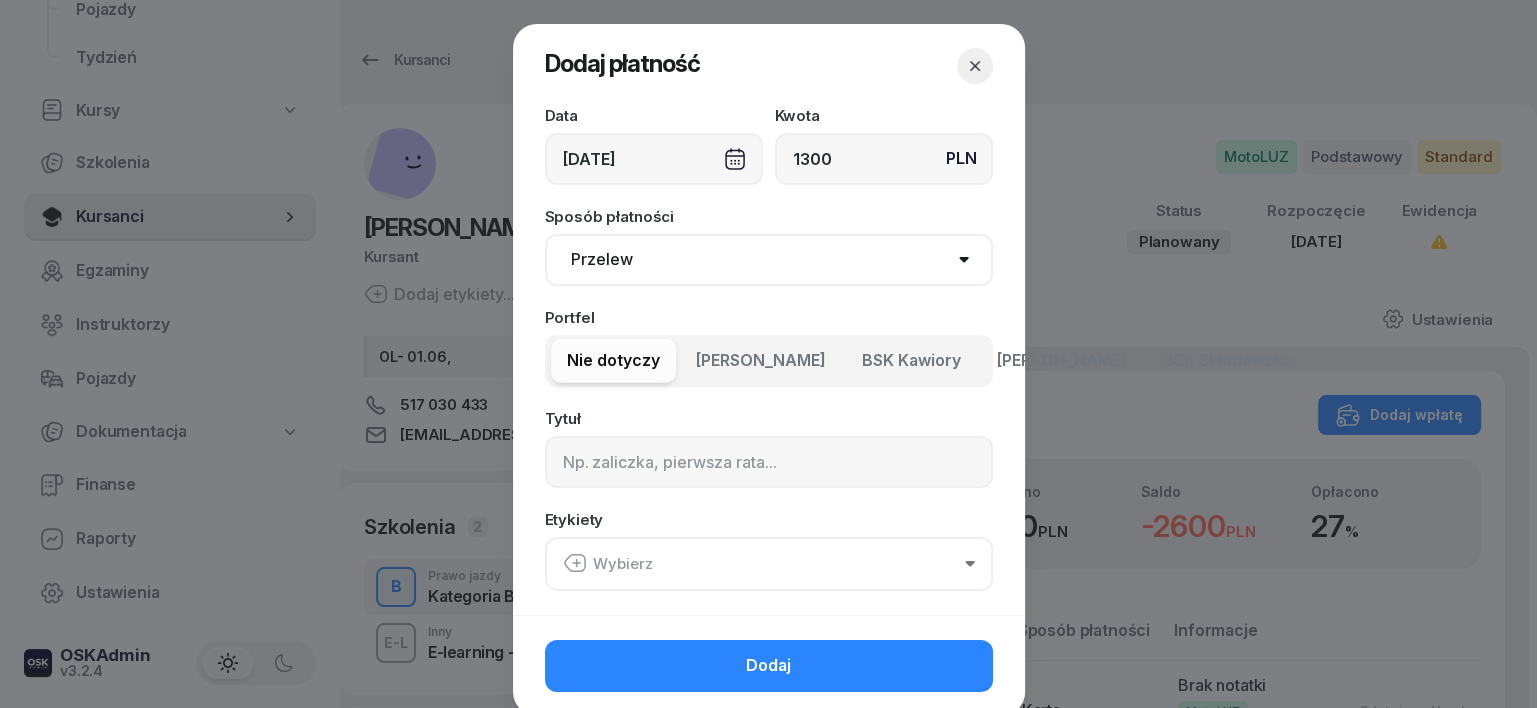 click on "Gotówka Karta Przelew Płatności online BLIK" at bounding box center (769, 260) 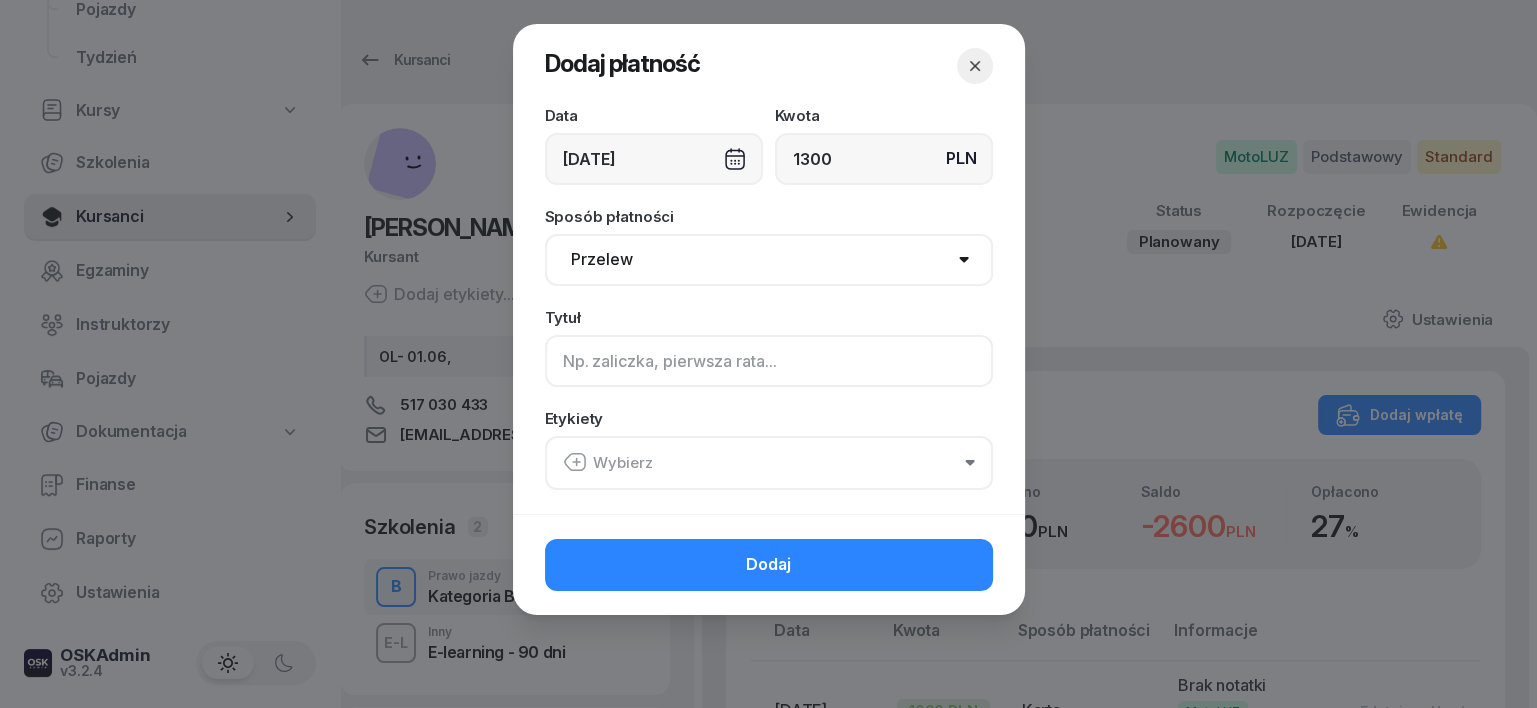 click 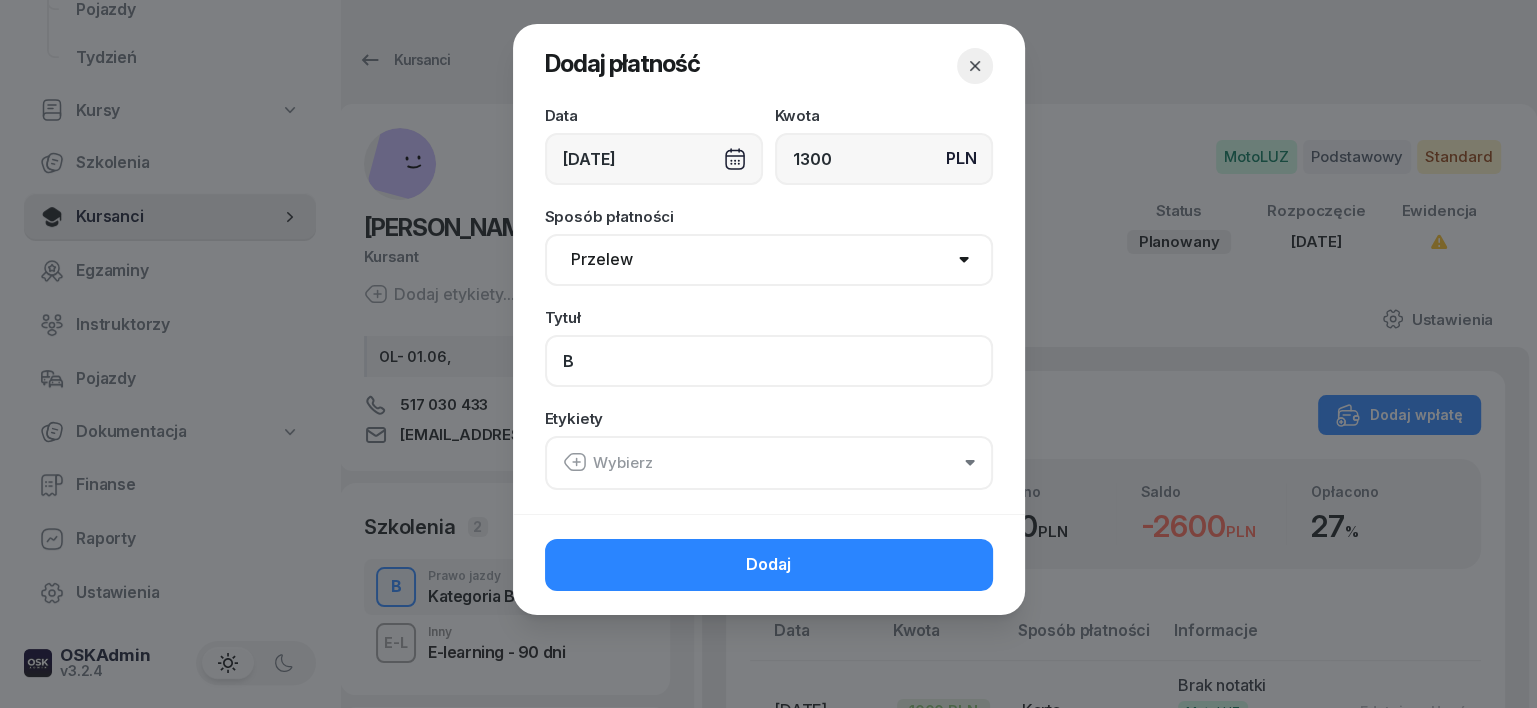 type on "B" 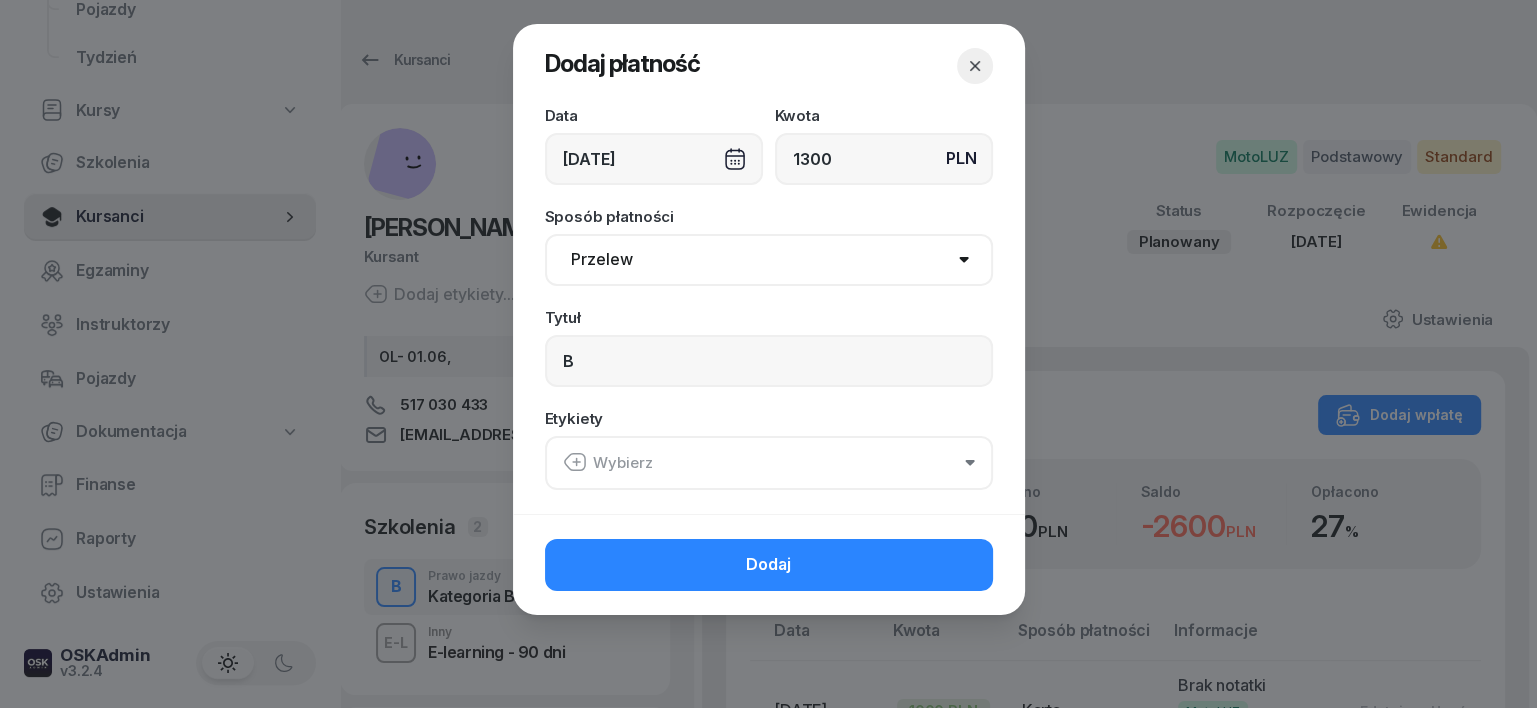 click 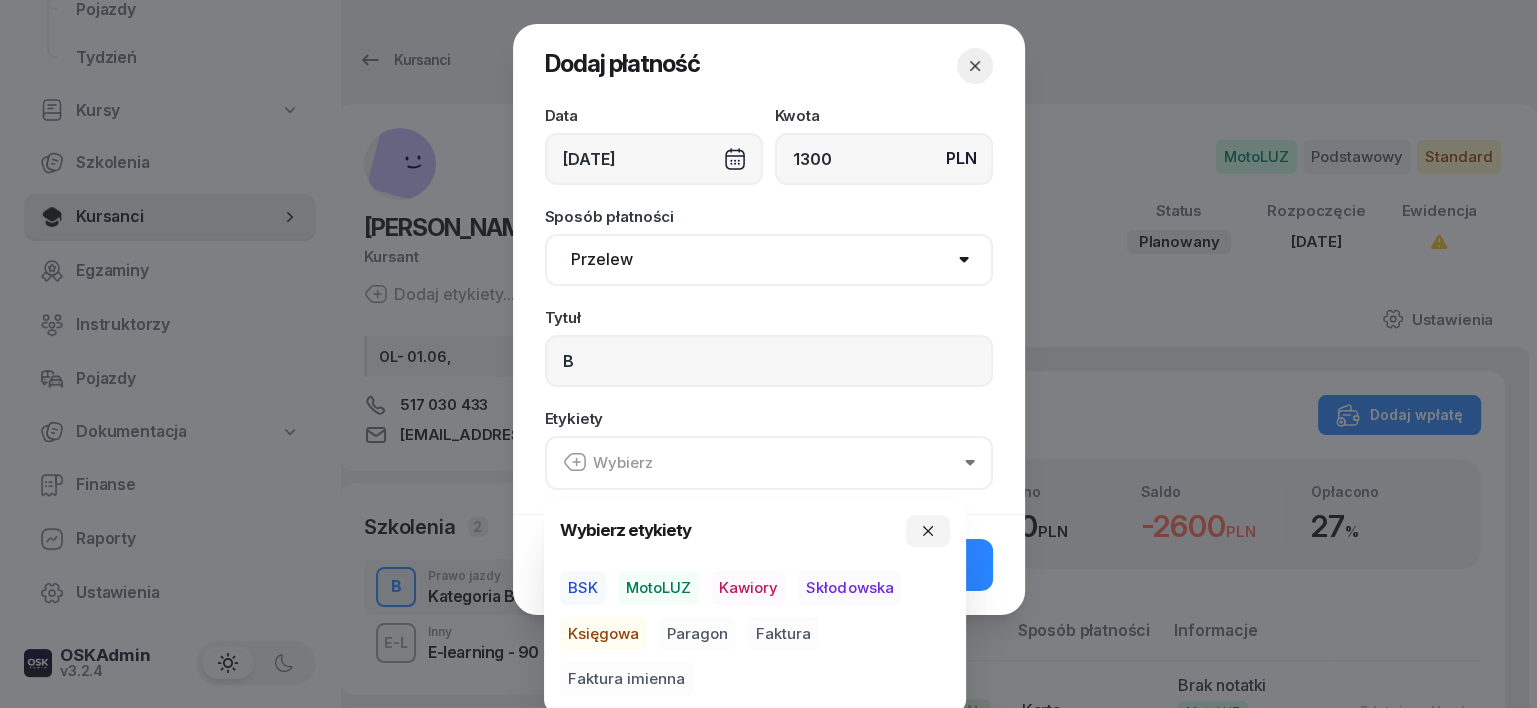 click on "MotoLUZ" at bounding box center (658, 588) 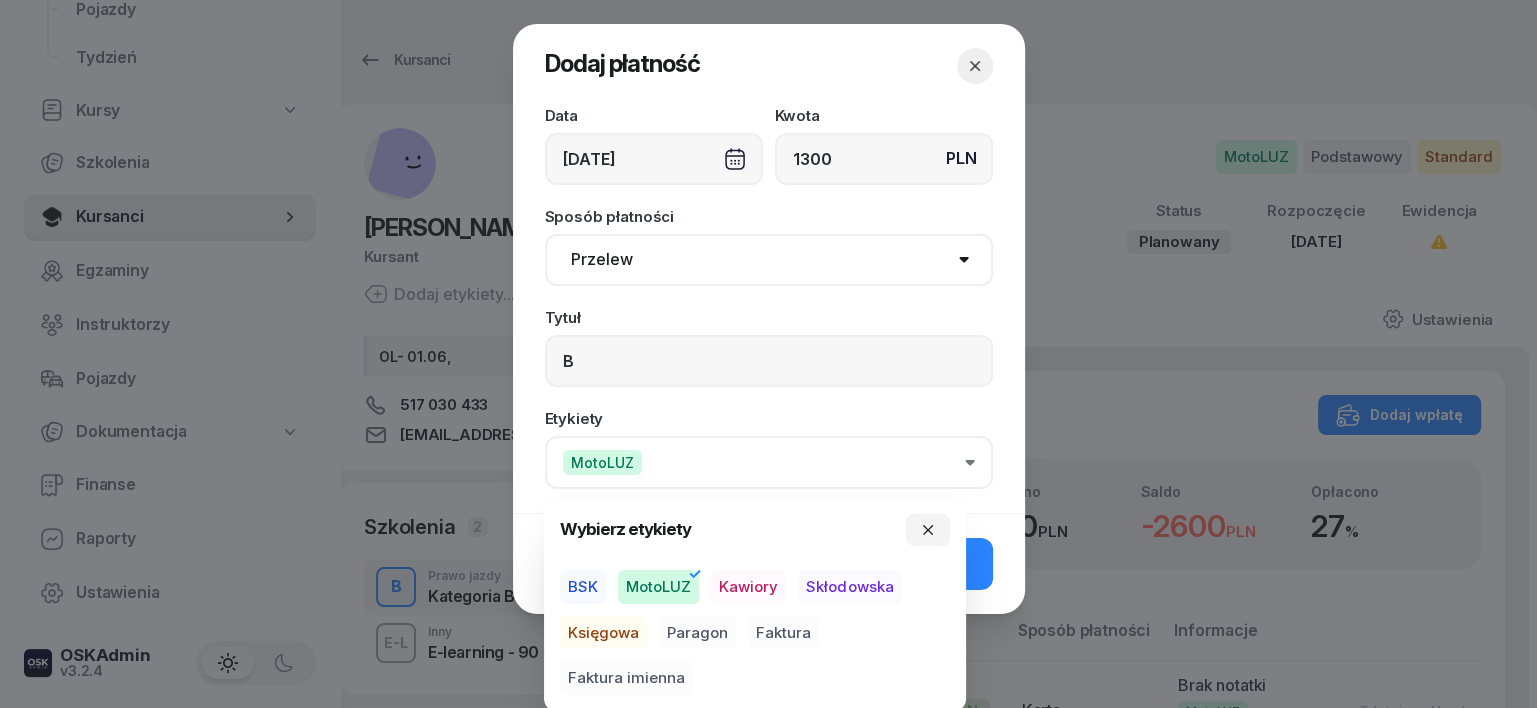 drag, startPoint x: 616, startPoint y: 628, endPoint x: 626, endPoint y: 637, distance: 13.453624 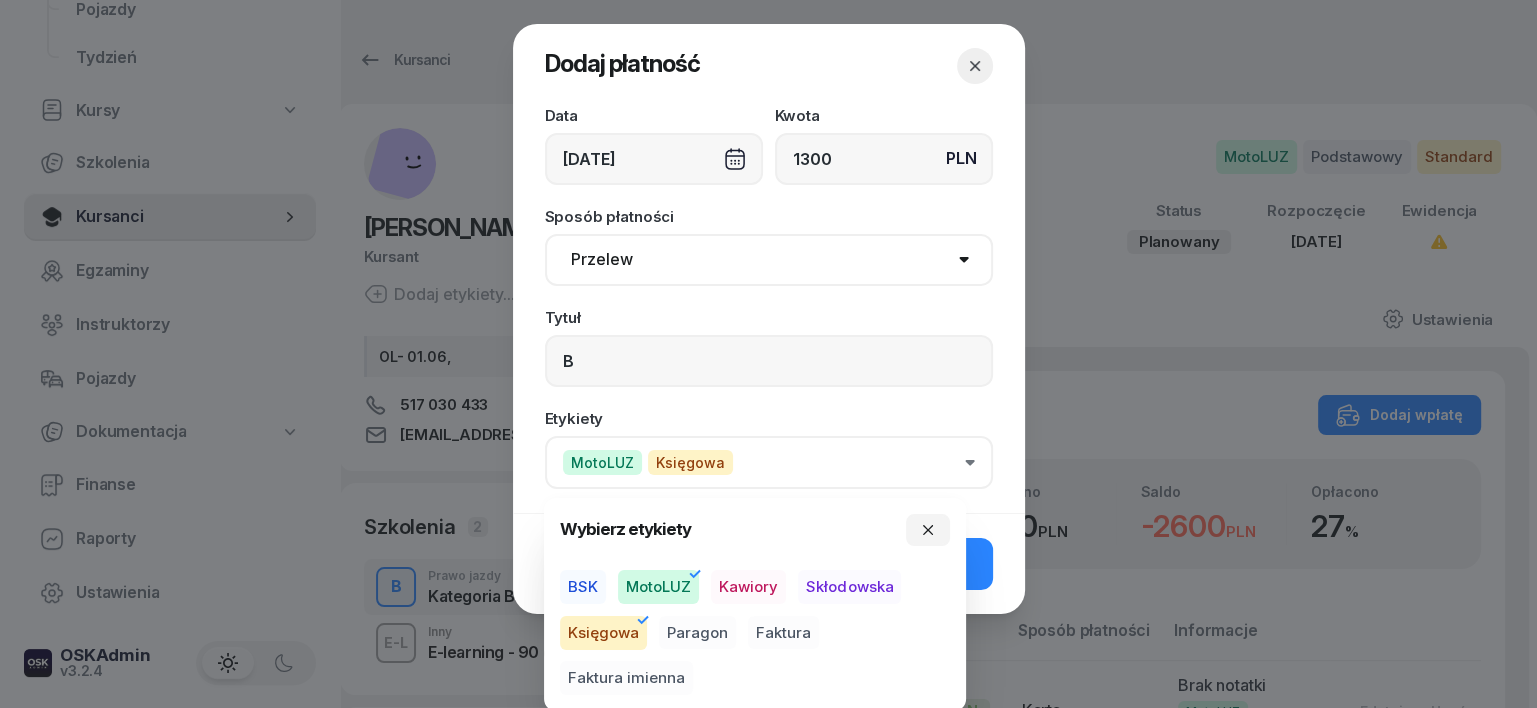 click on "Paragon" at bounding box center (697, 633) 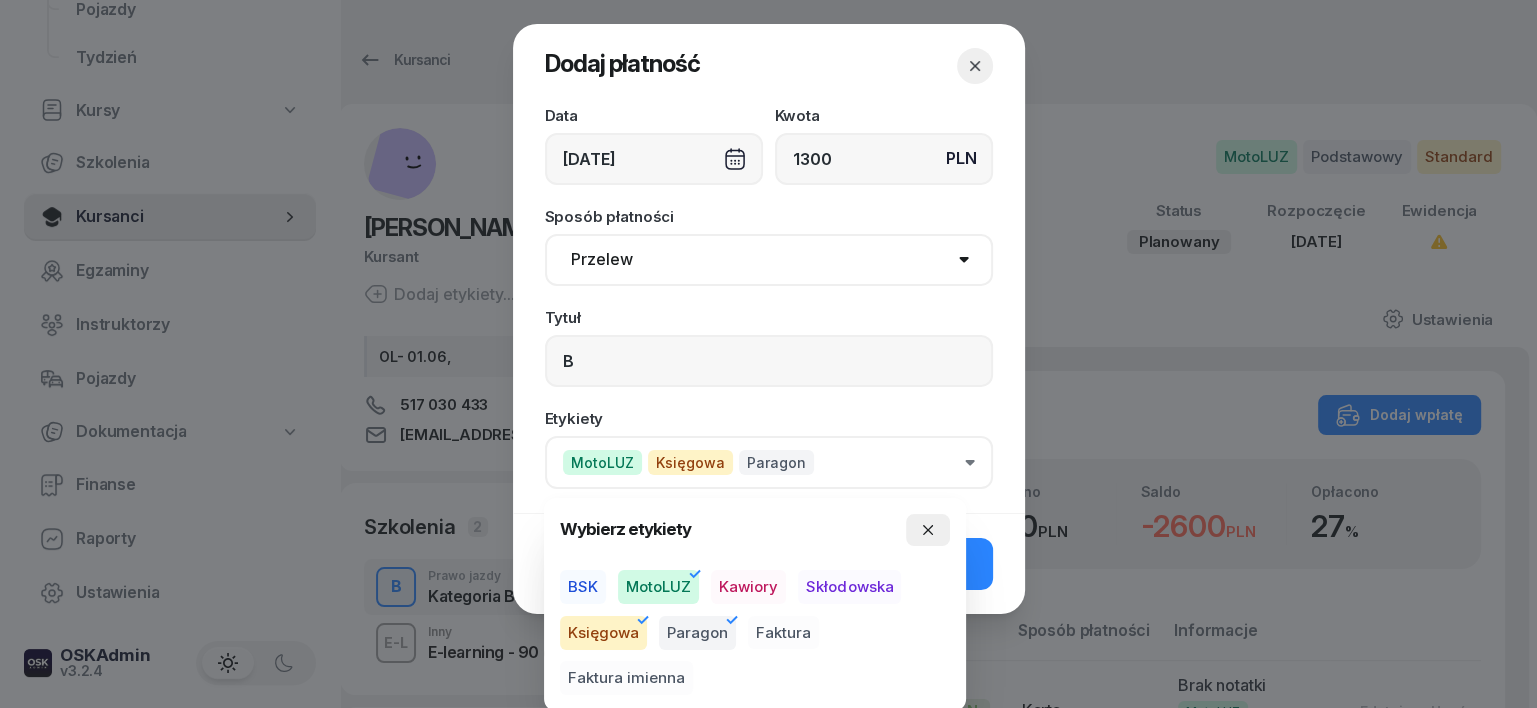 click 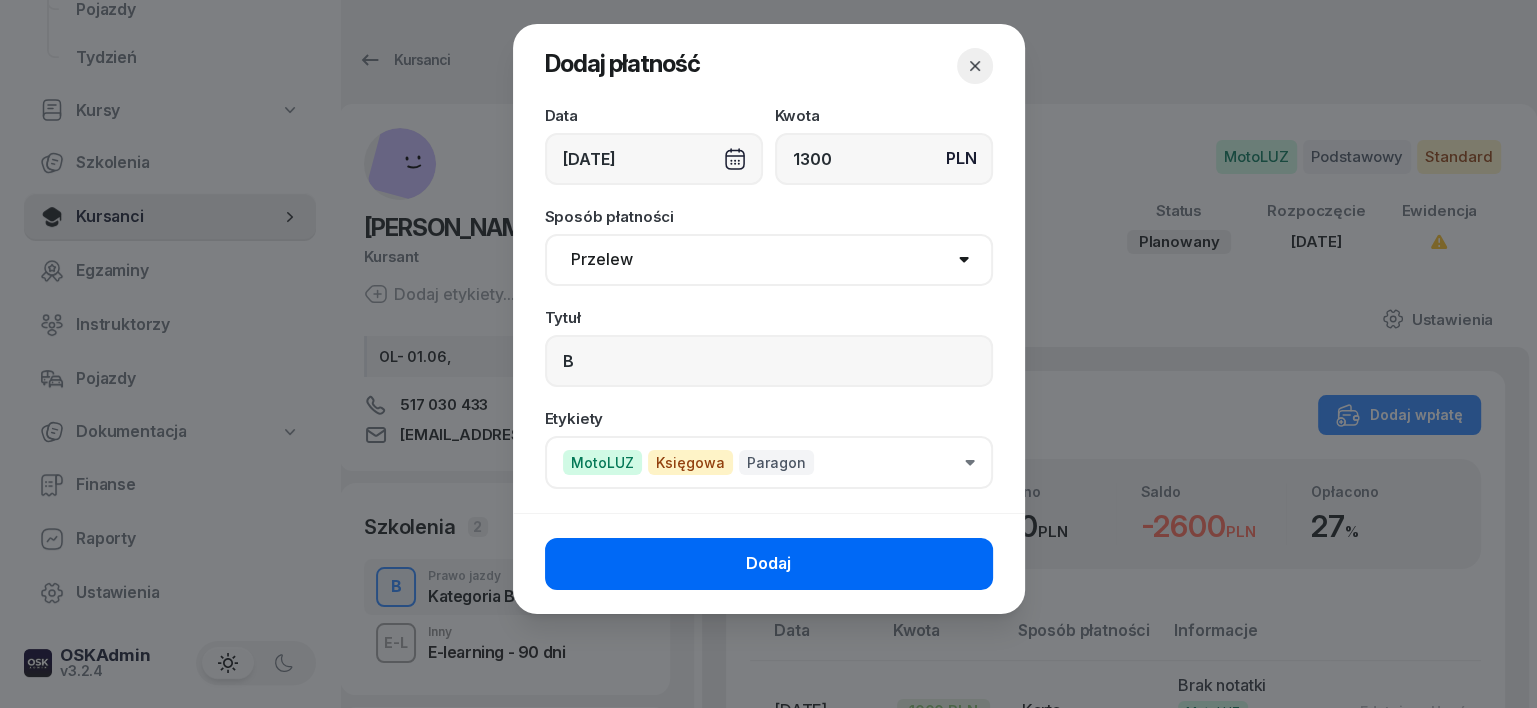click on "Dodaj" 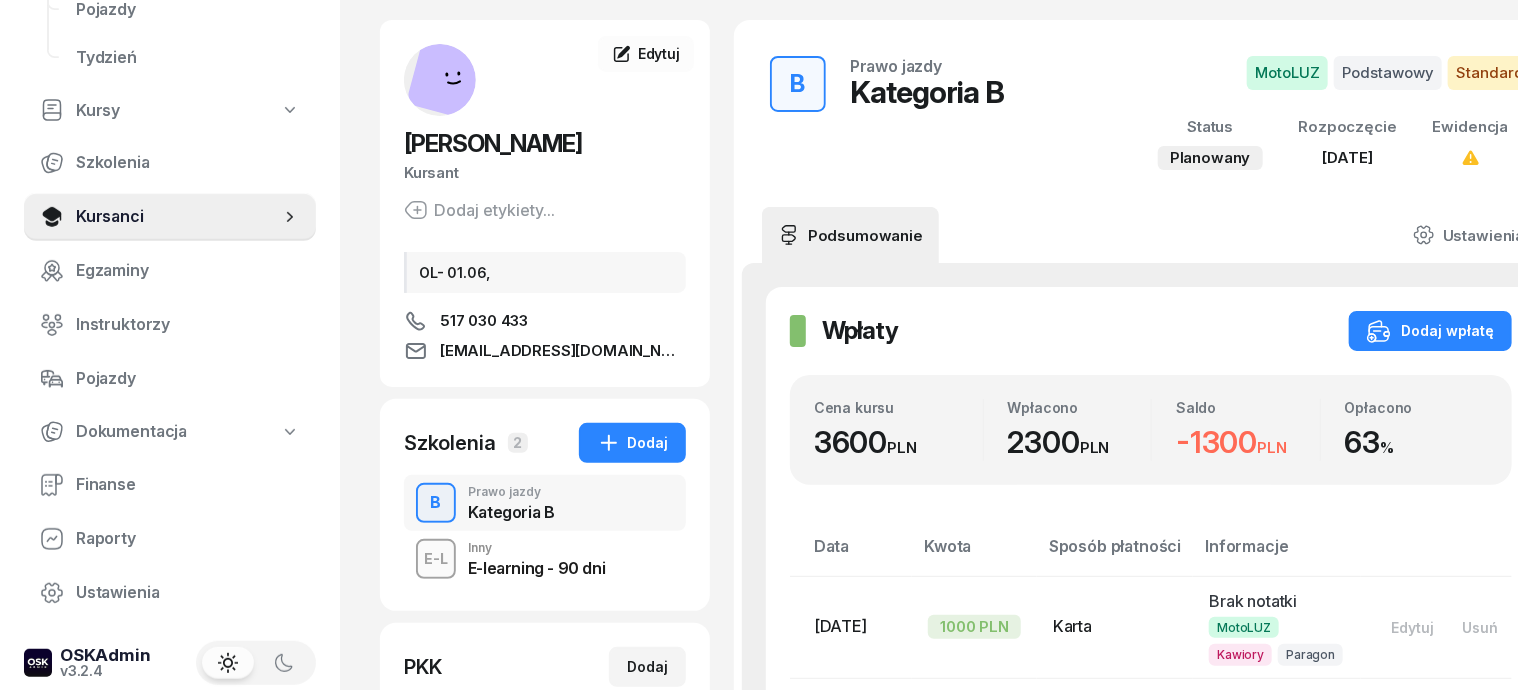 scroll, scrollTop: 0, scrollLeft: 0, axis: both 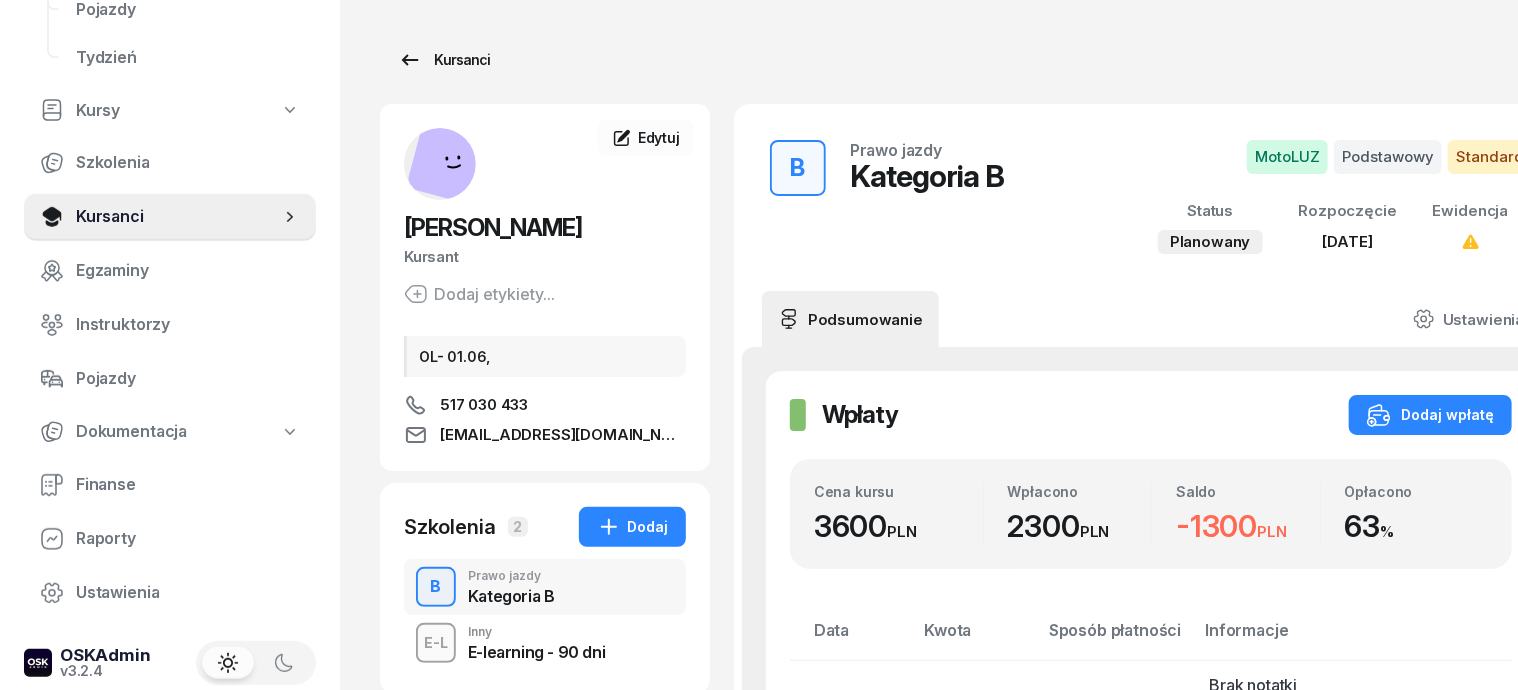 click on "Kursanci" at bounding box center [444, 60] 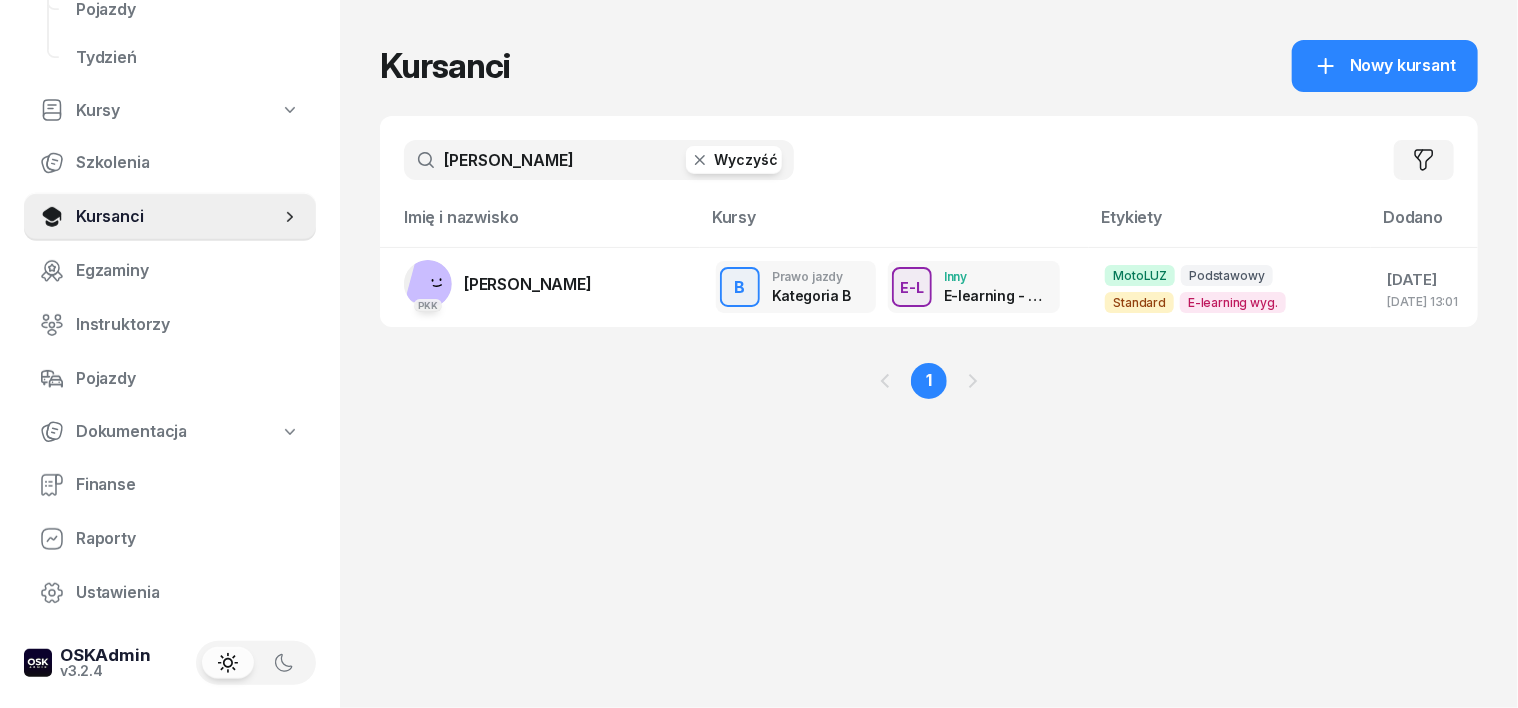 drag, startPoint x: 664, startPoint y: 158, endPoint x: 651, endPoint y: 164, distance: 14.3178215 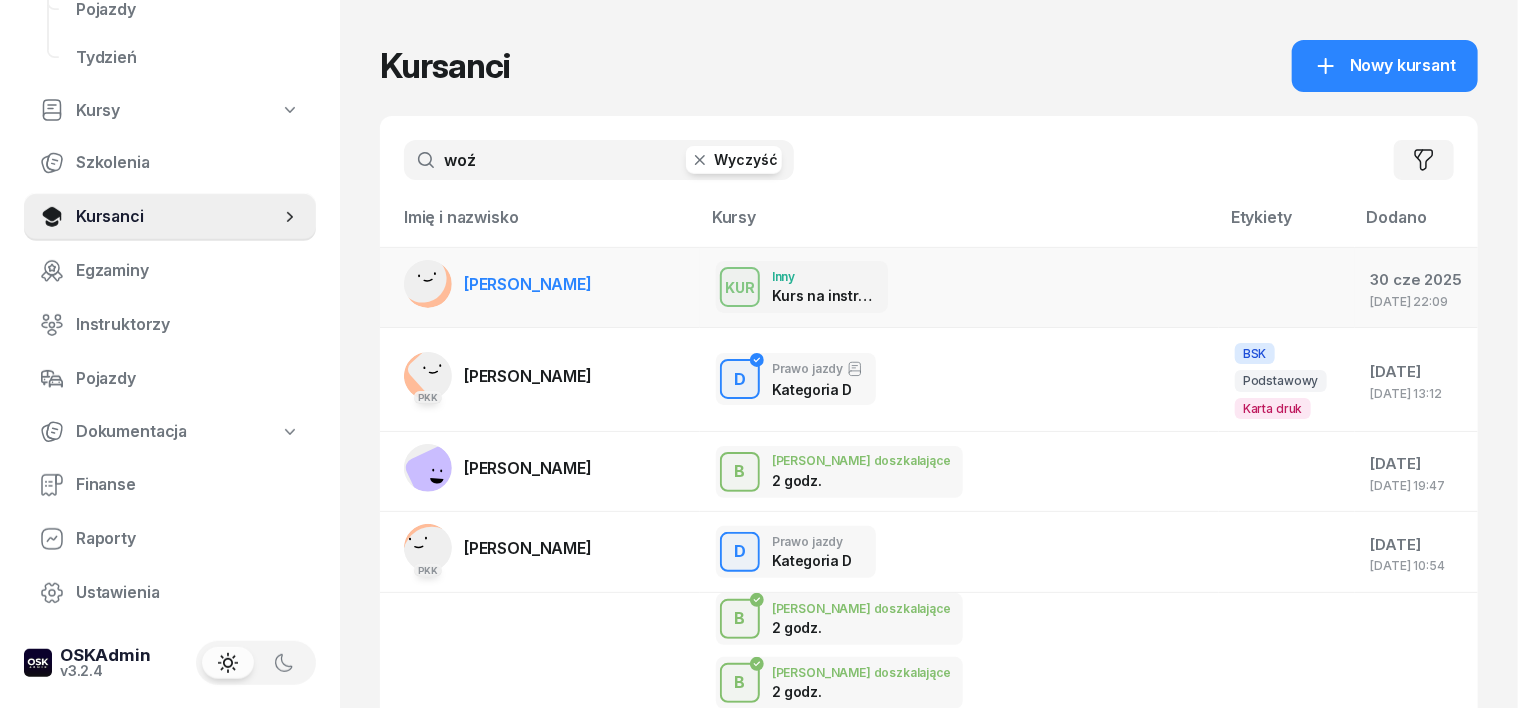 type on "woź" 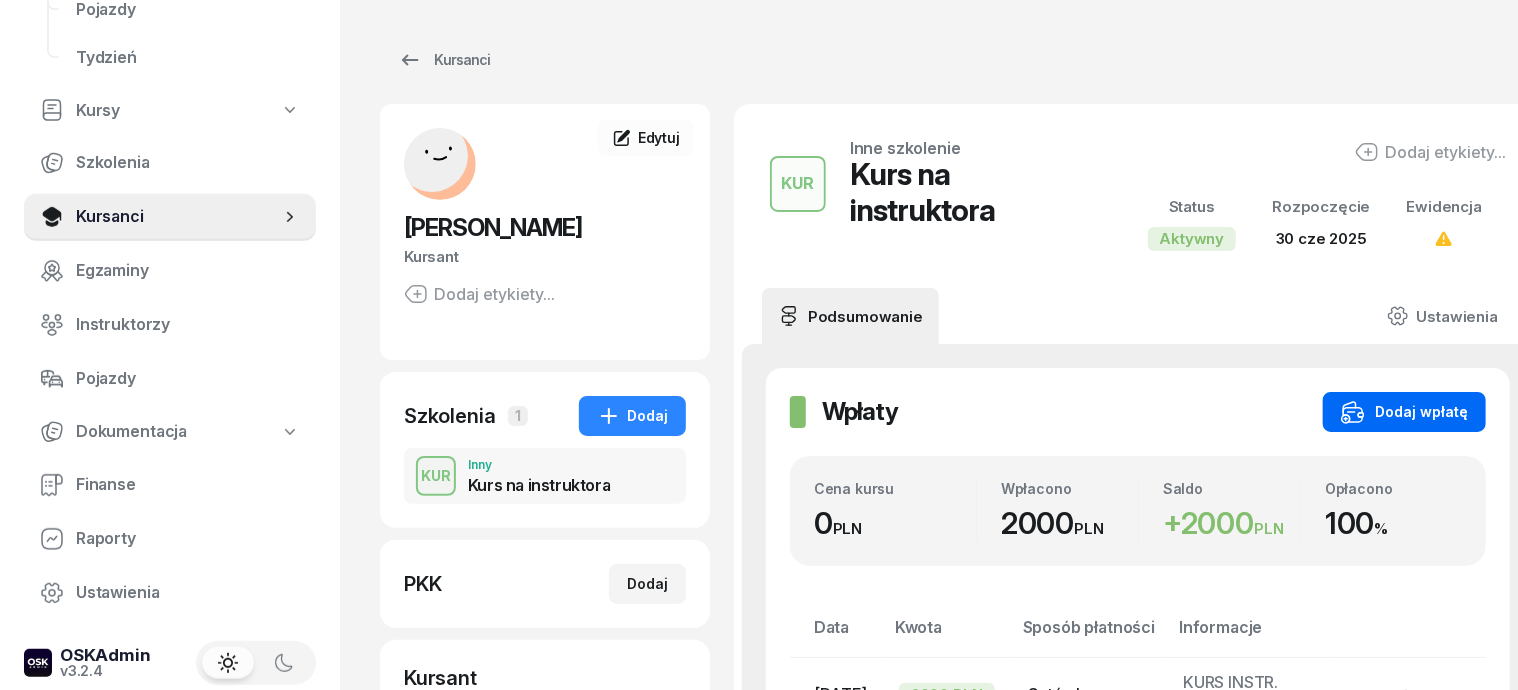 click on "Dodaj wpłatę" at bounding box center (1404, 412) 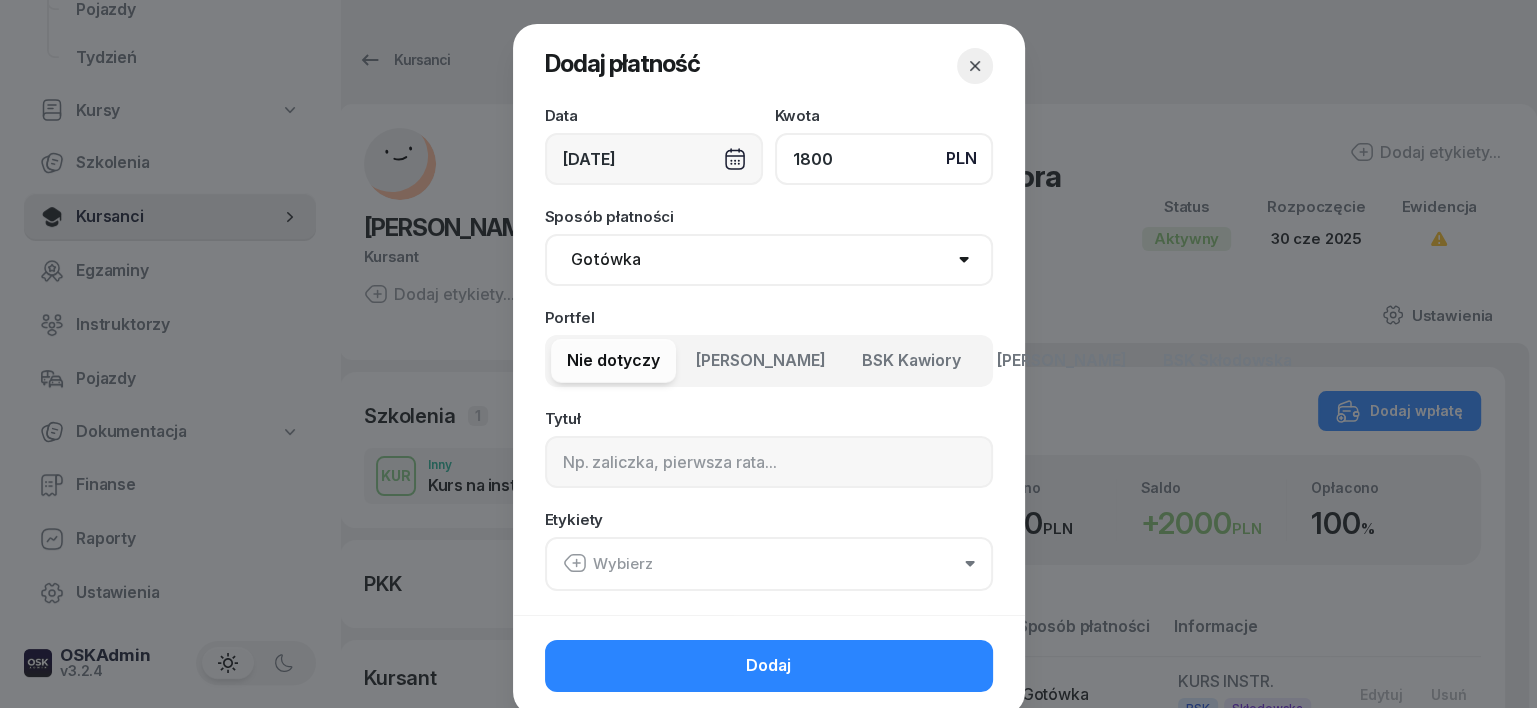 type on "1800" 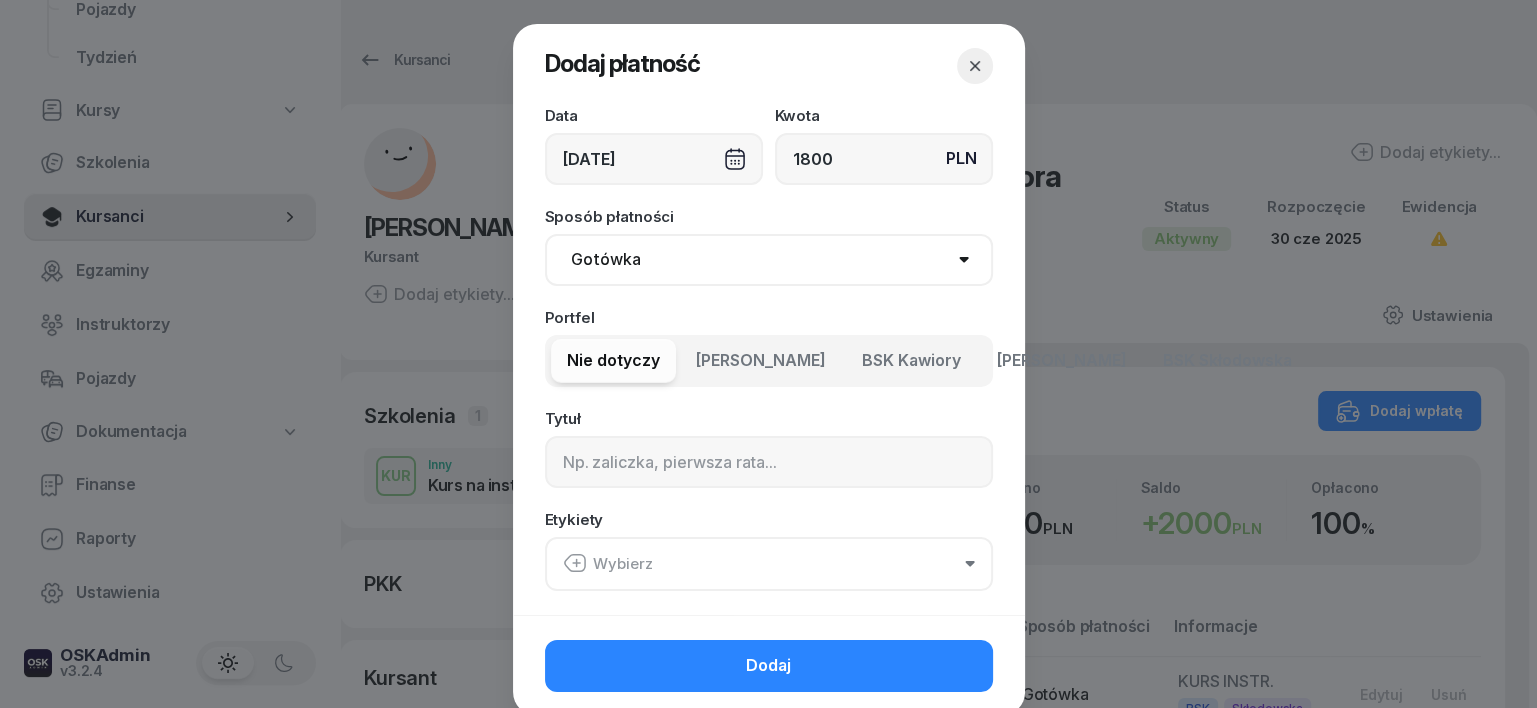 drag, startPoint x: 615, startPoint y: 253, endPoint x: 607, endPoint y: 275, distance: 23.409399 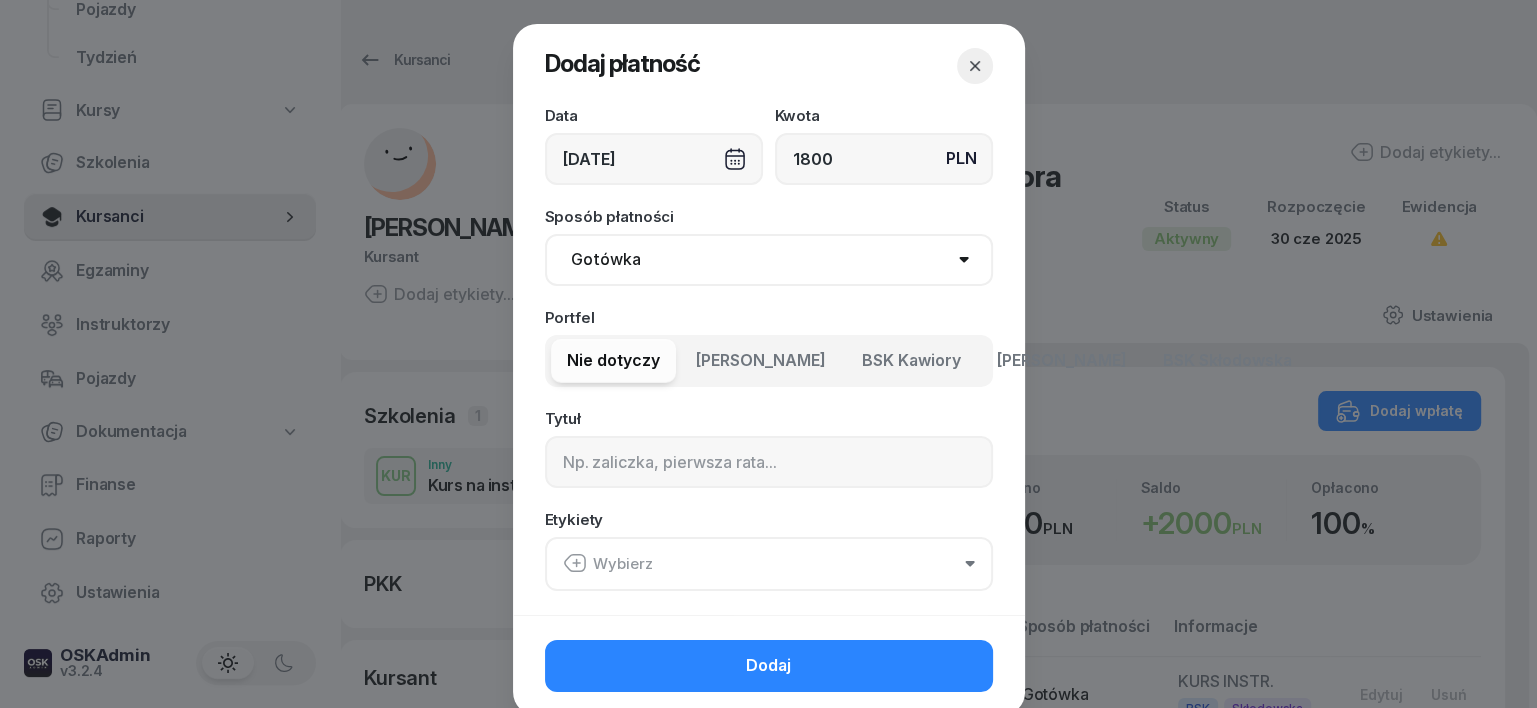 select on "transfer" 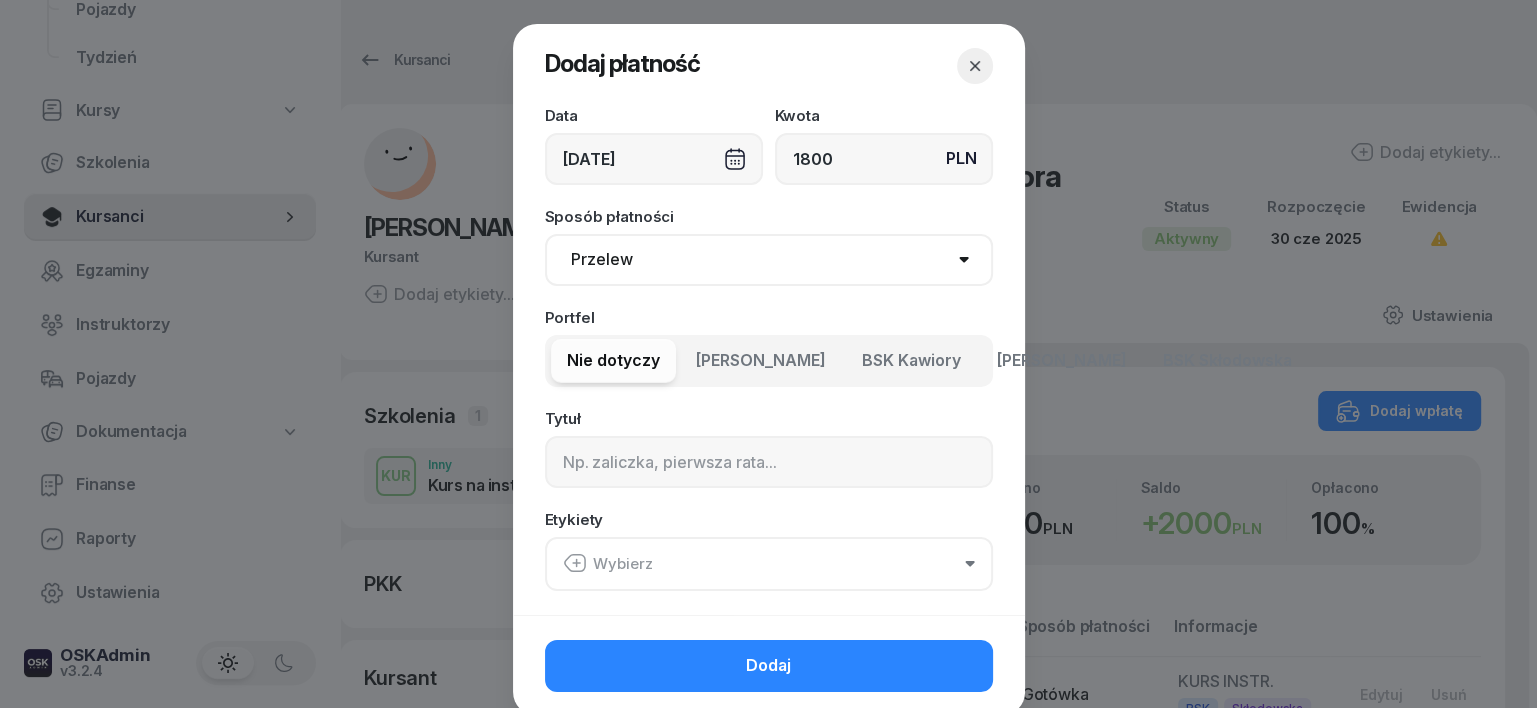 click on "Gotówka Karta Przelew Płatności online BLIK" at bounding box center (769, 260) 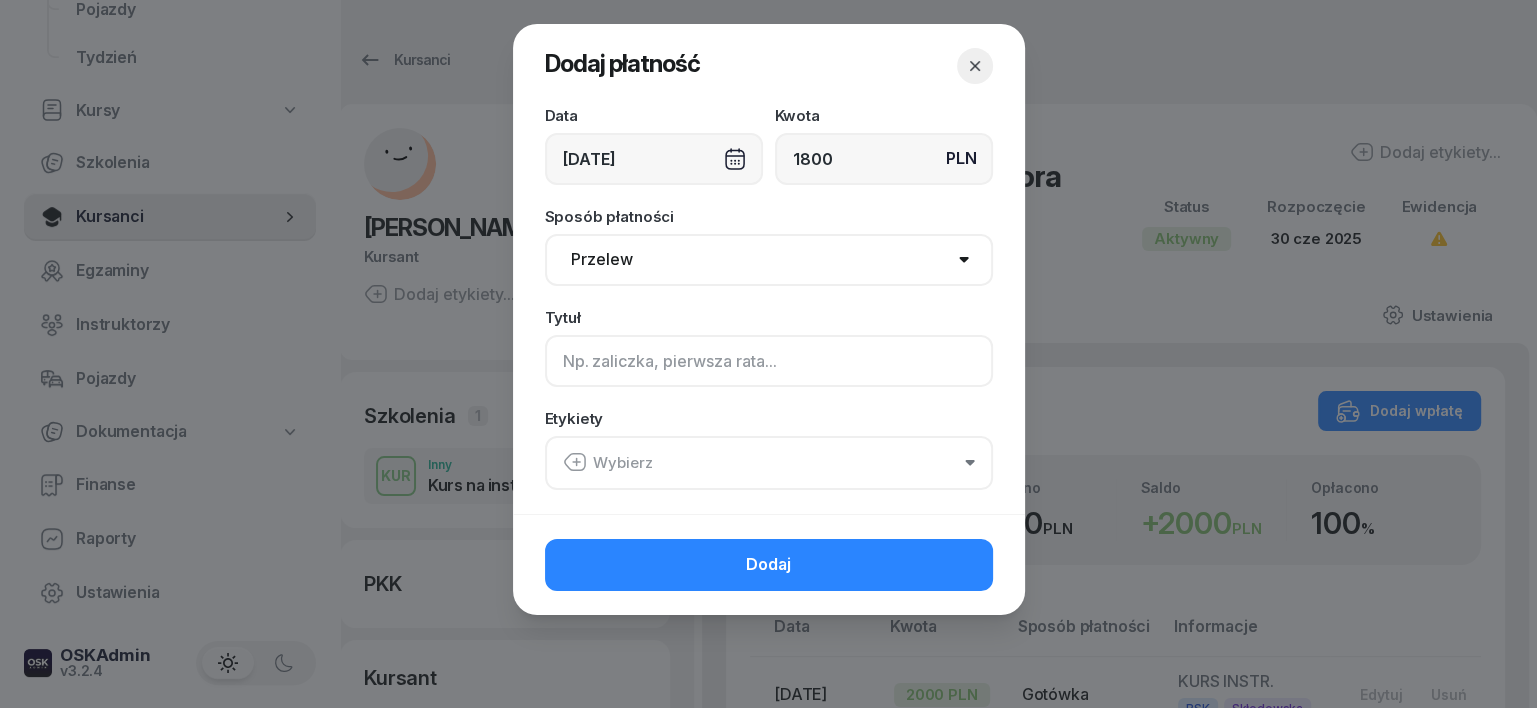 click 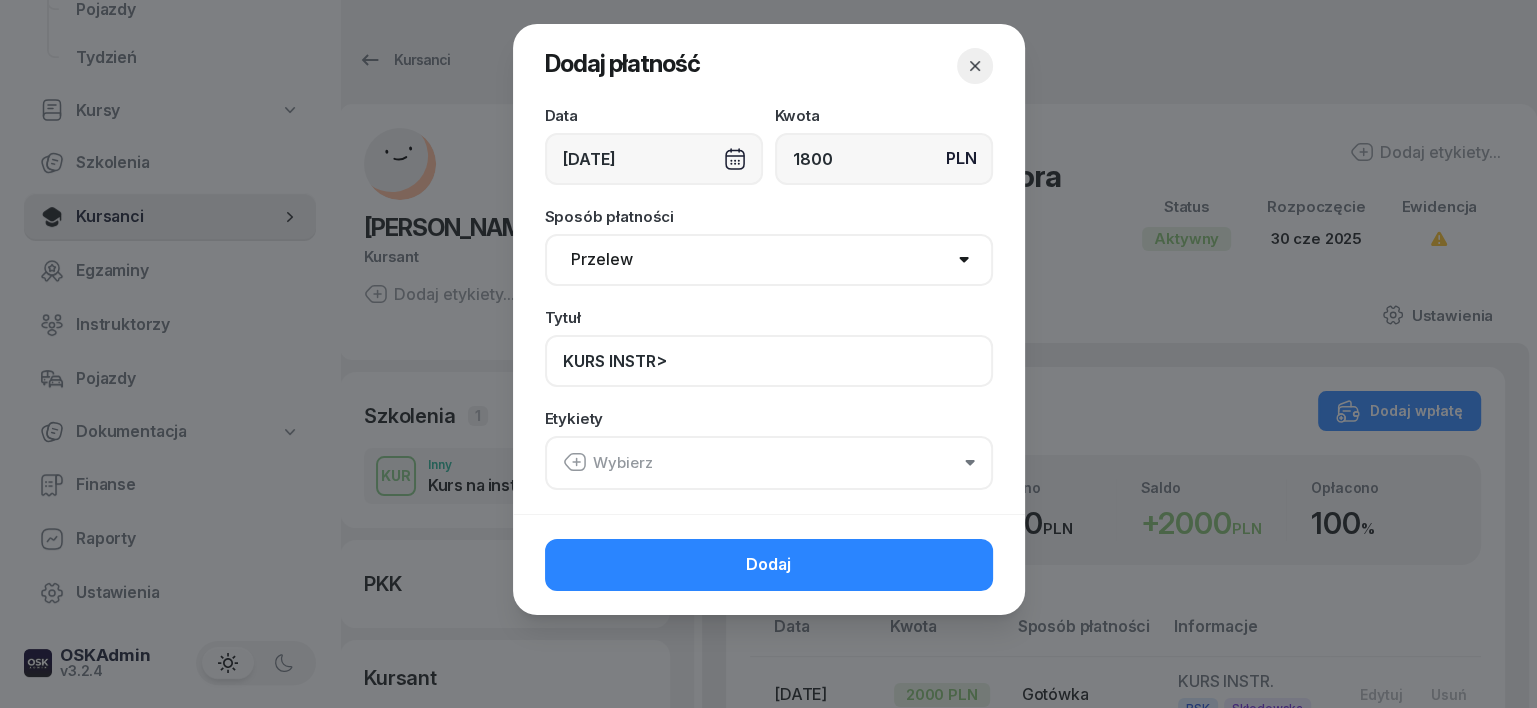 type on "KURS INSTR>" 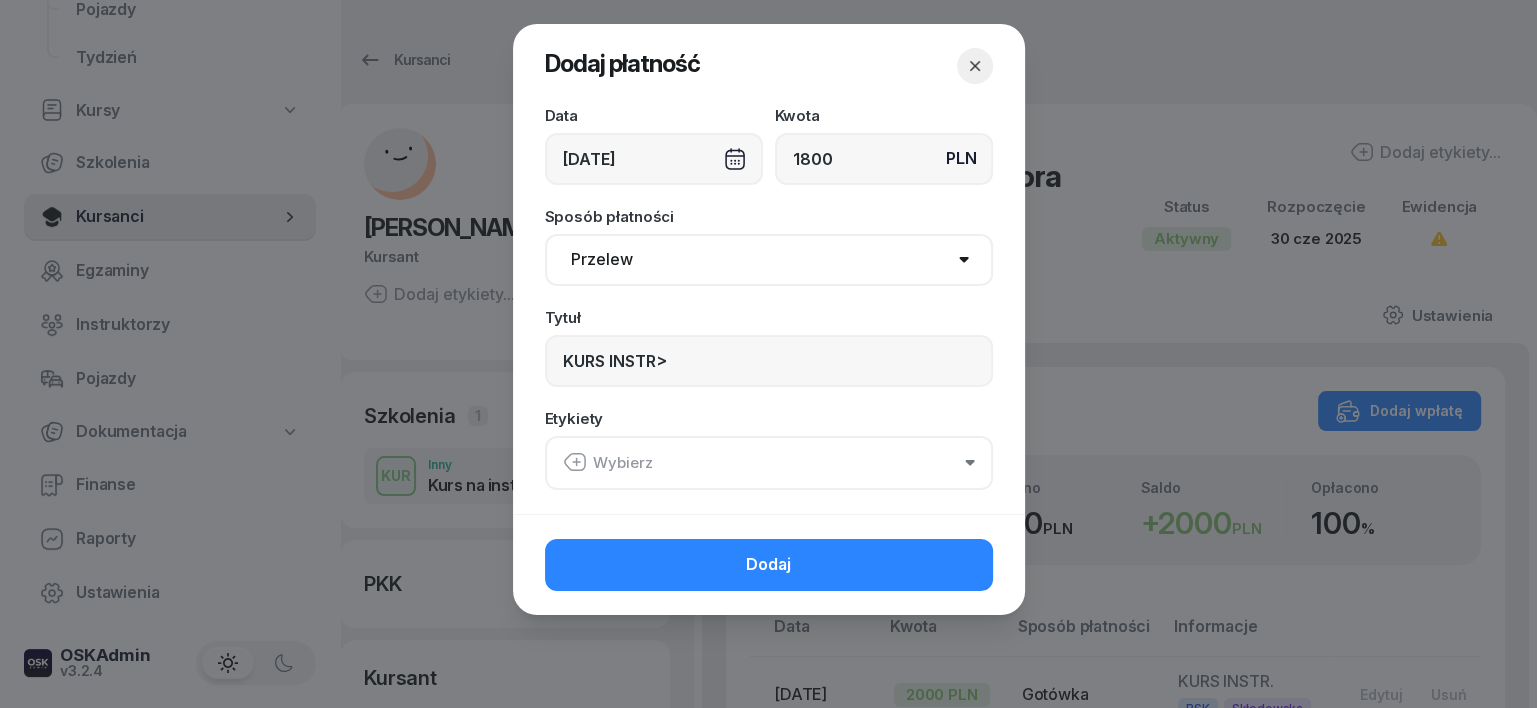 click 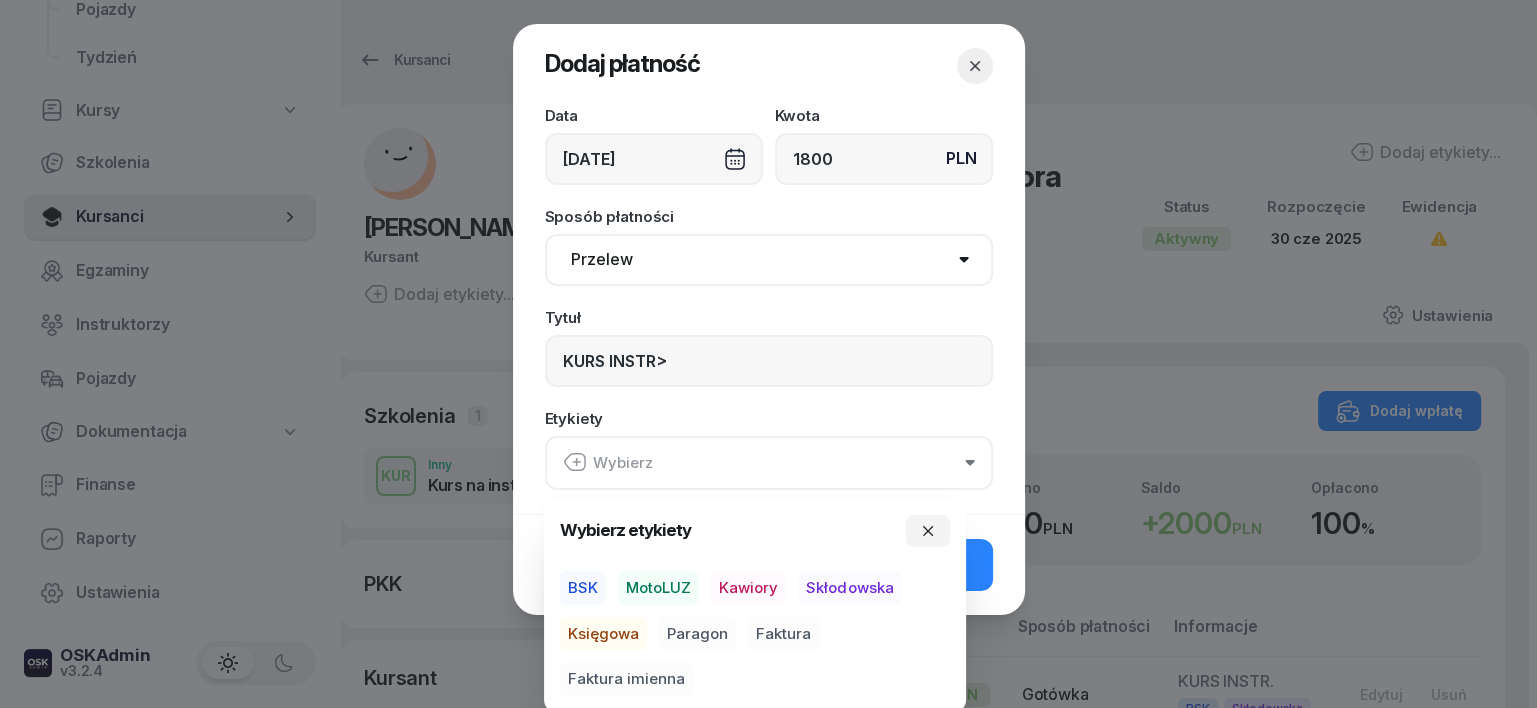 drag, startPoint x: 568, startPoint y: 587, endPoint x: 571, endPoint y: 608, distance: 21.213203 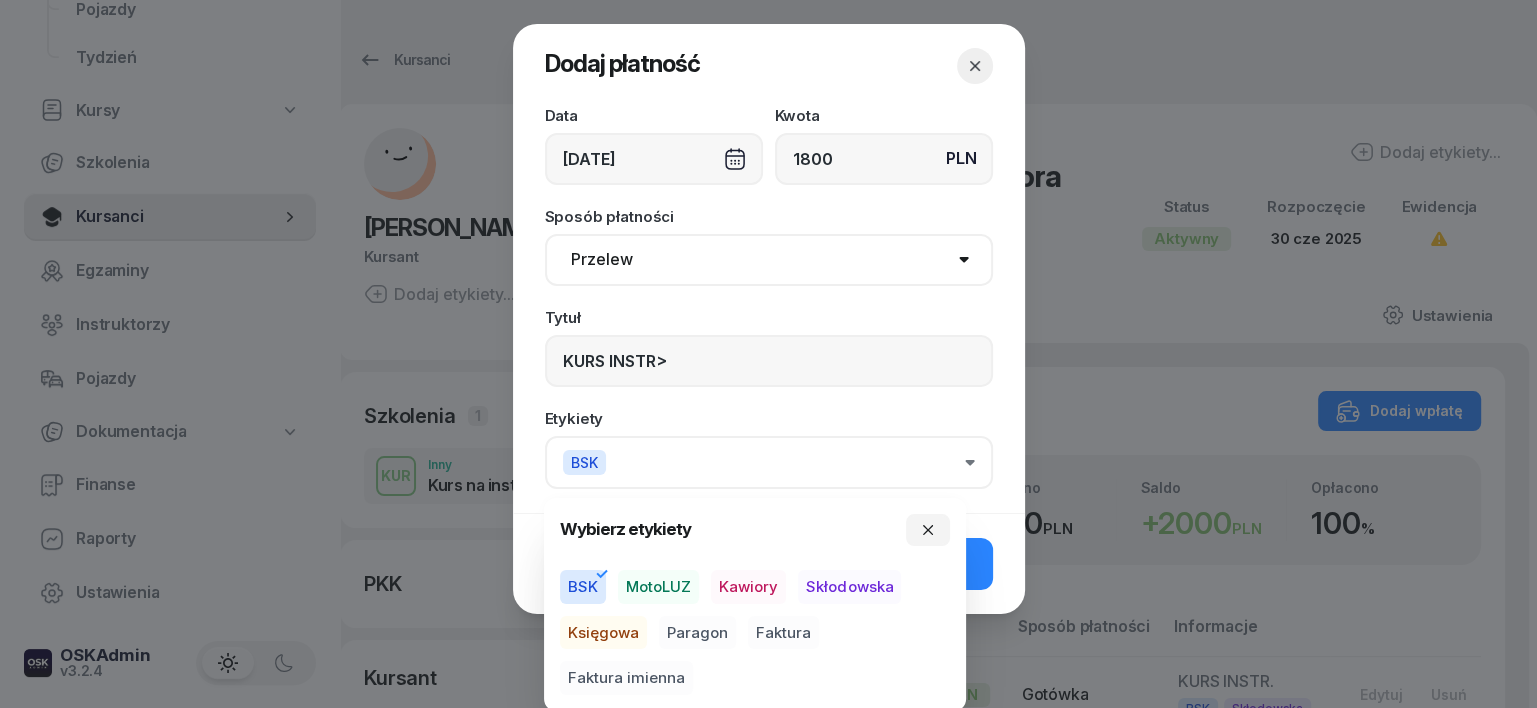 drag, startPoint x: 584, startPoint y: 625, endPoint x: 607, endPoint y: 642, distance: 28.600698 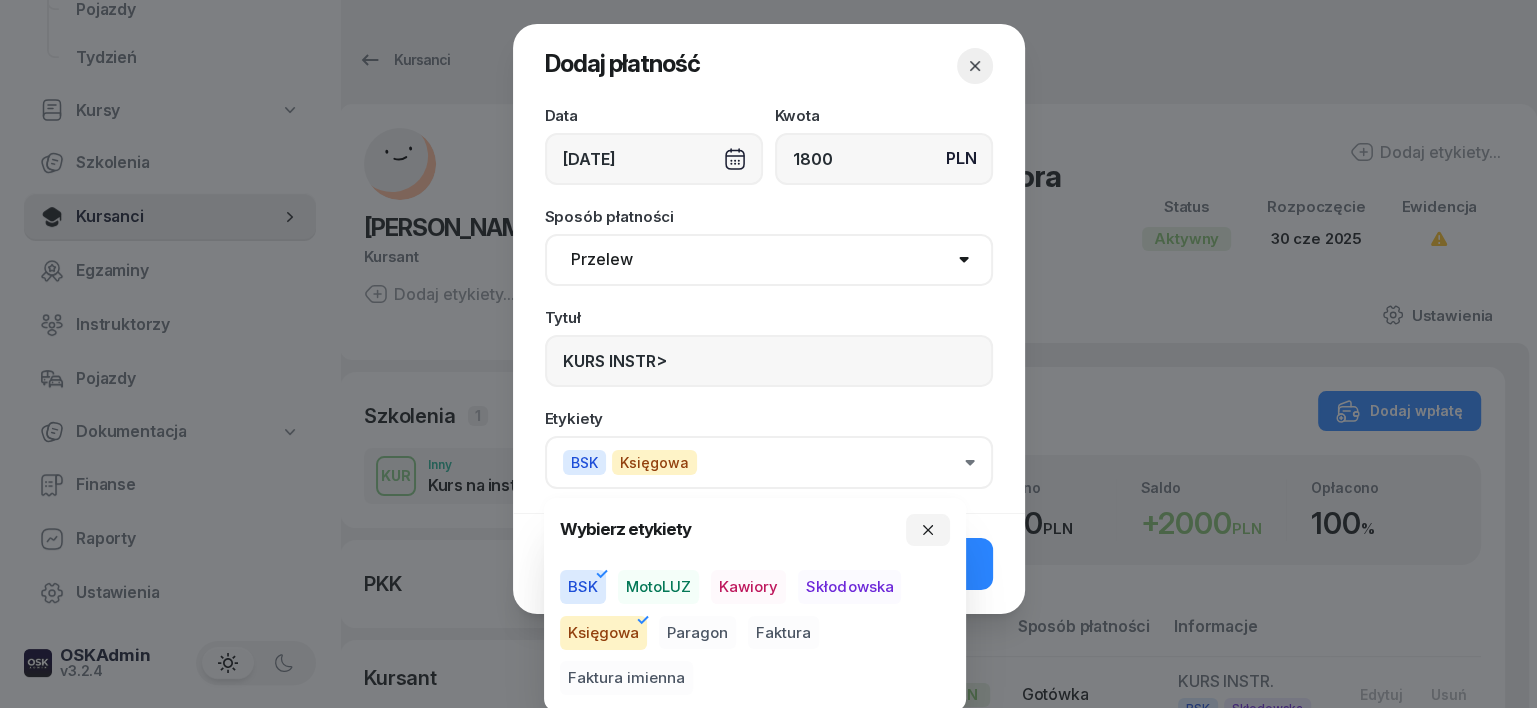 click on "Paragon" at bounding box center (697, 633) 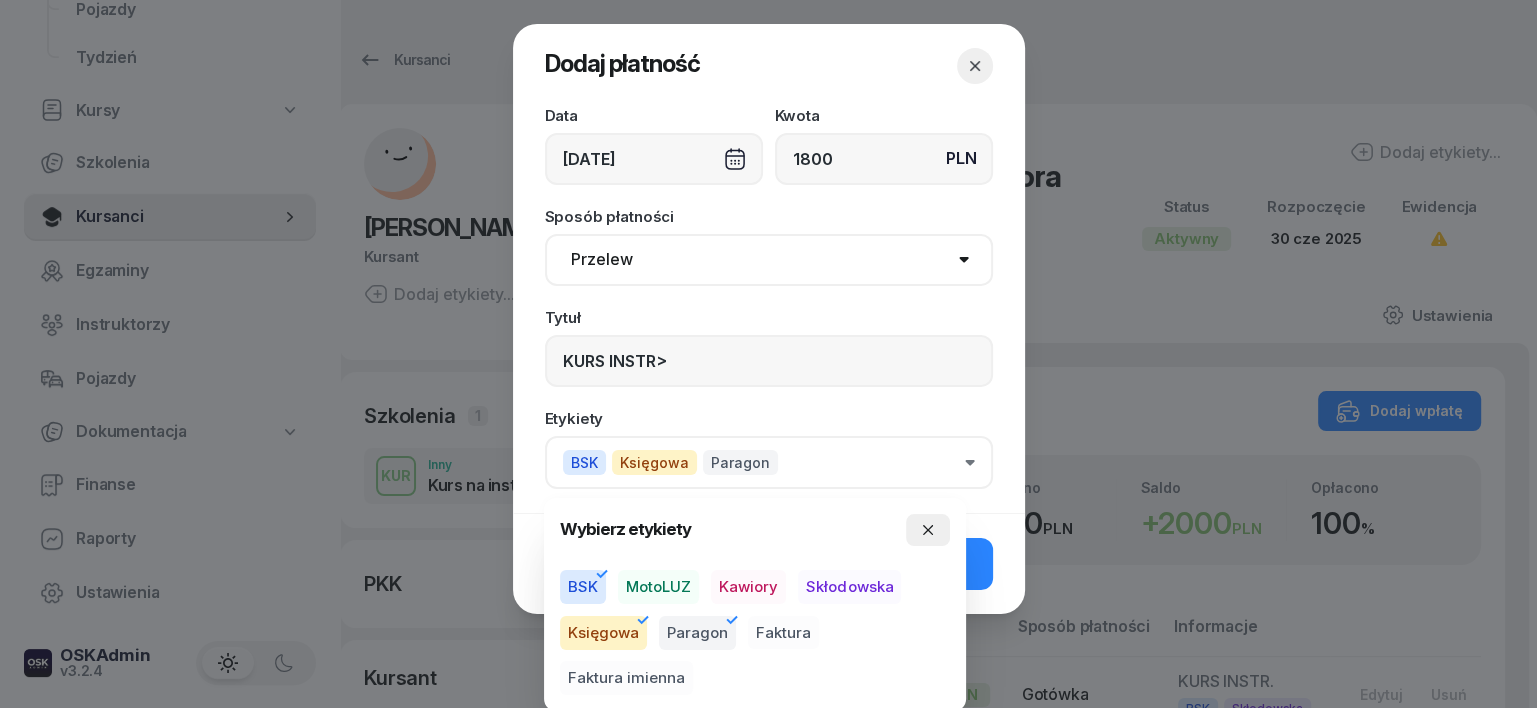 click 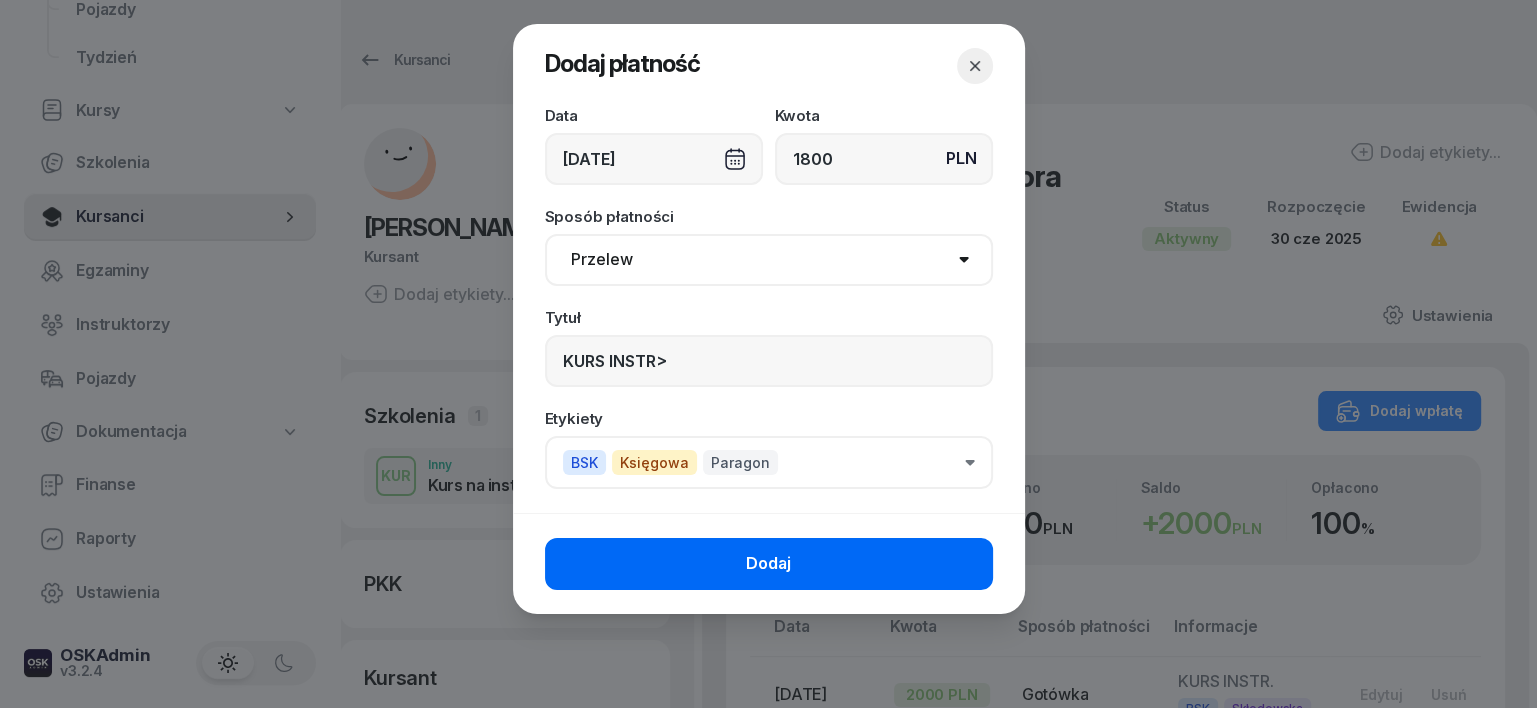 click on "Dodaj" 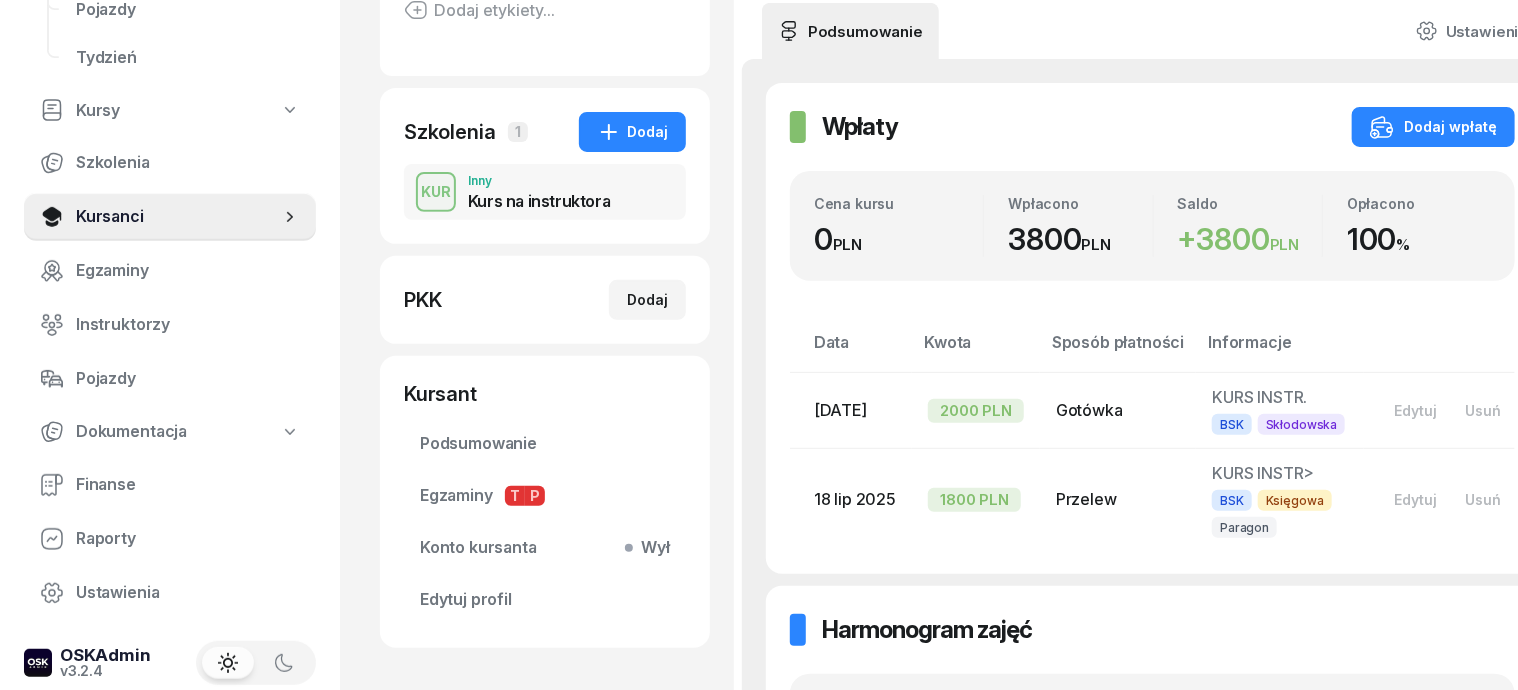 scroll, scrollTop: 0, scrollLeft: 0, axis: both 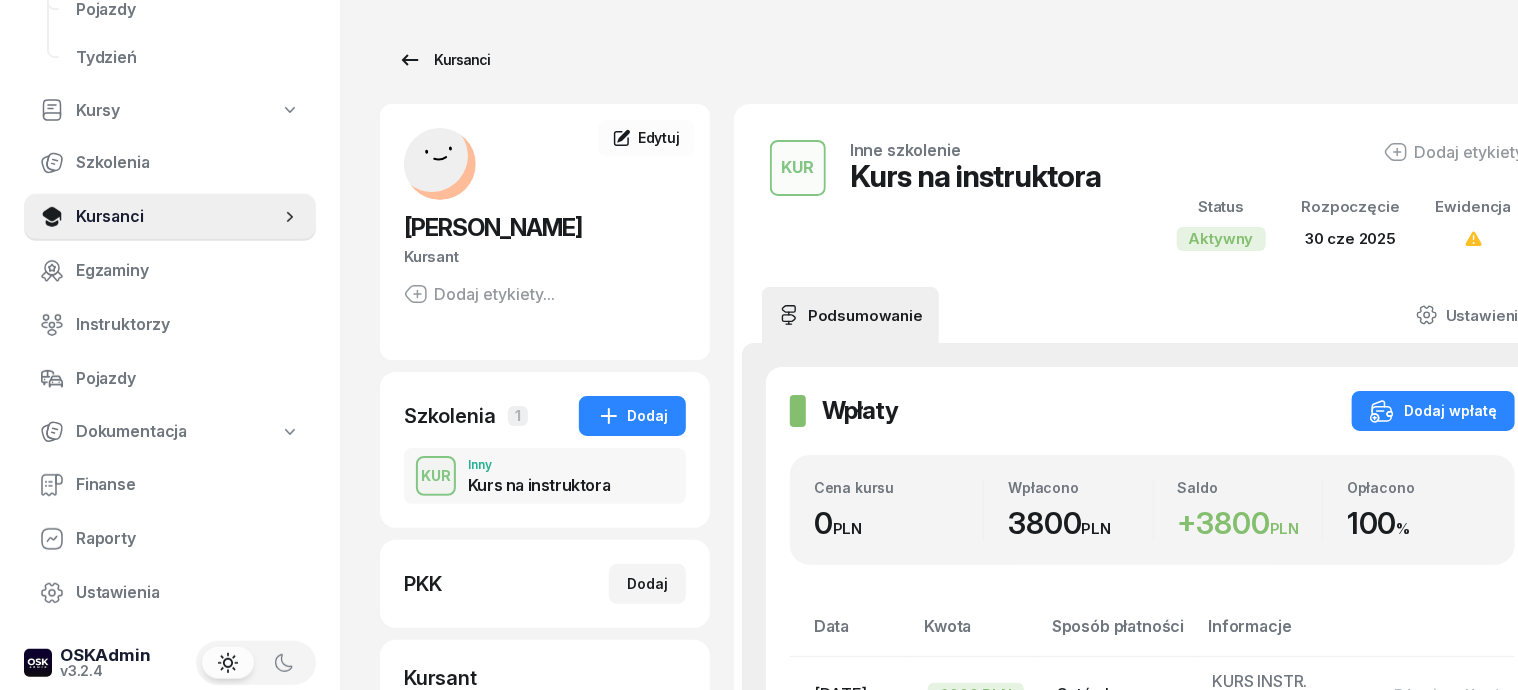 click on "Kursanci" at bounding box center (444, 60) 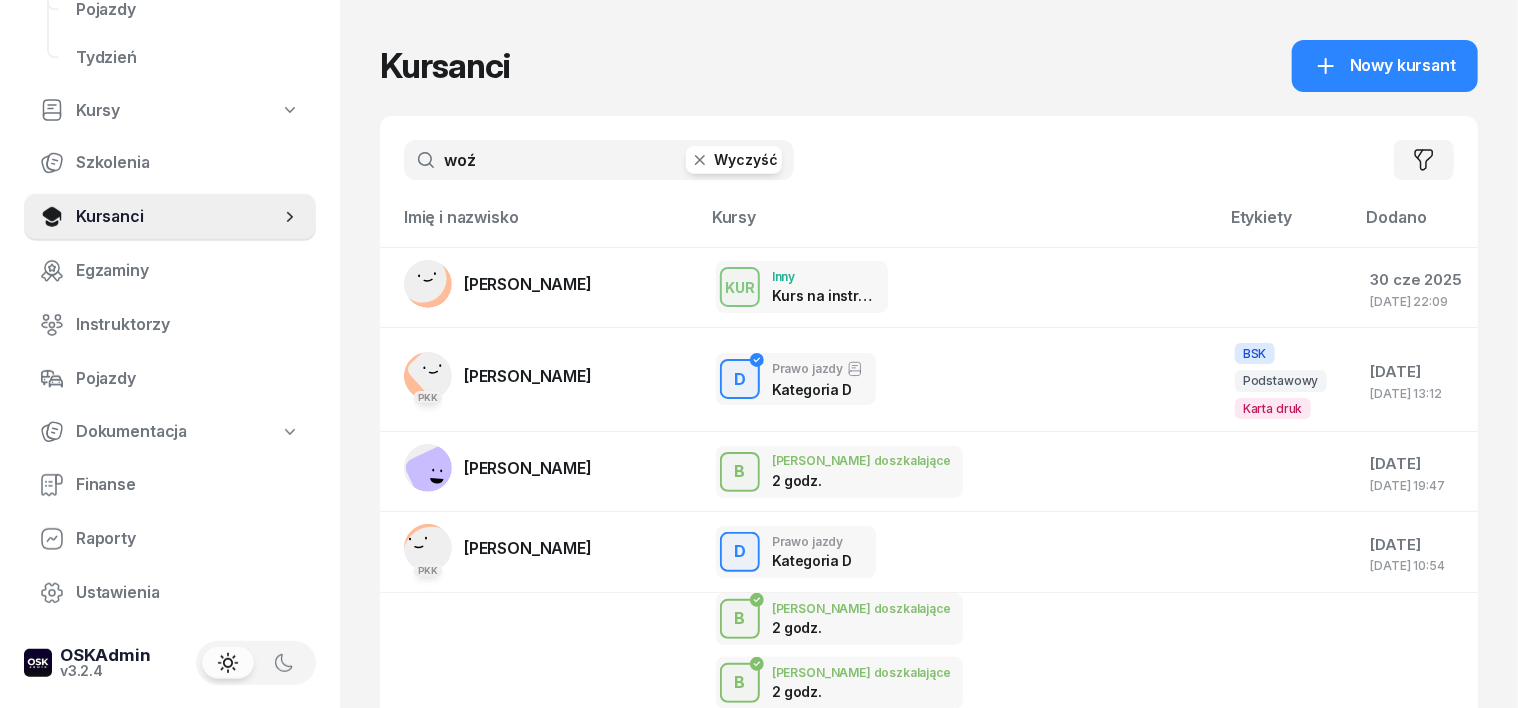 click 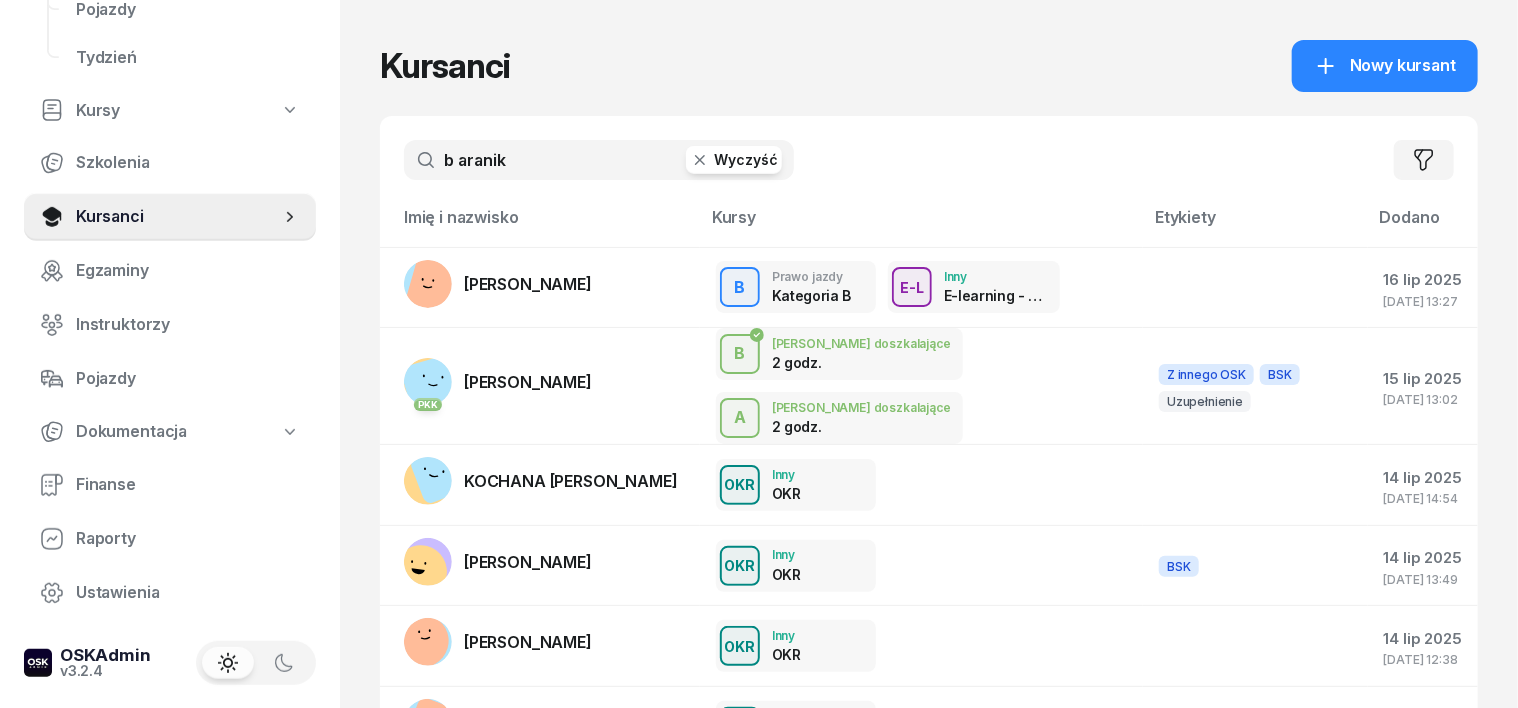 click on "b aranik" at bounding box center (599, 160) 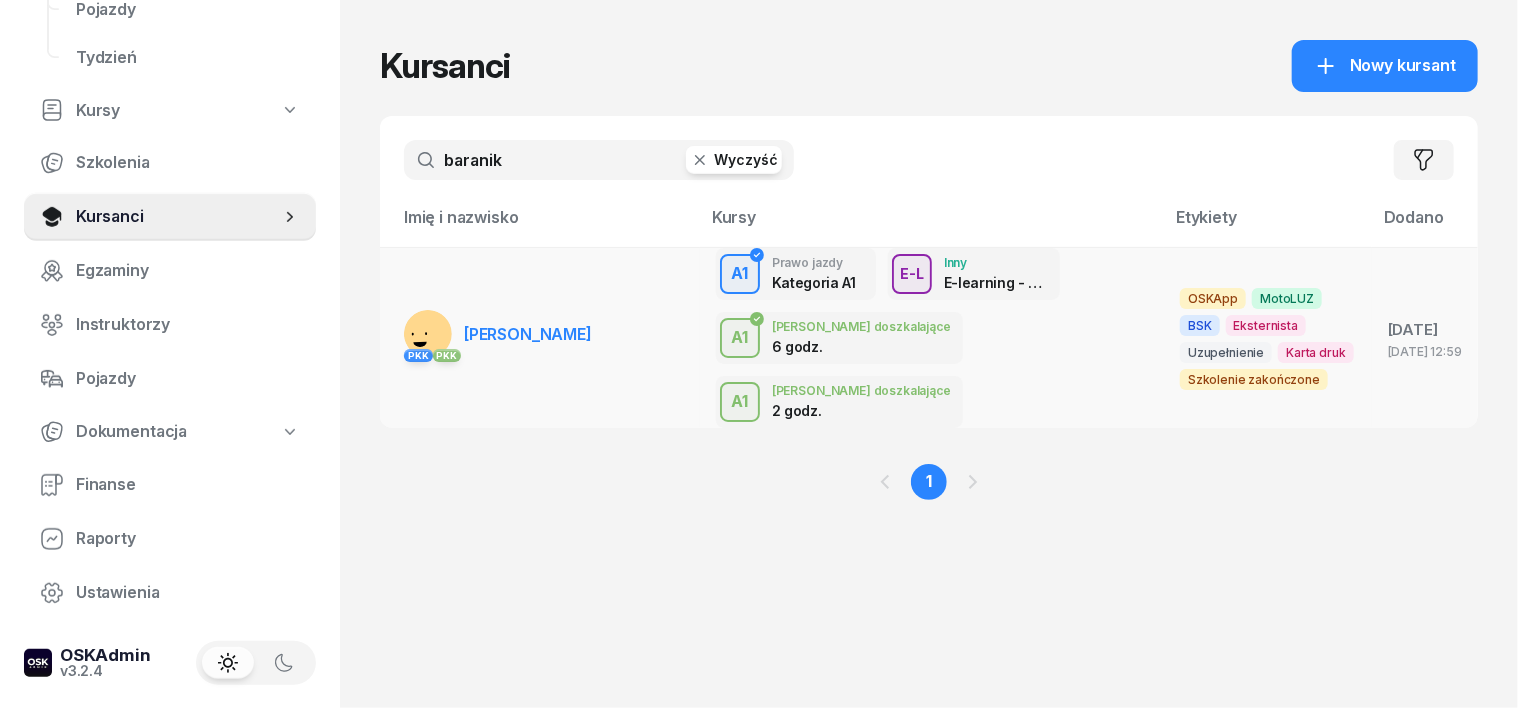 type on "baranik" 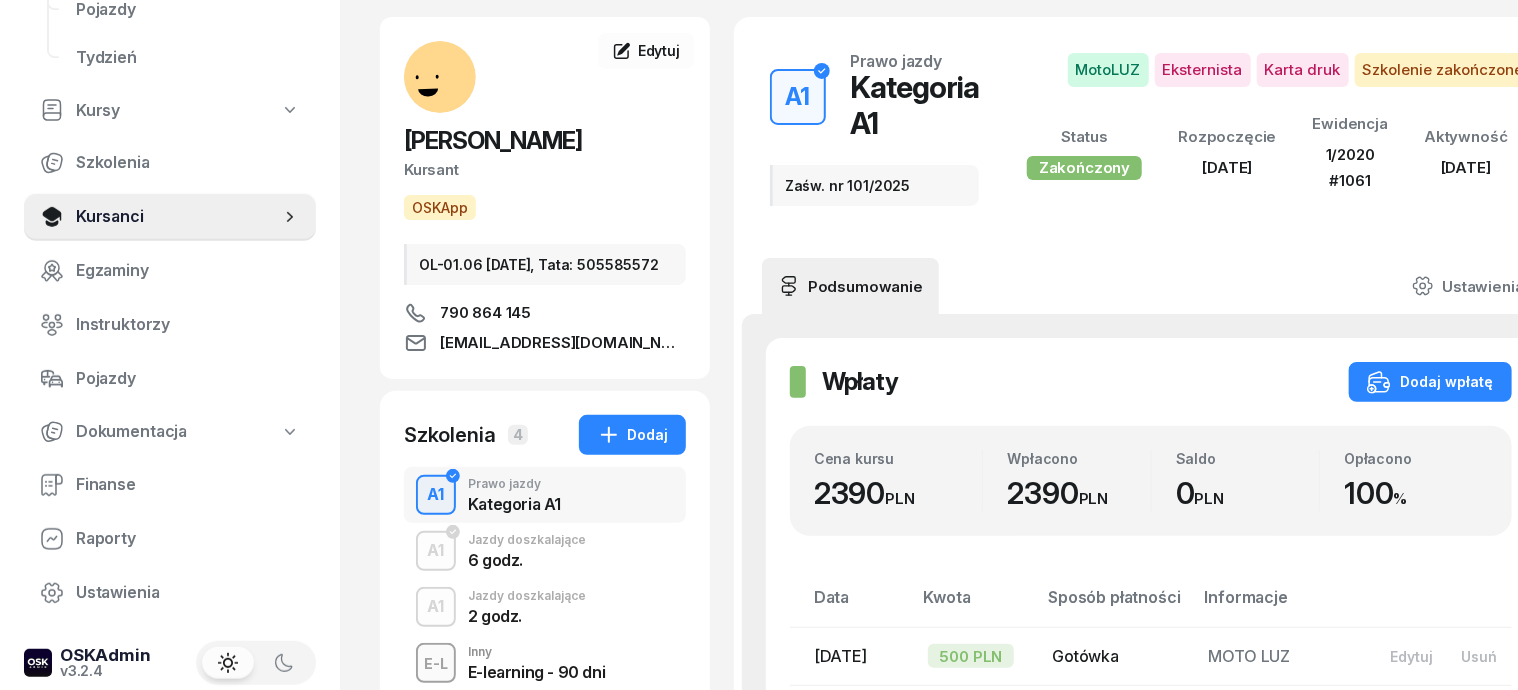 scroll, scrollTop: 124, scrollLeft: 0, axis: vertical 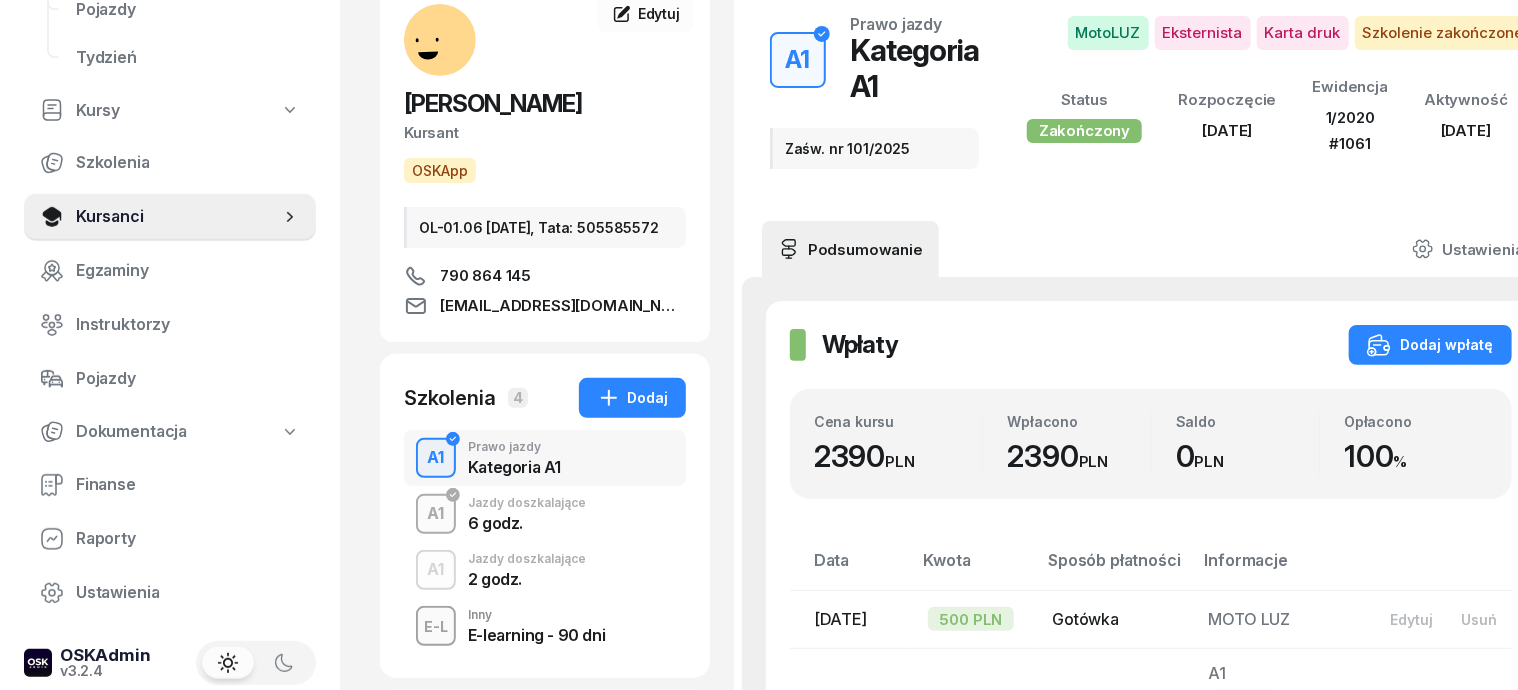 click on "A1" at bounding box center [436, 514] 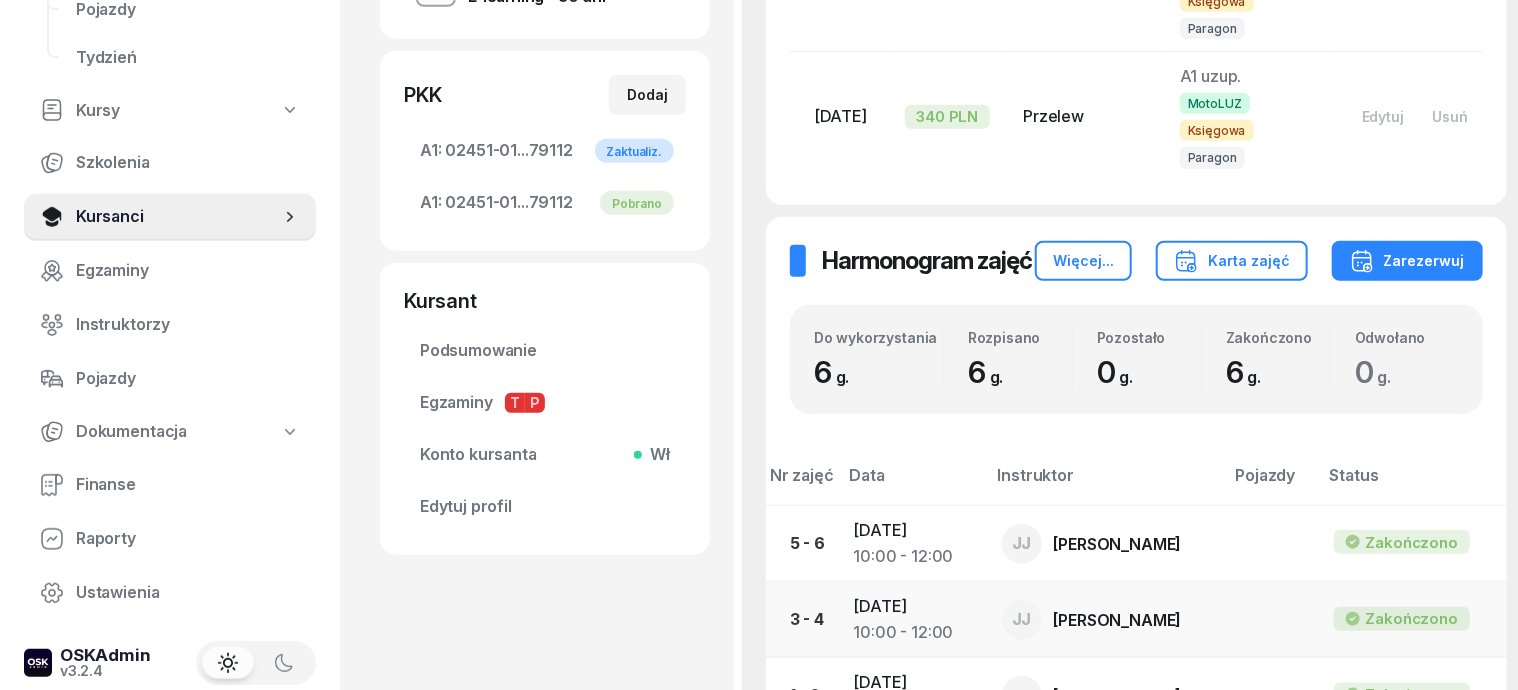 scroll, scrollTop: 500, scrollLeft: 0, axis: vertical 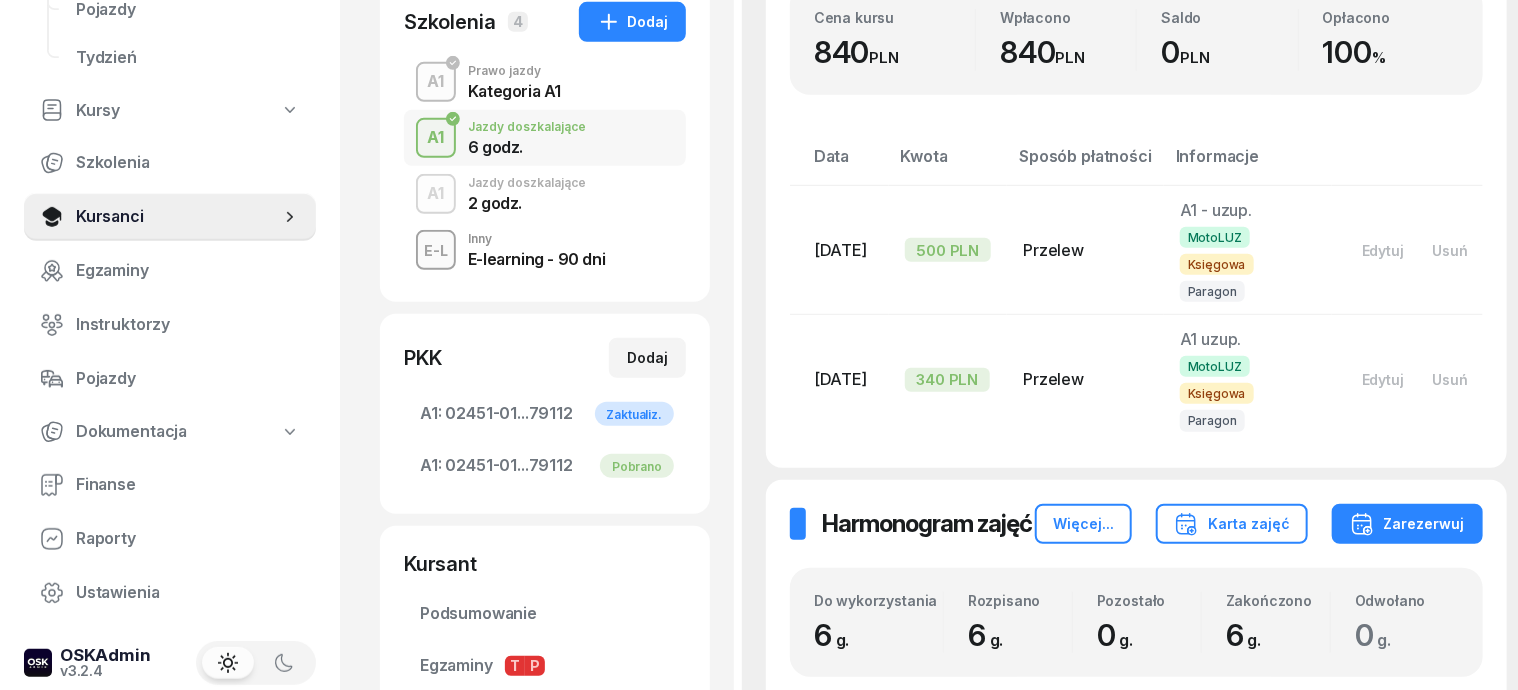 click on "A1" at bounding box center (436, 194) 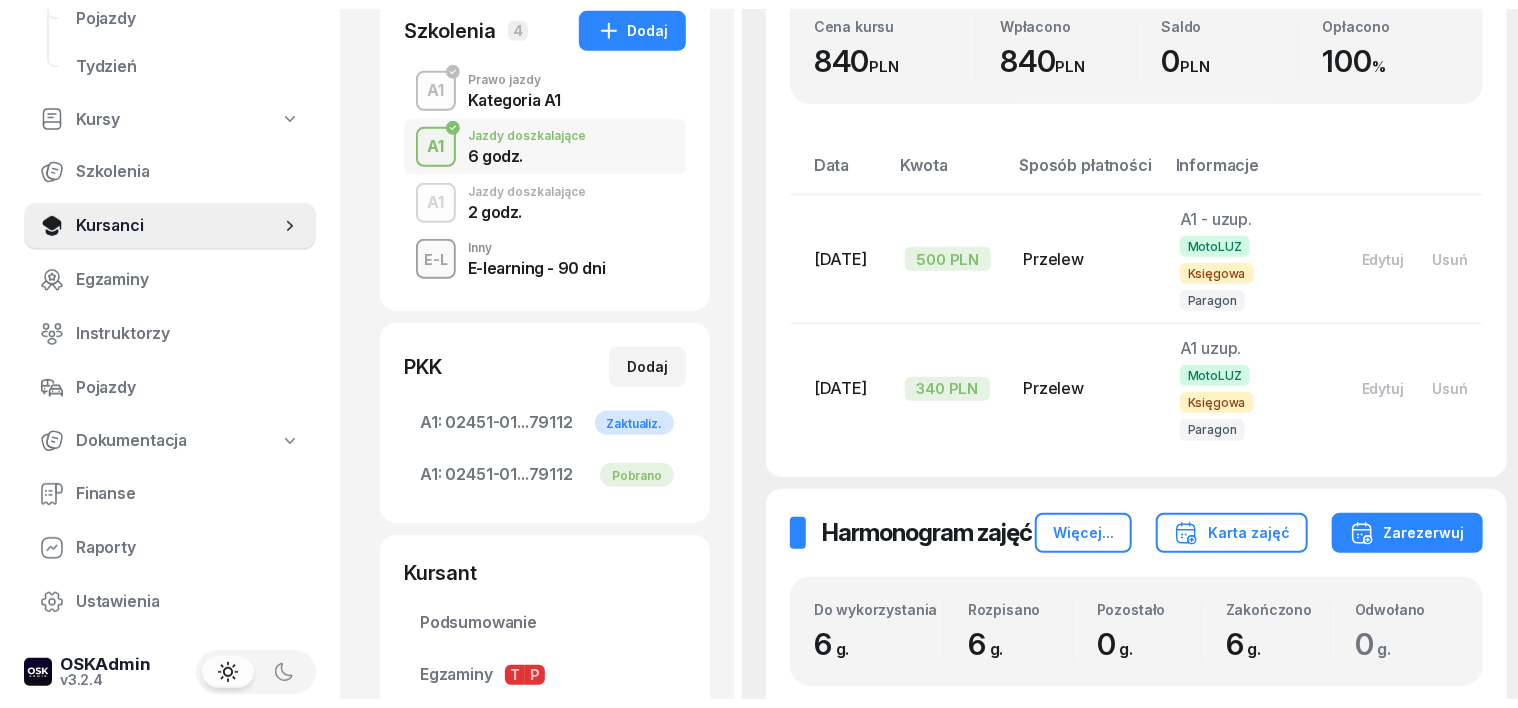 scroll, scrollTop: 0, scrollLeft: 0, axis: both 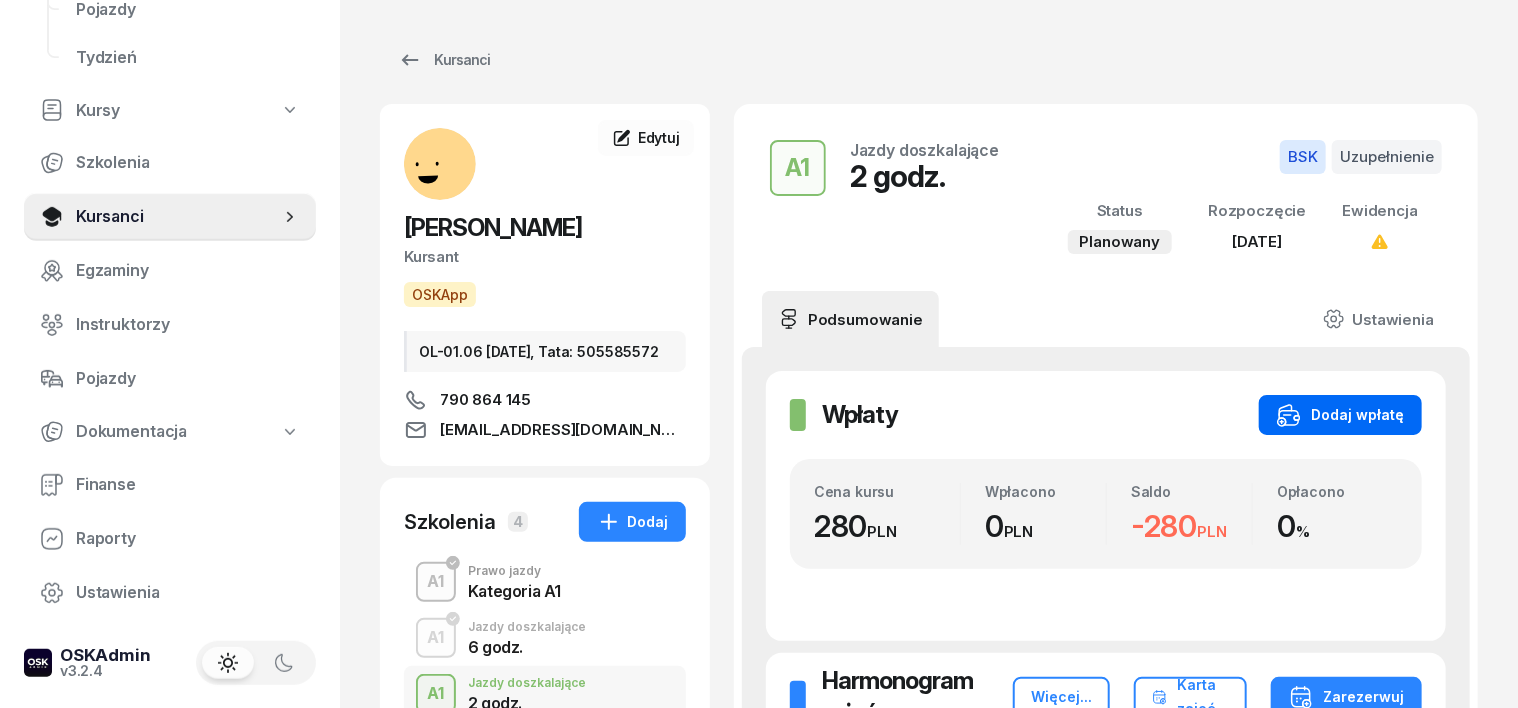click on "Dodaj wpłatę" at bounding box center [1340, 415] 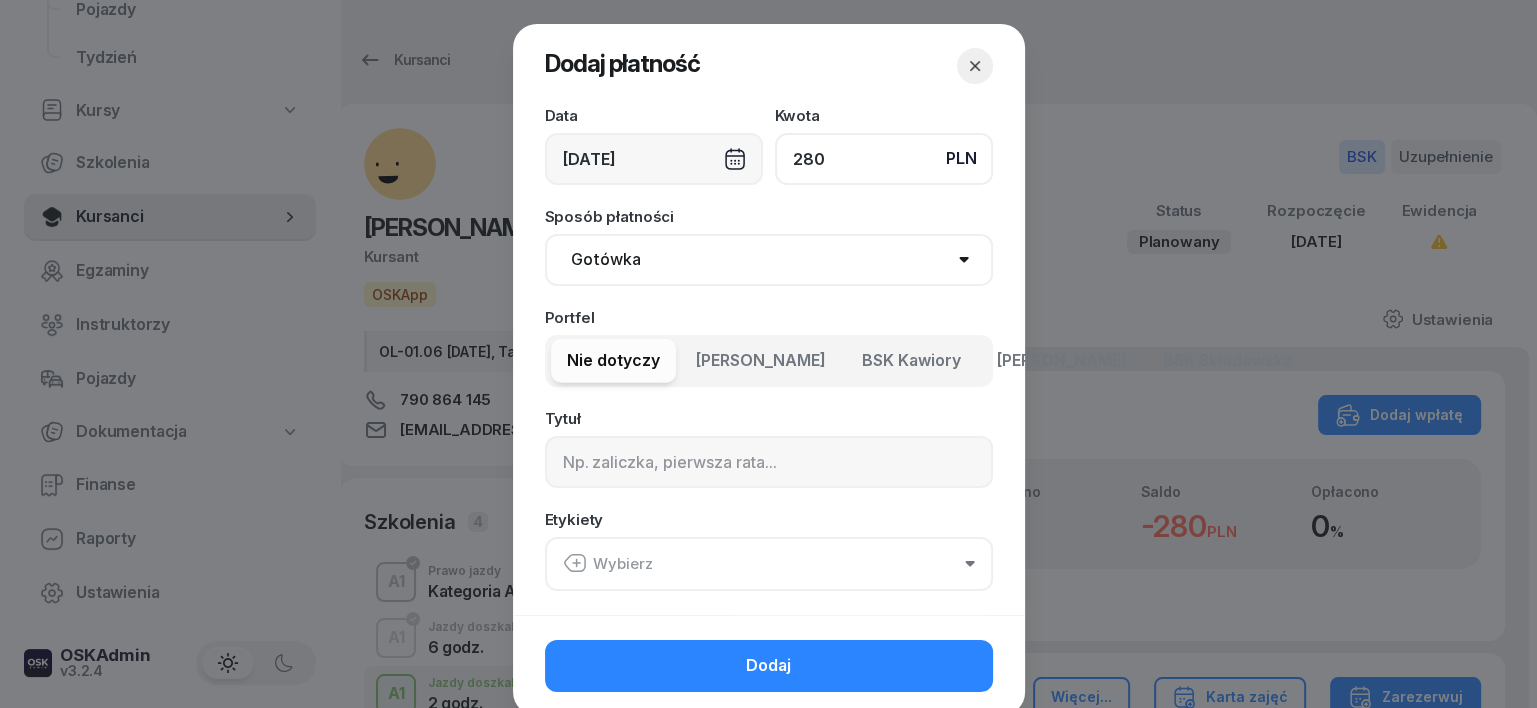 type on "280" 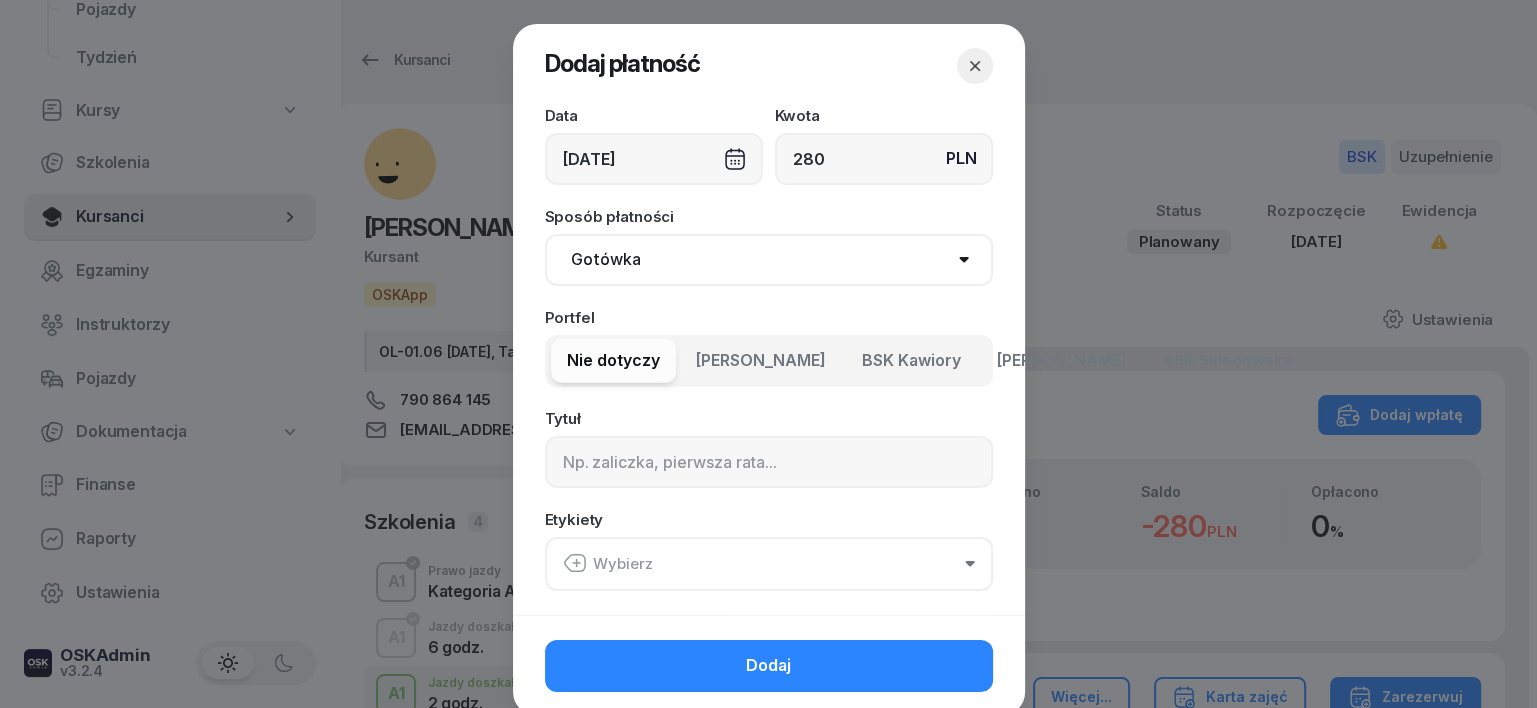 click on "Gotówka Karta Przelew Płatności online BLIK" at bounding box center (769, 260) 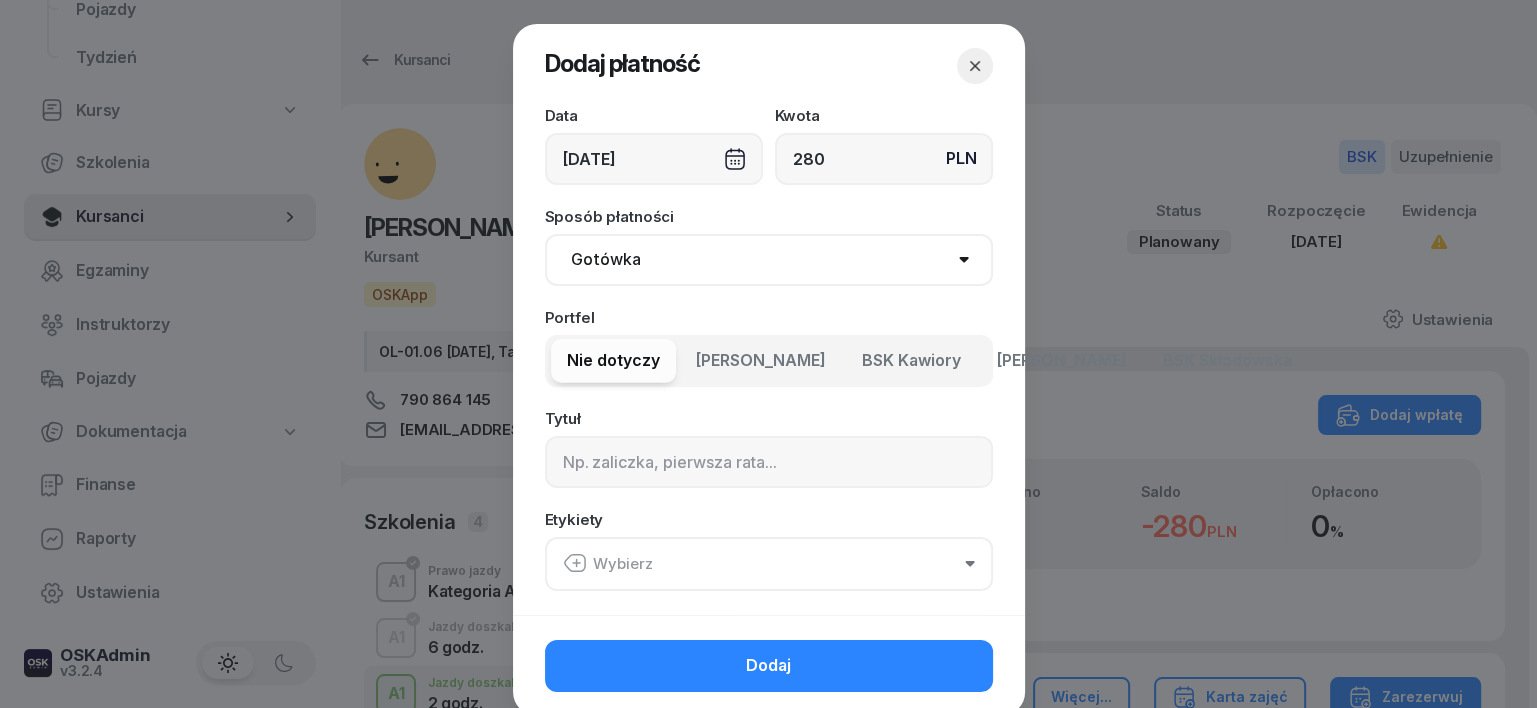 select on "transfer" 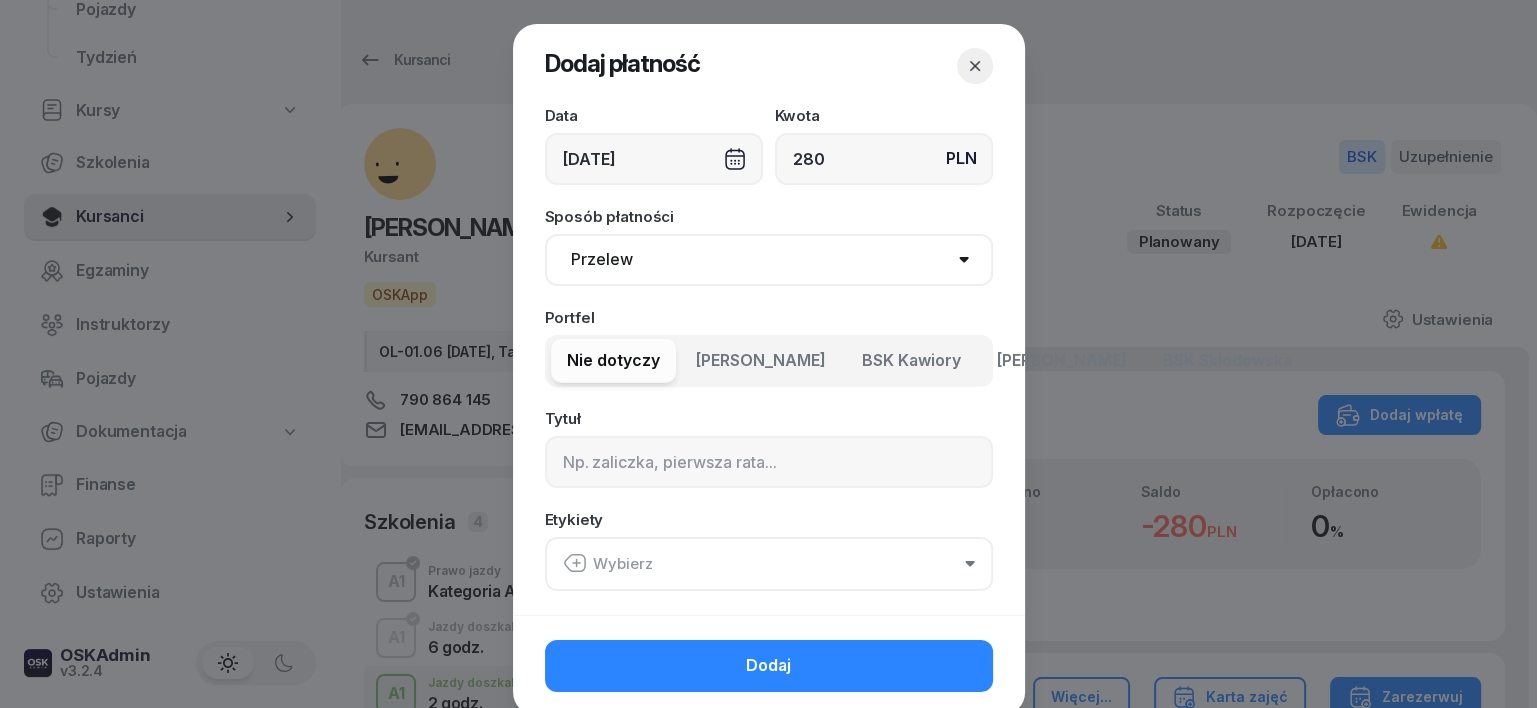 click on "Gotówka Karta Przelew Płatności online BLIK" at bounding box center (769, 260) 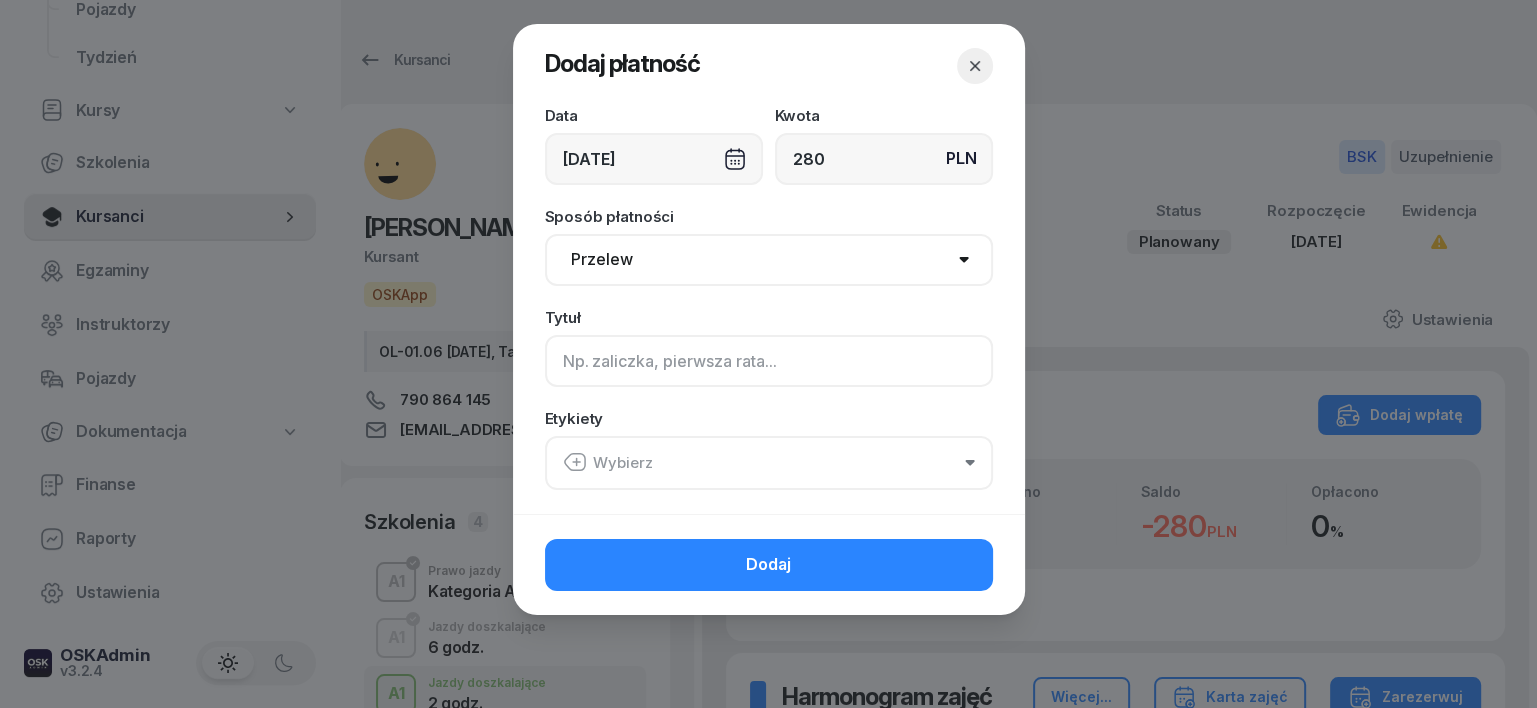 click 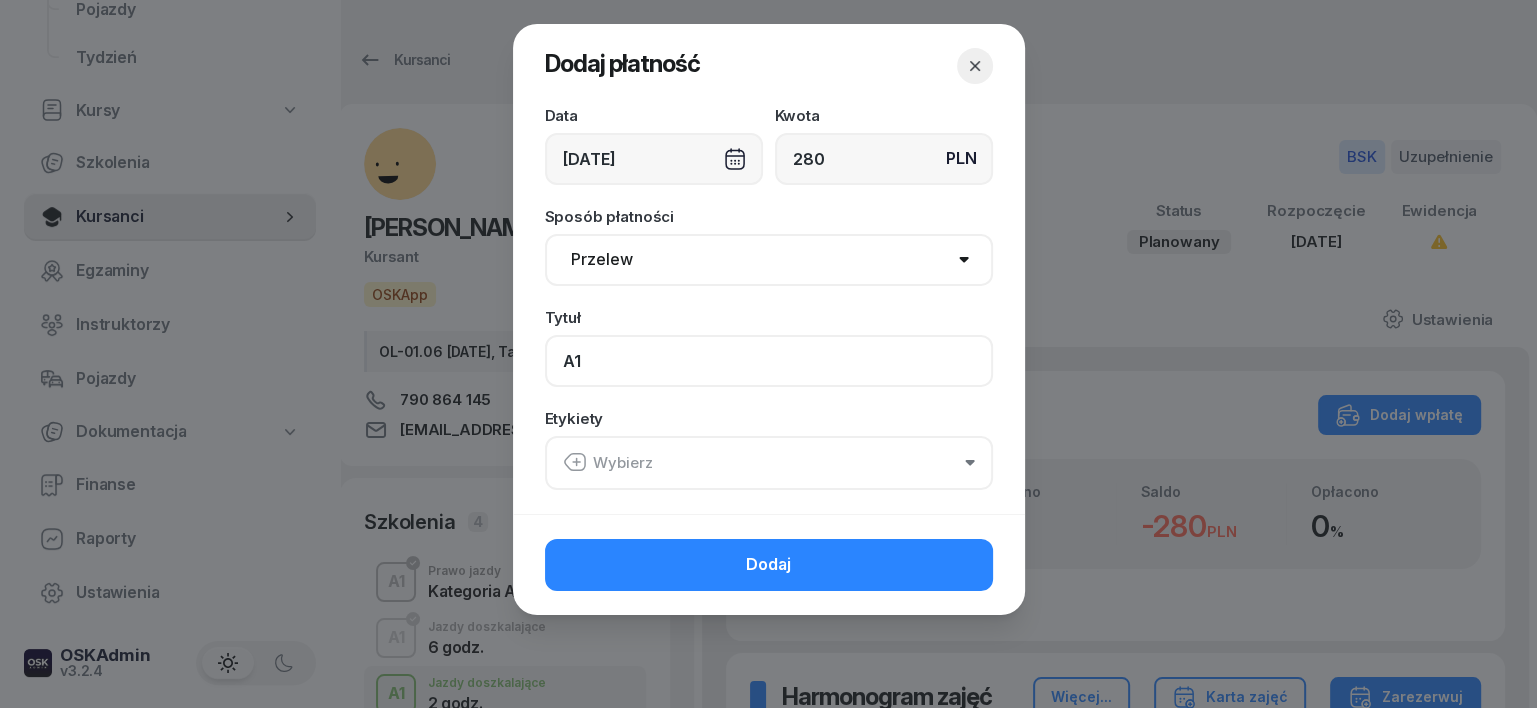 type on "A1" 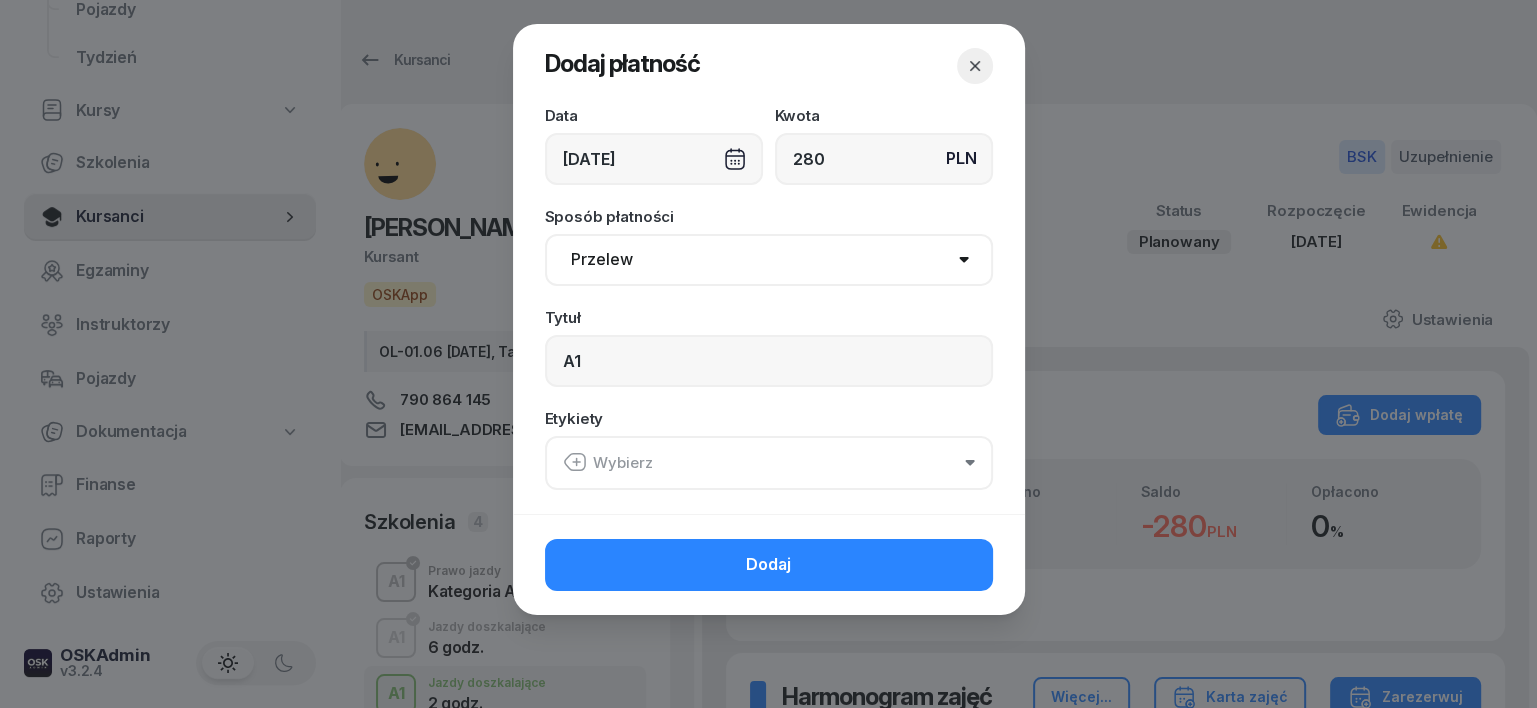 click 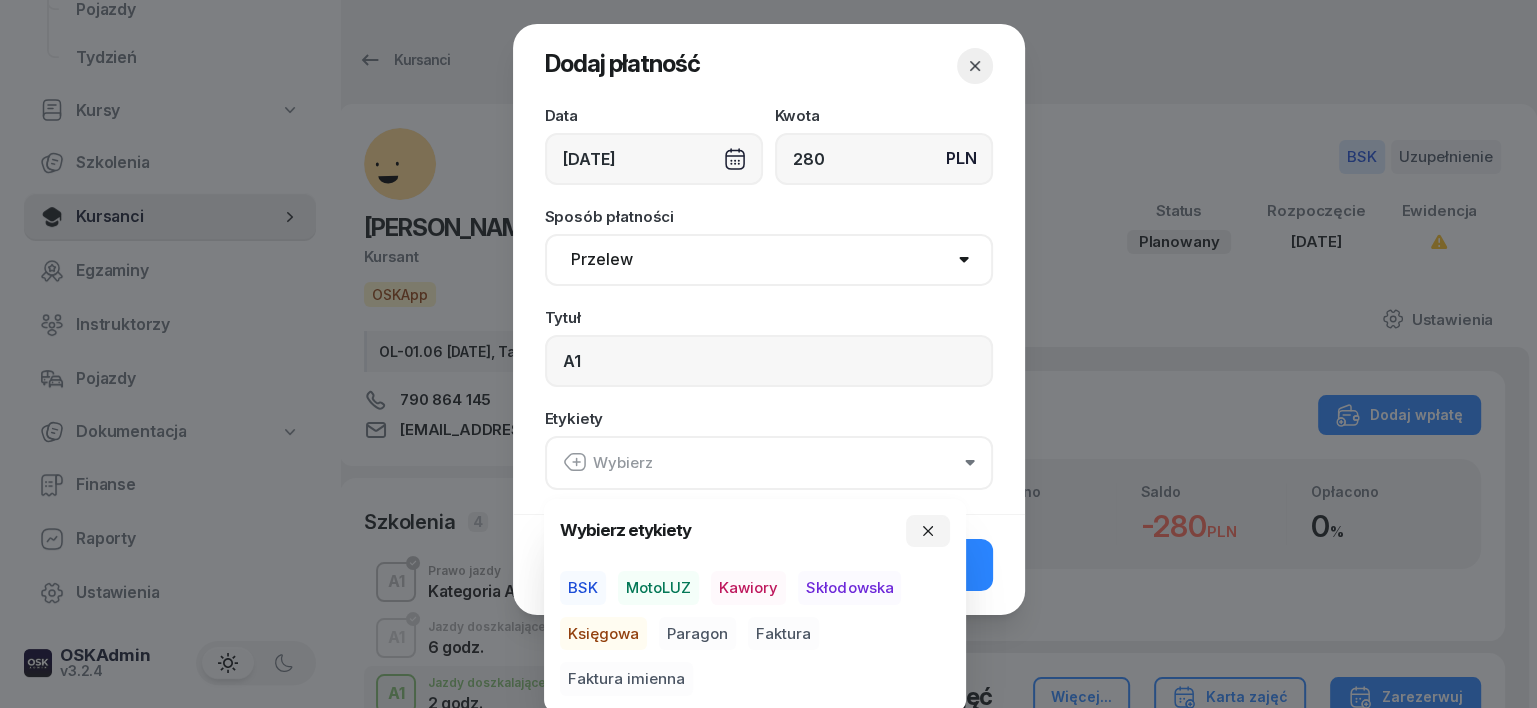 click on "BSK" at bounding box center [583, 588] 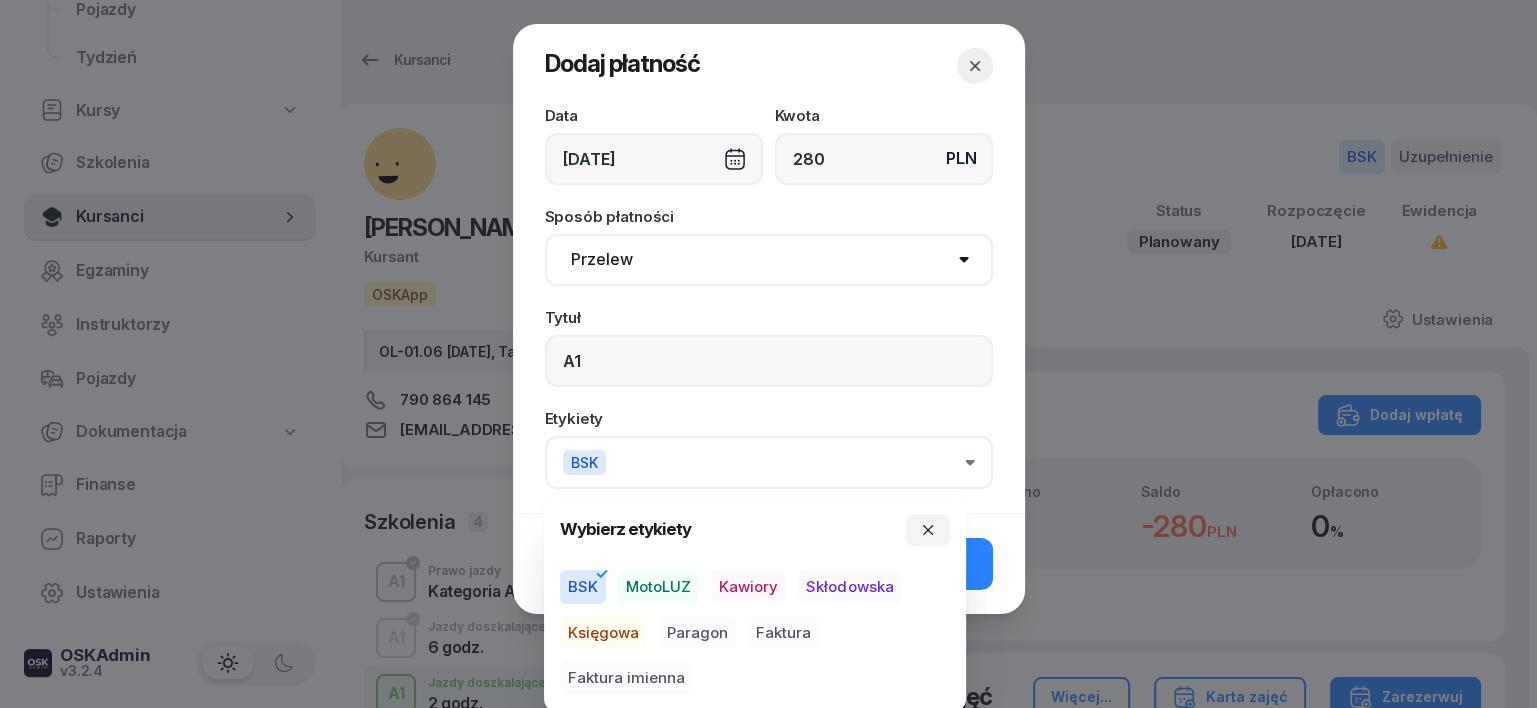 drag, startPoint x: 597, startPoint y: 636, endPoint x: 687, endPoint y: 638, distance: 90.02222 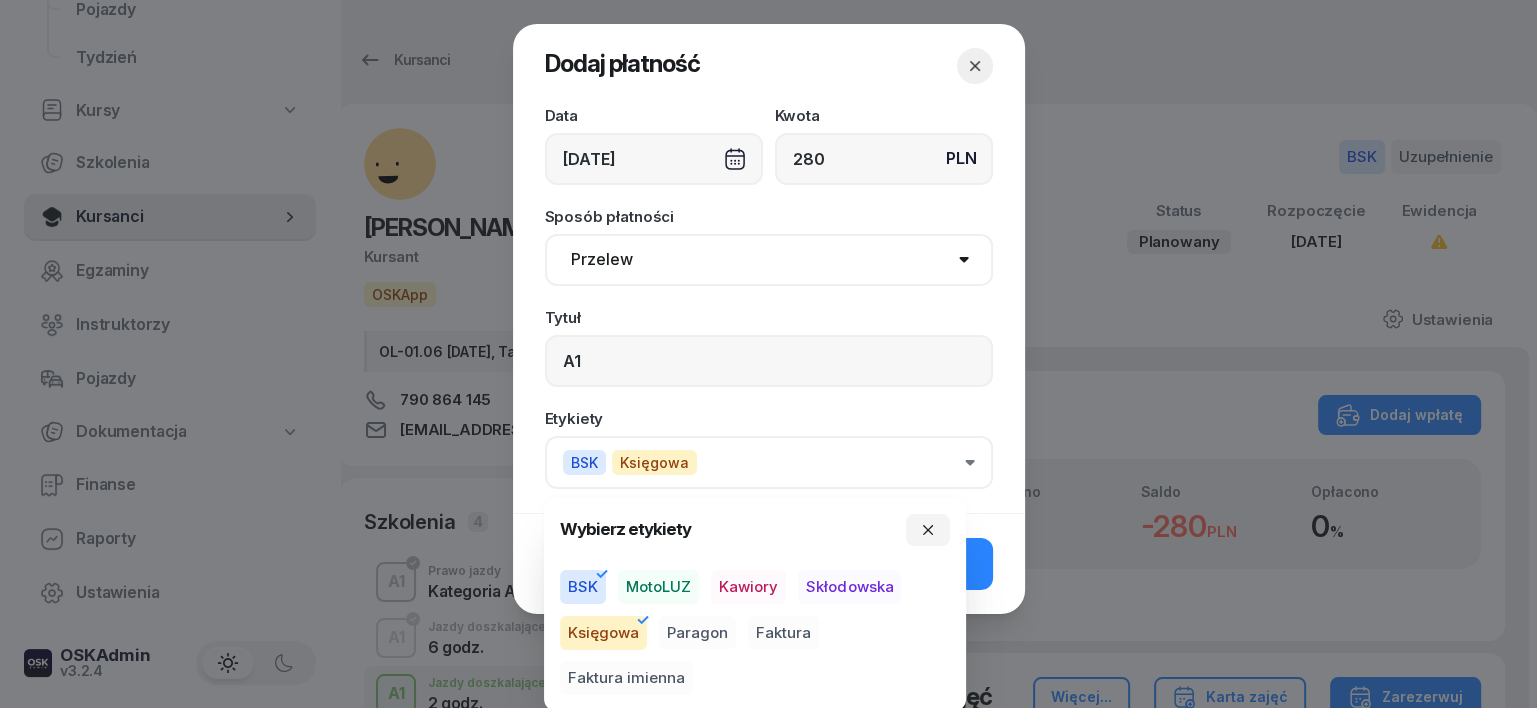 click on "Paragon" at bounding box center (697, 633) 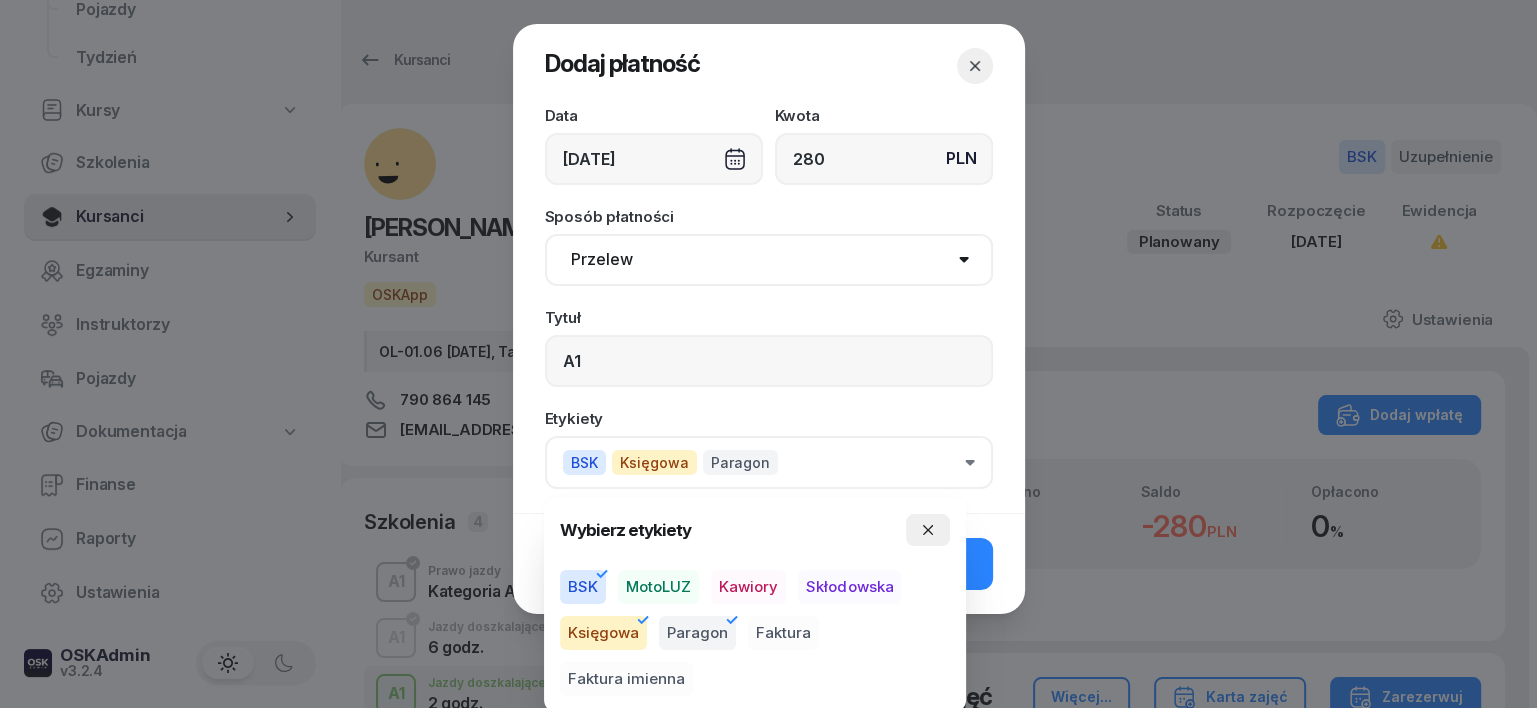 click 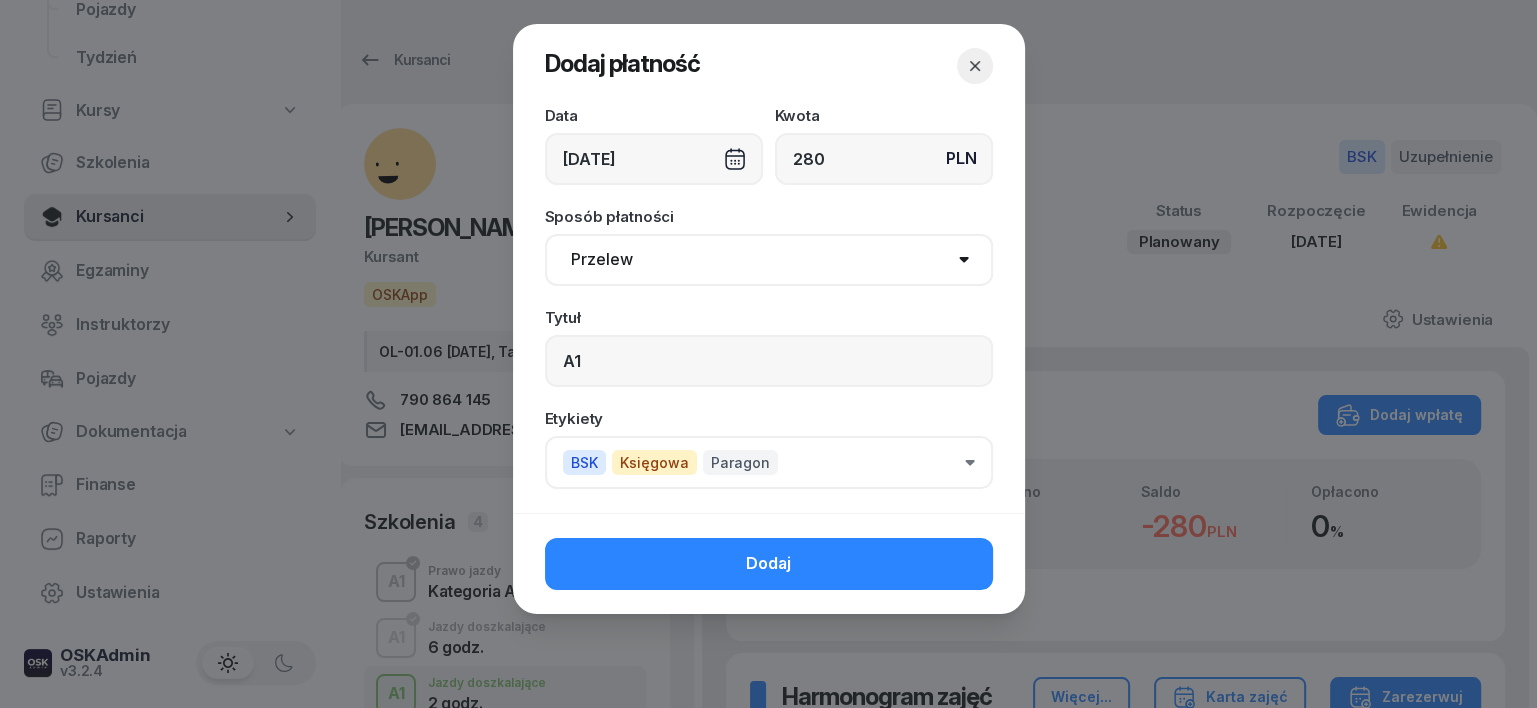 drag, startPoint x: 960, startPoint y: 568, endPoint x: 988, endPoint y: 560, distance: 29.12044 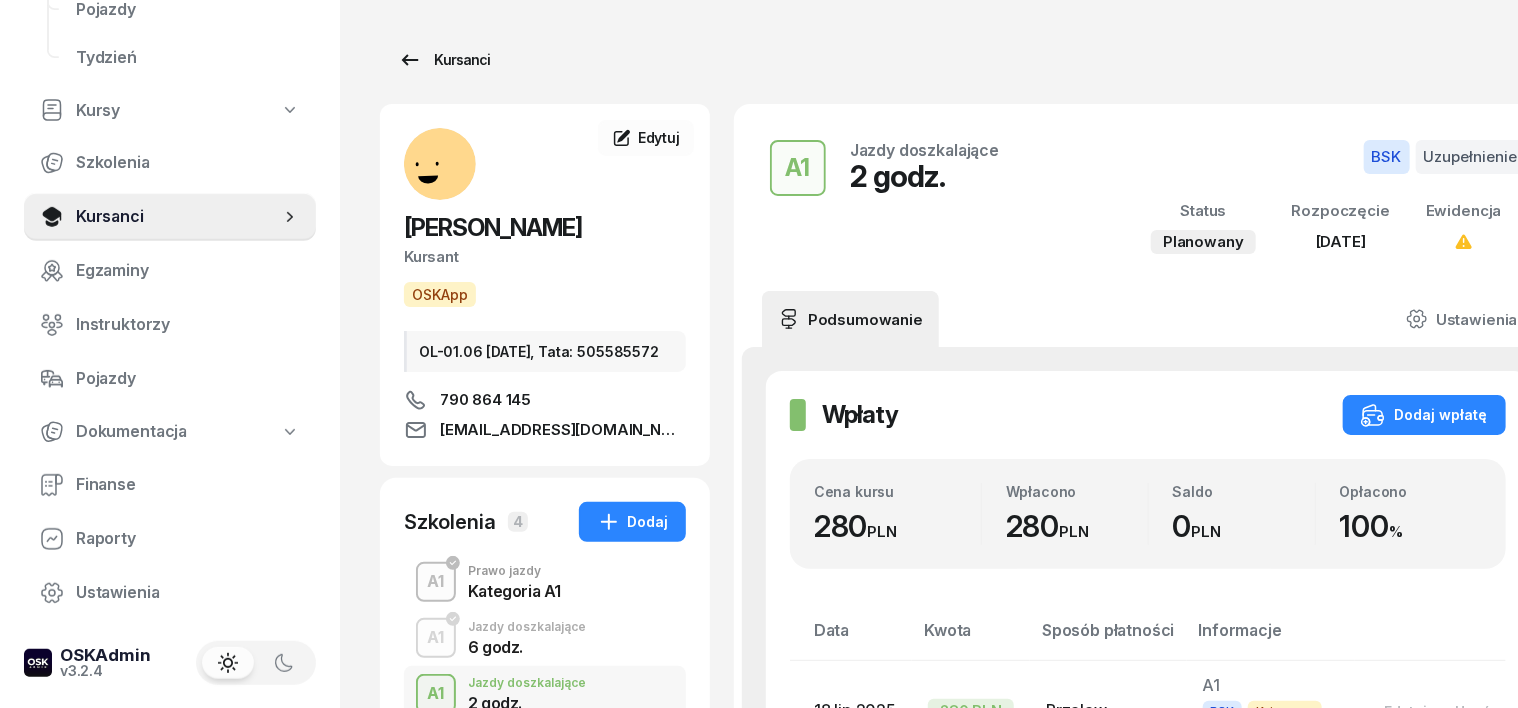 click on "Kursanci" at bounding box center (444, 60) 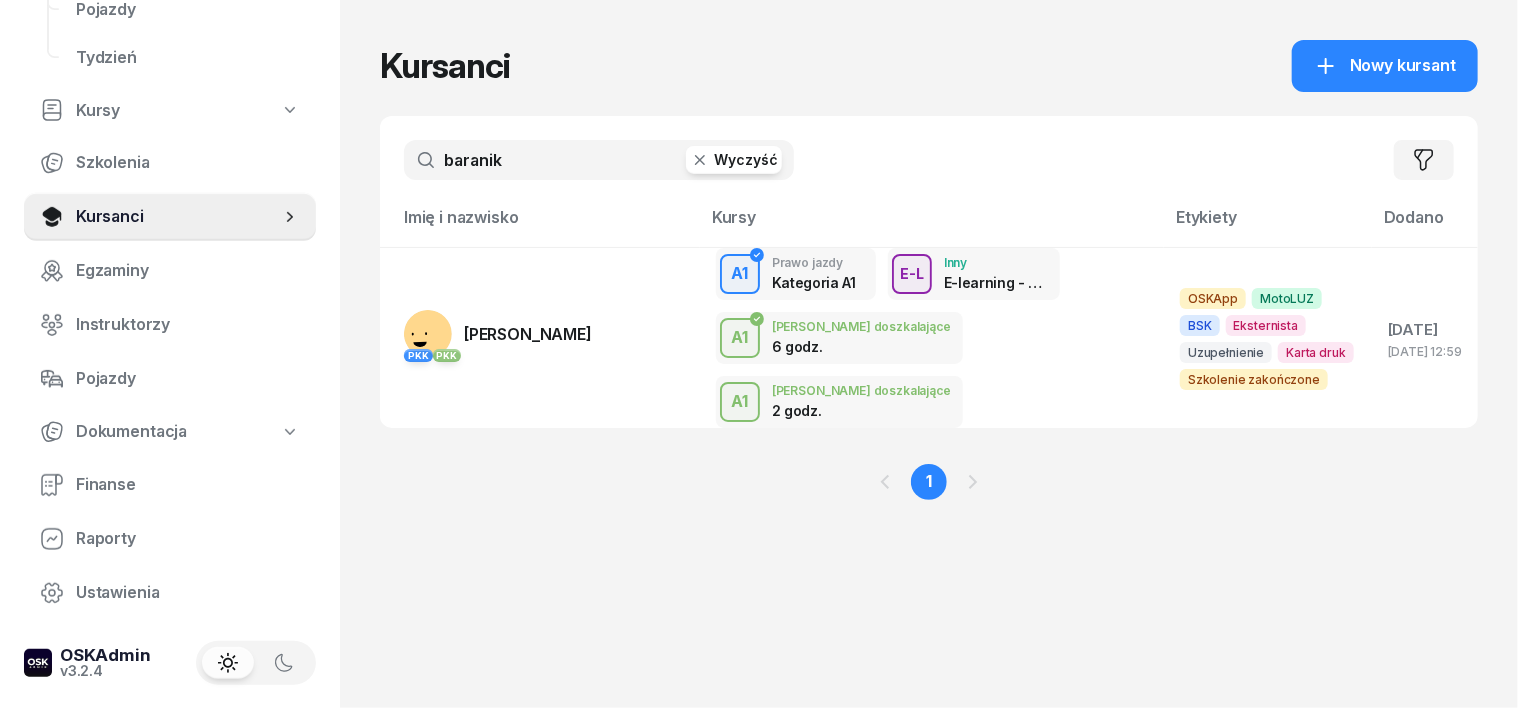 click 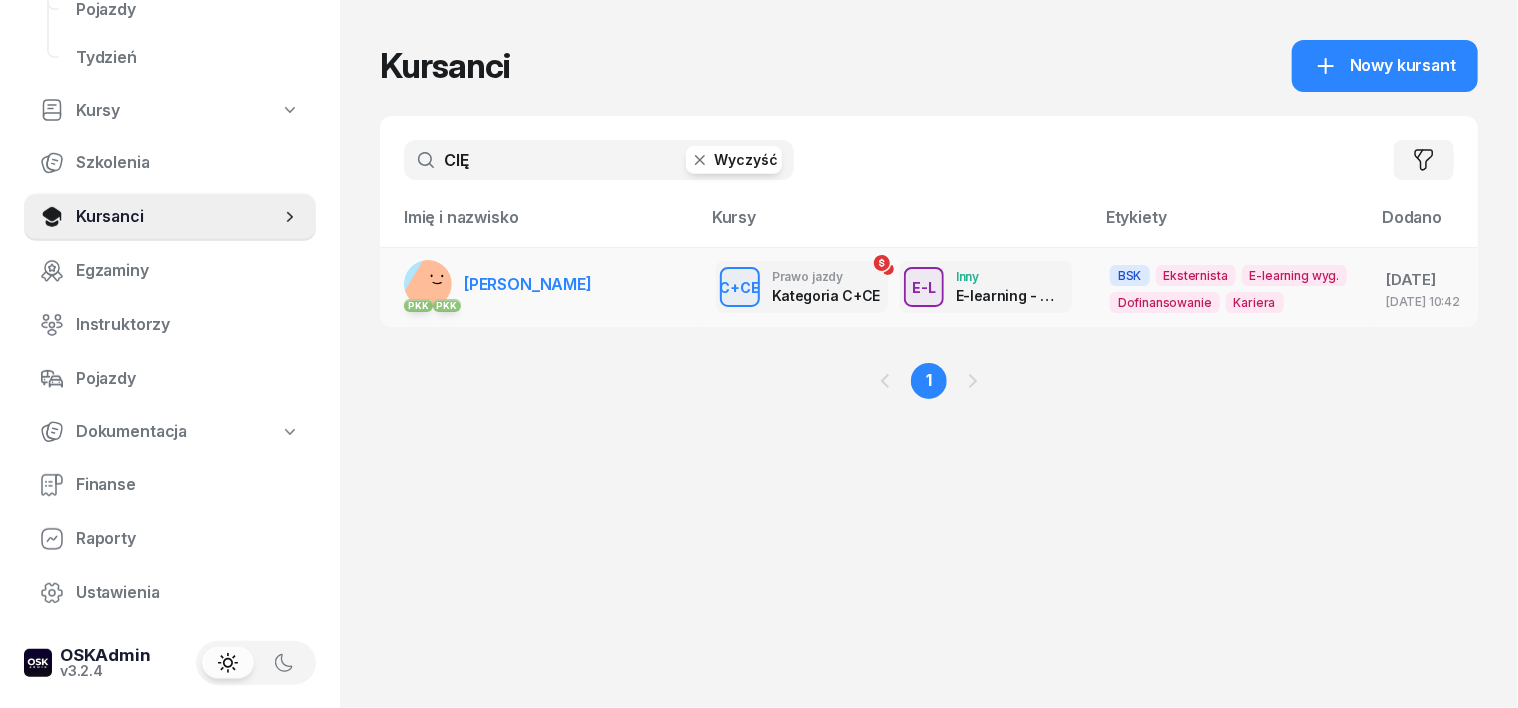 type on "CIĘ" 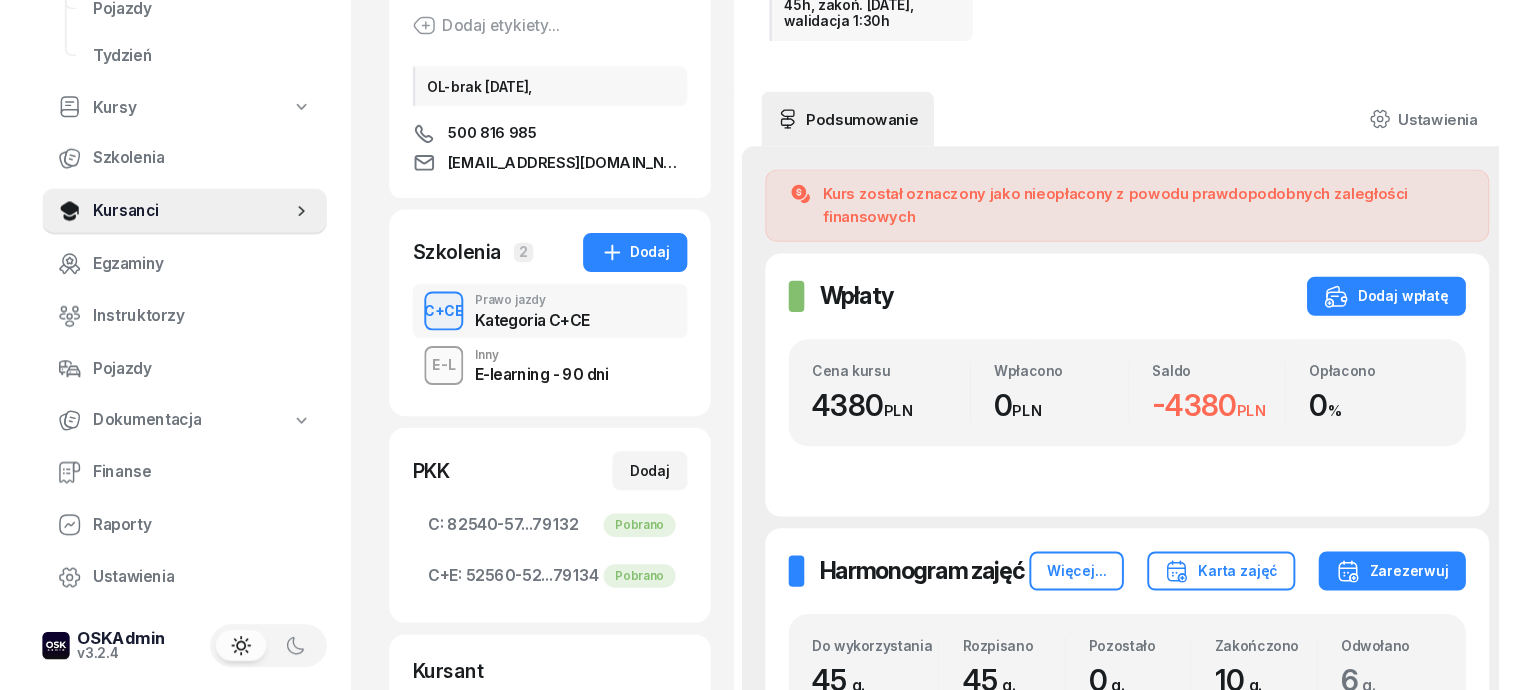 scroll, scrollTop: 250, scrollLeft: 0, axis: vertical 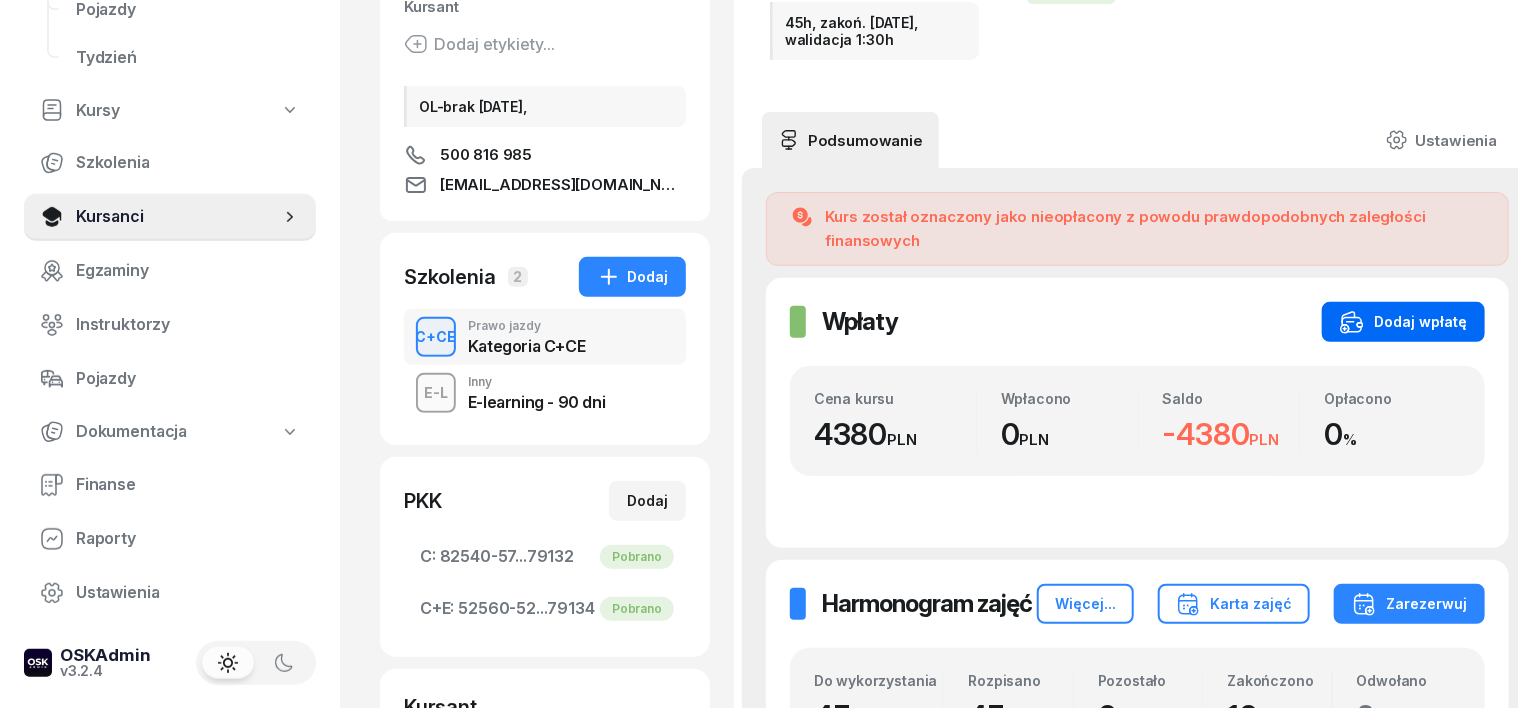 click on "Dodaj wpłatę" at bounding box center (1403, 322) 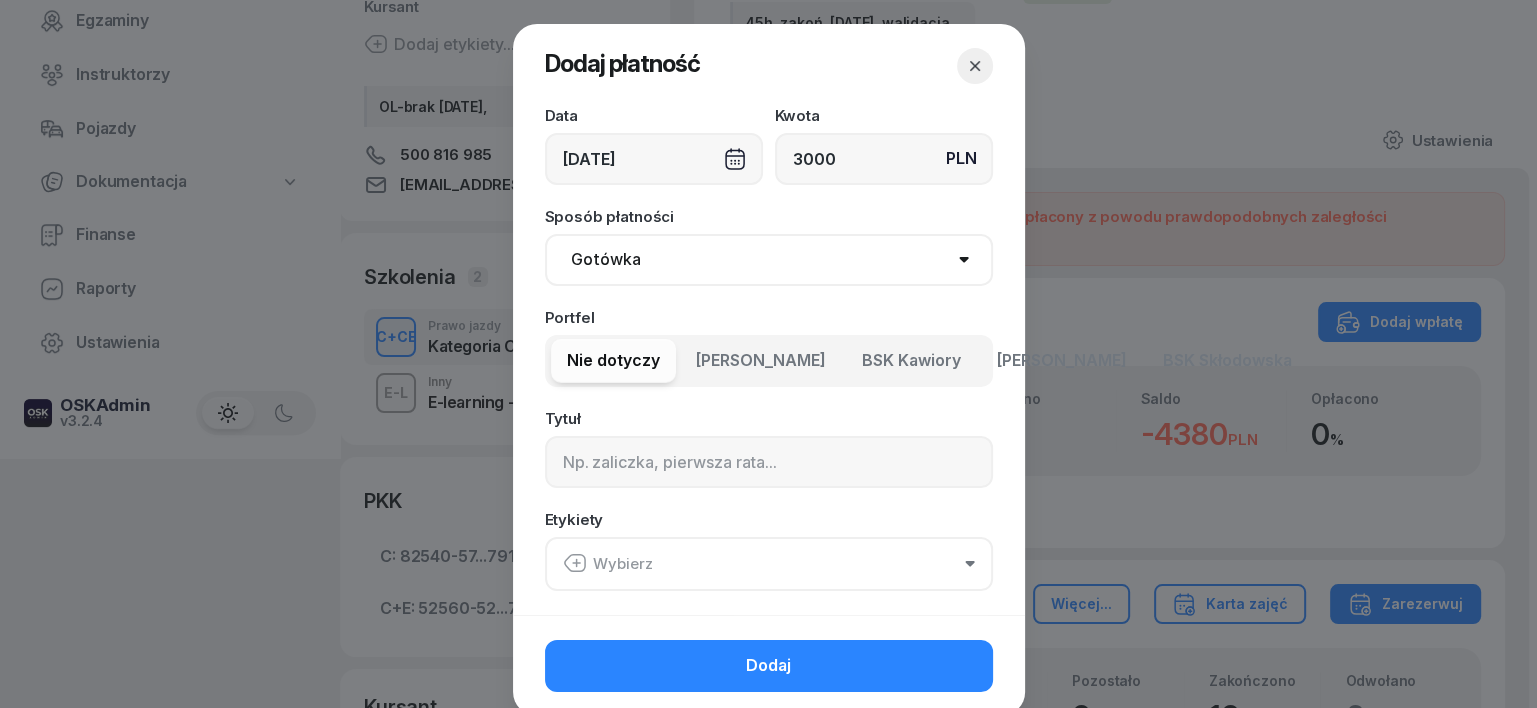 type on "3000" 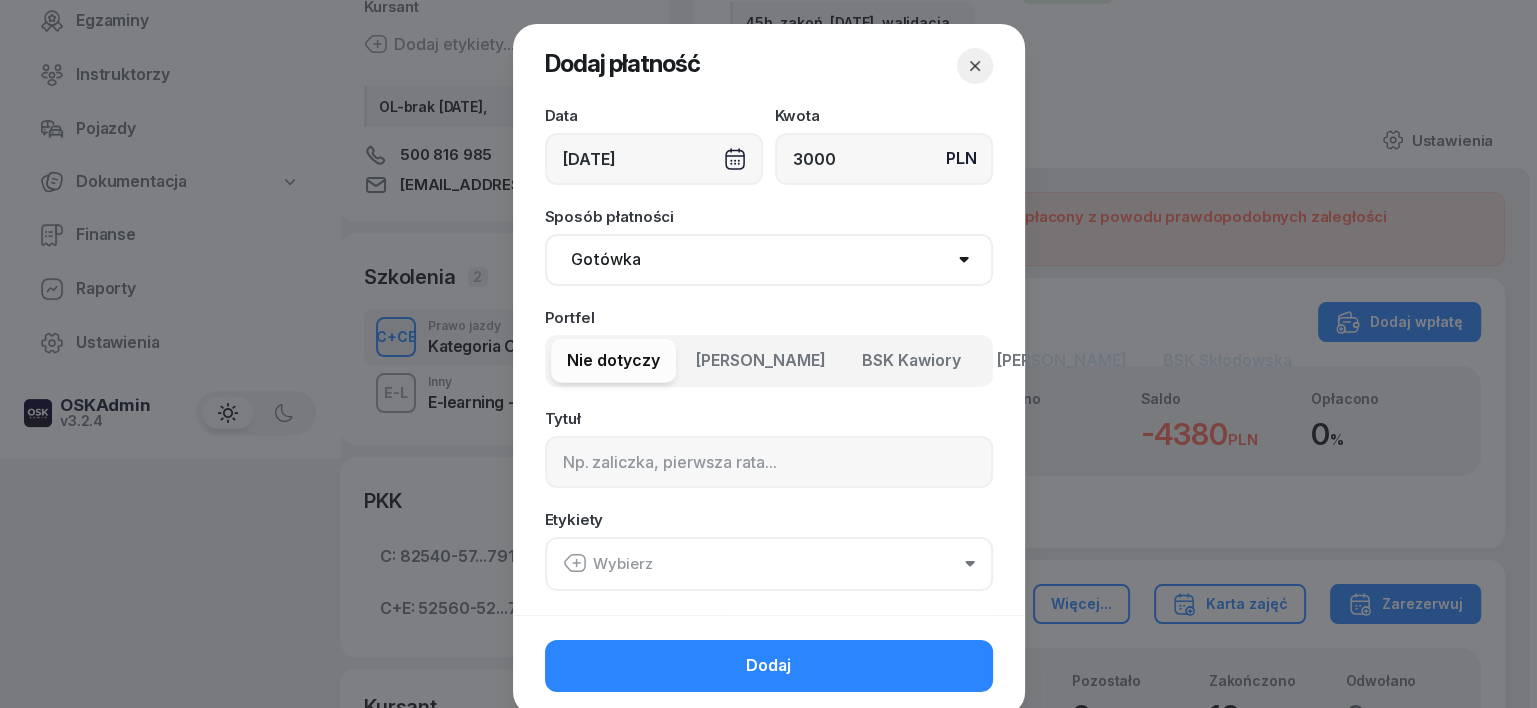 select on "transfer" 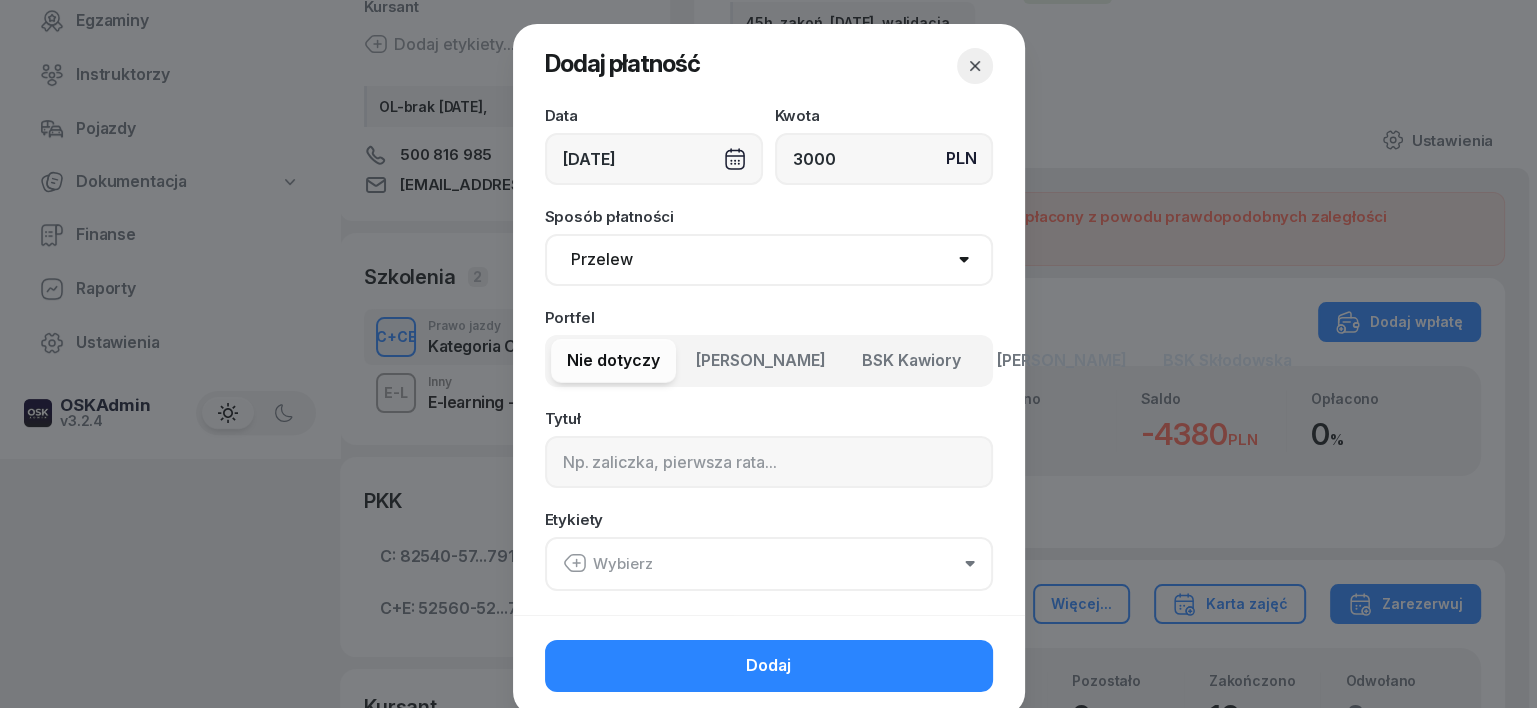 click on "Gotówka Karta Przelew Płatności online BLIK" at bounding box center [769, 260] 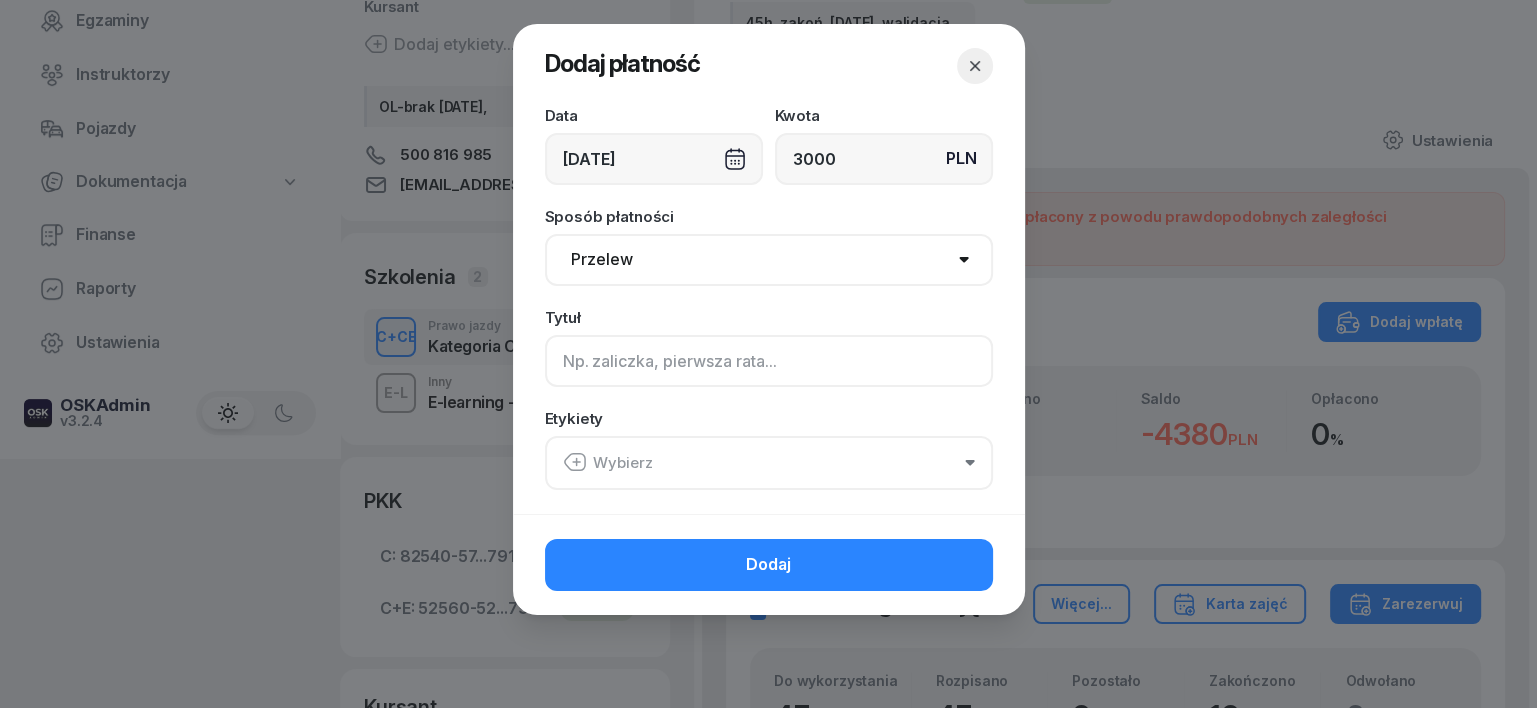click 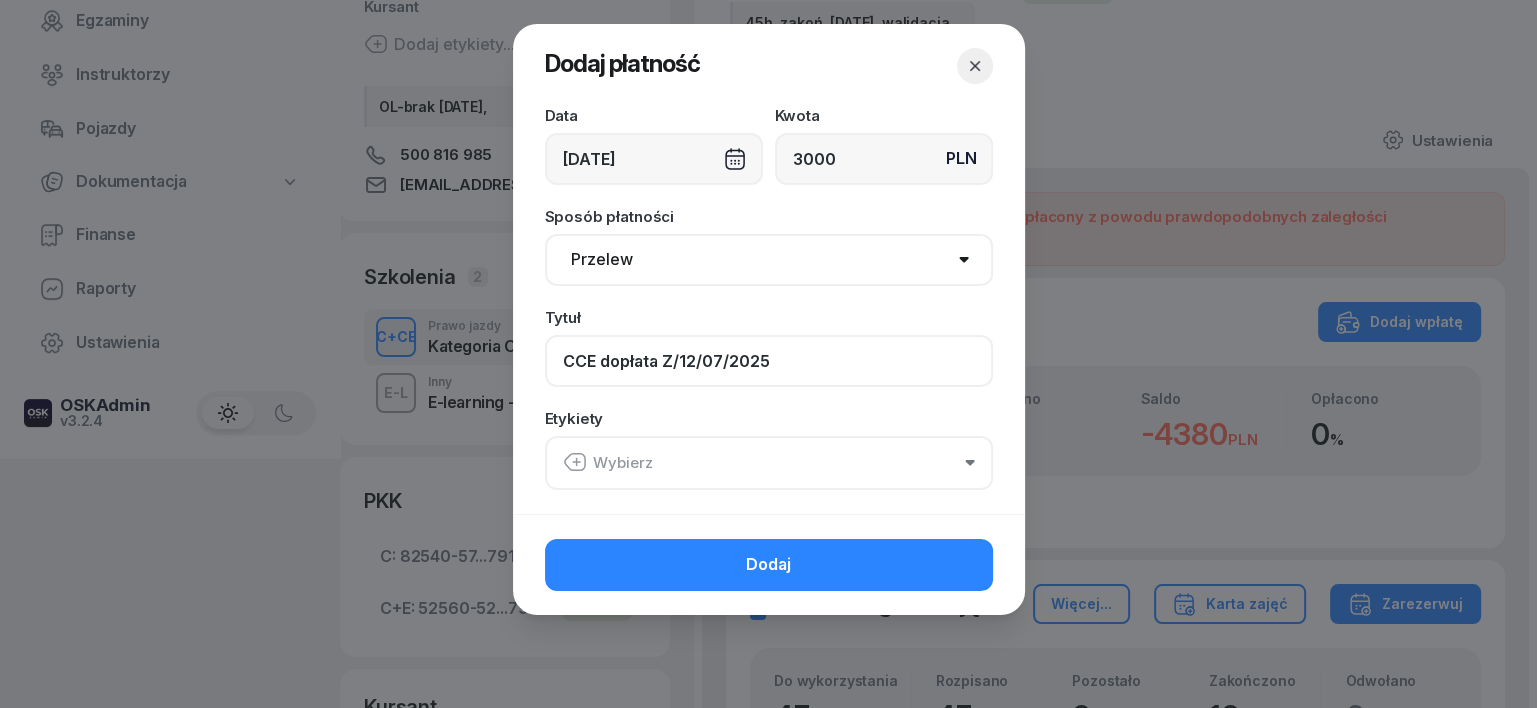 type on "CCE dopłata Z/12/07/2025" 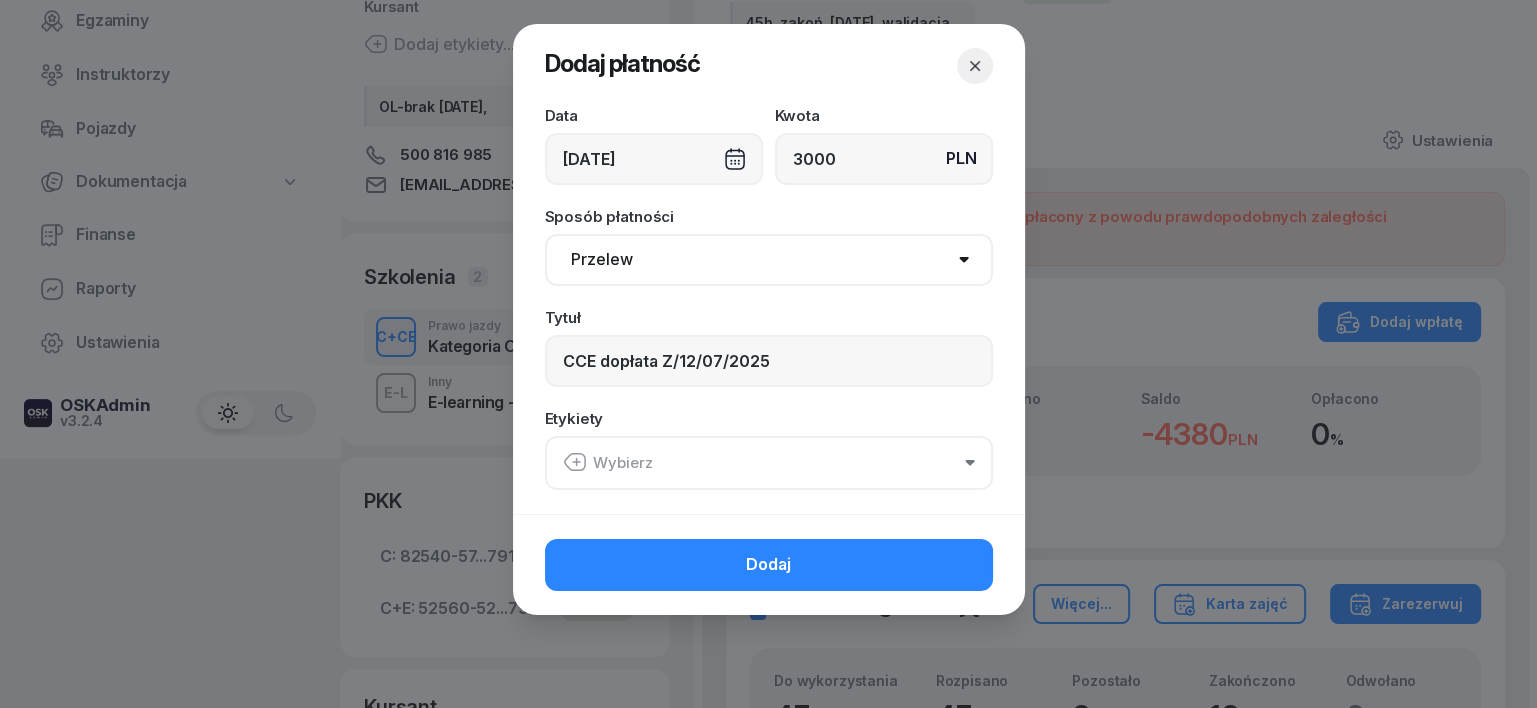click 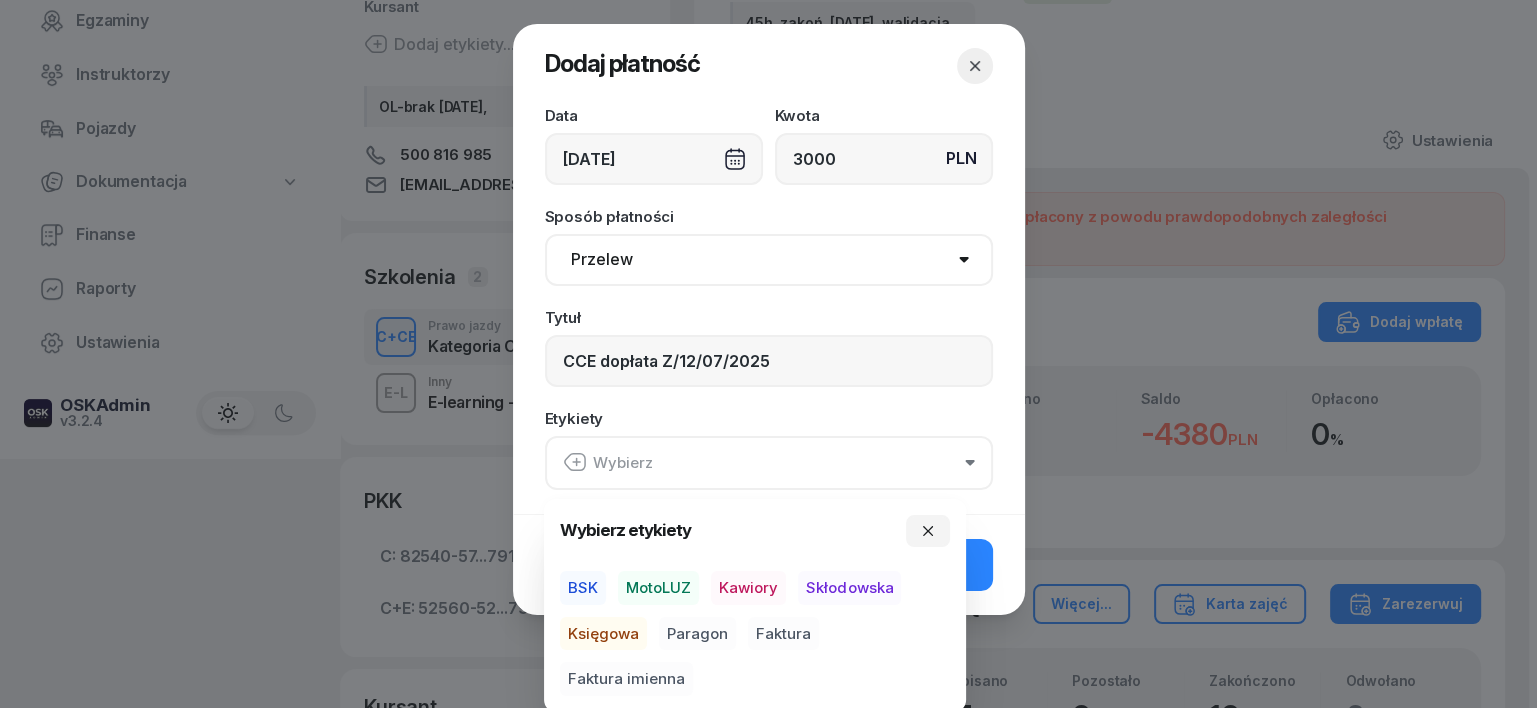 drag, startPoint x: 591, startPoint y: 583, endPoint x: 581, endPoint y: 616, distance: 34.48188 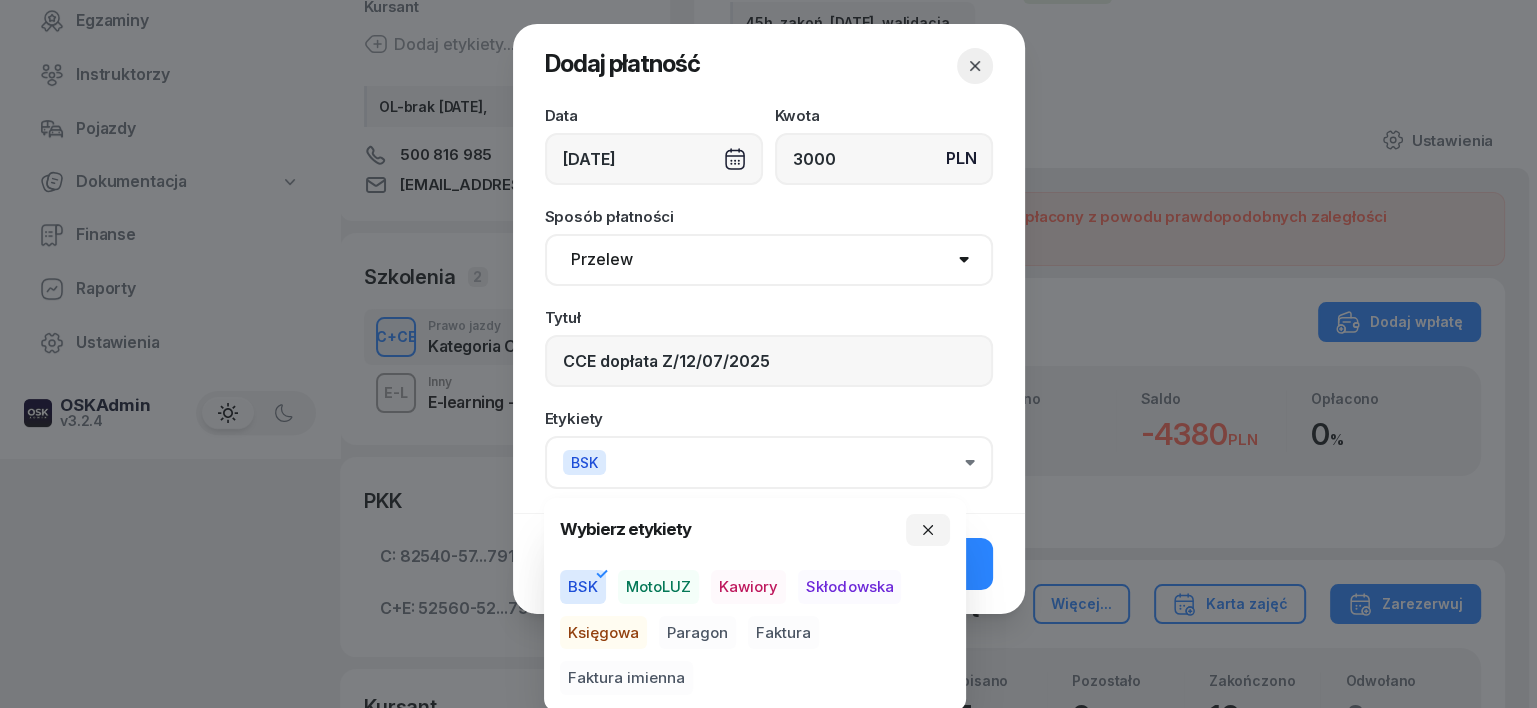 click on "Księgowa" at bounding box center (603, 633) 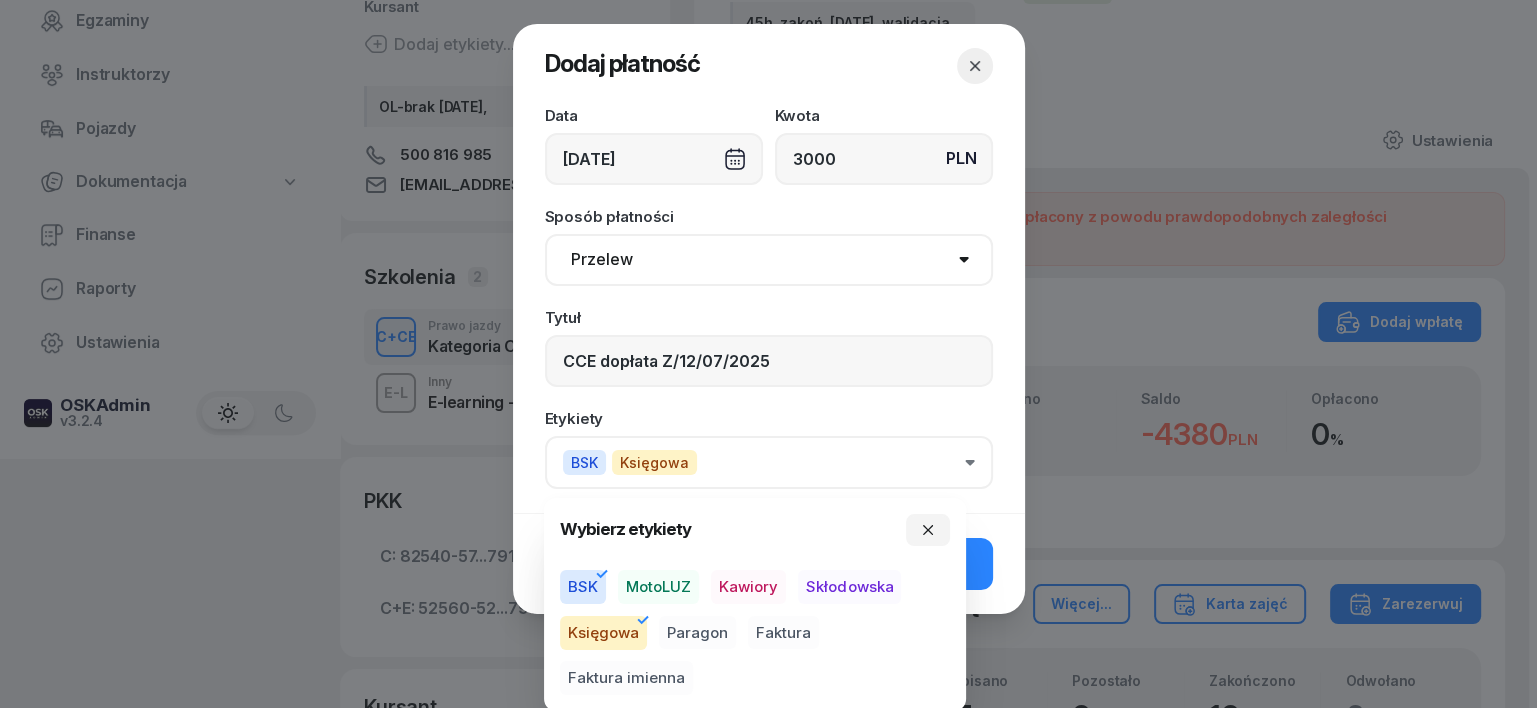 click on "Faktura imienna" at bounding box center [626, 679] 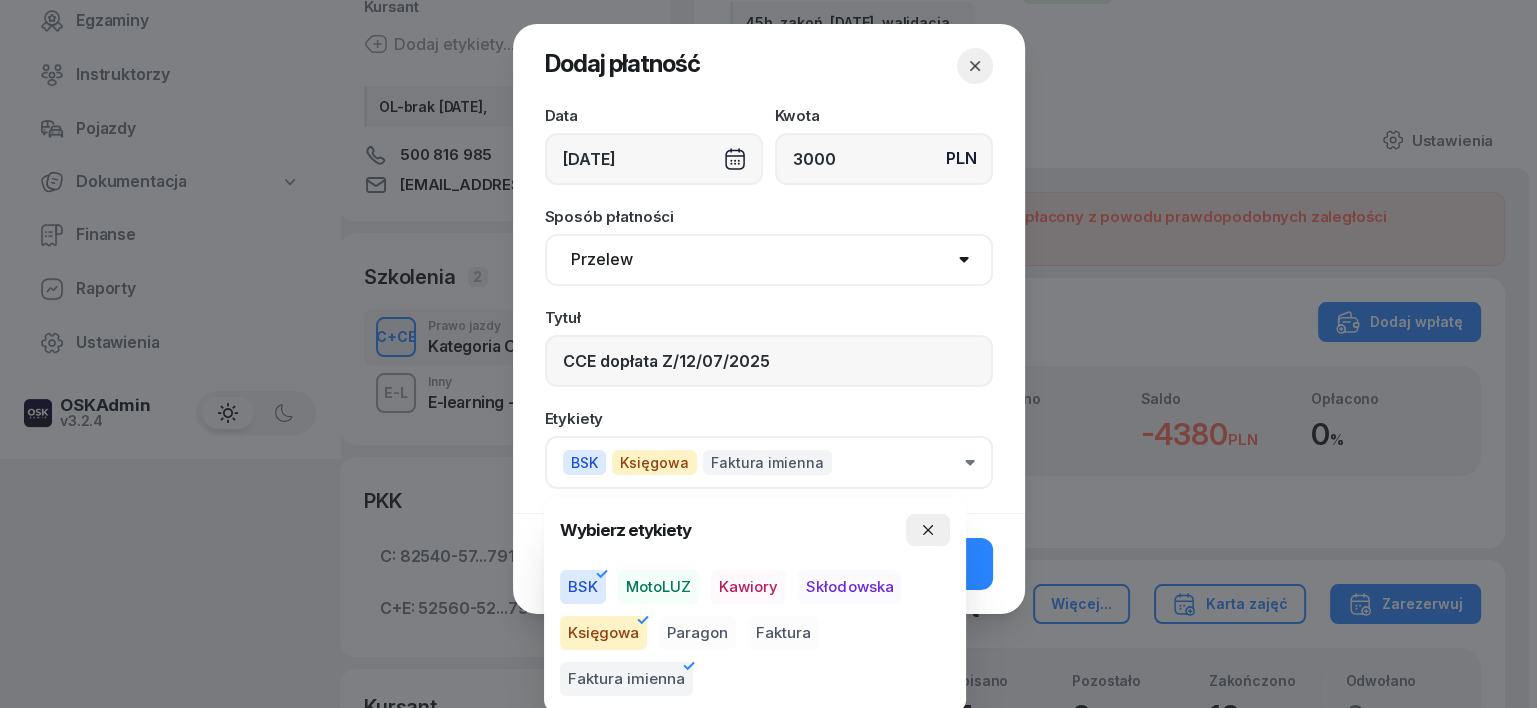 click 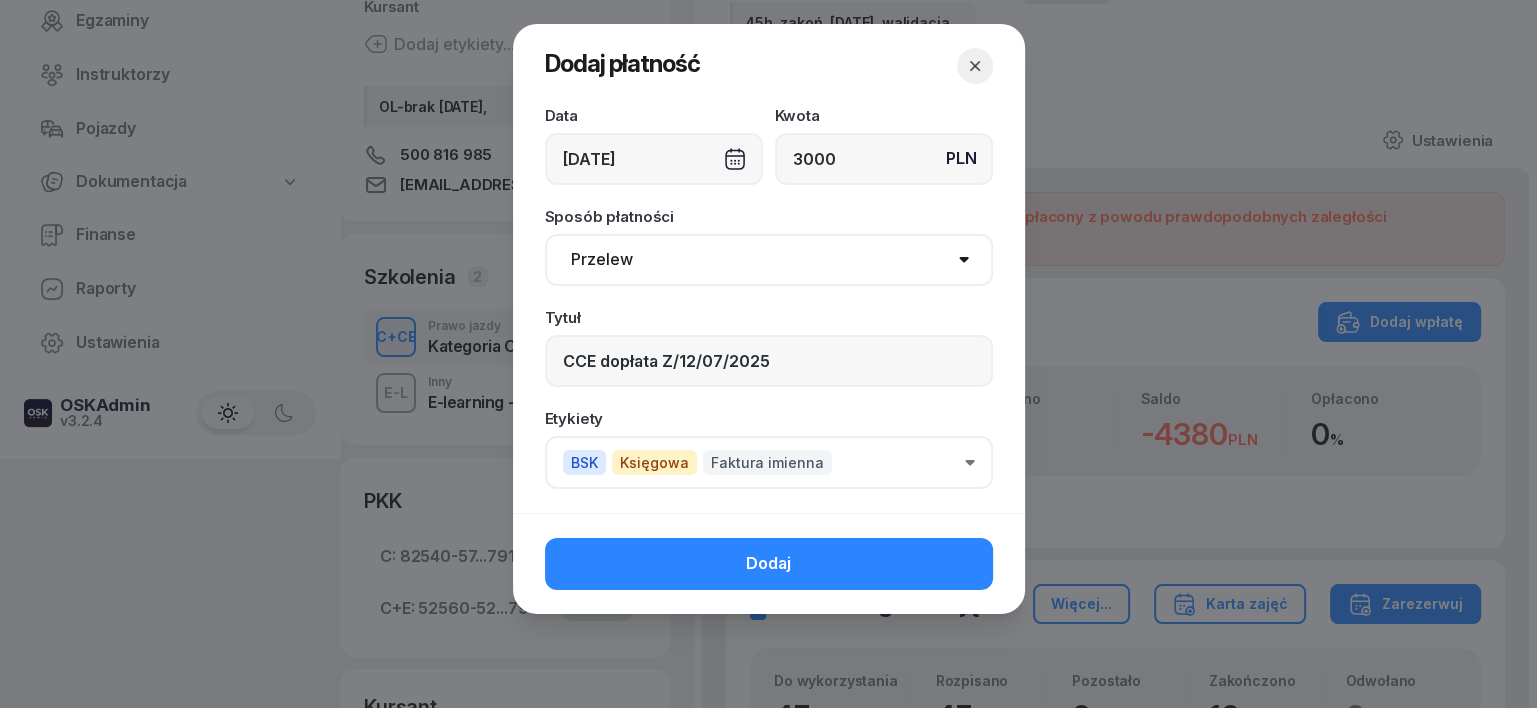 click on "Dodaj" 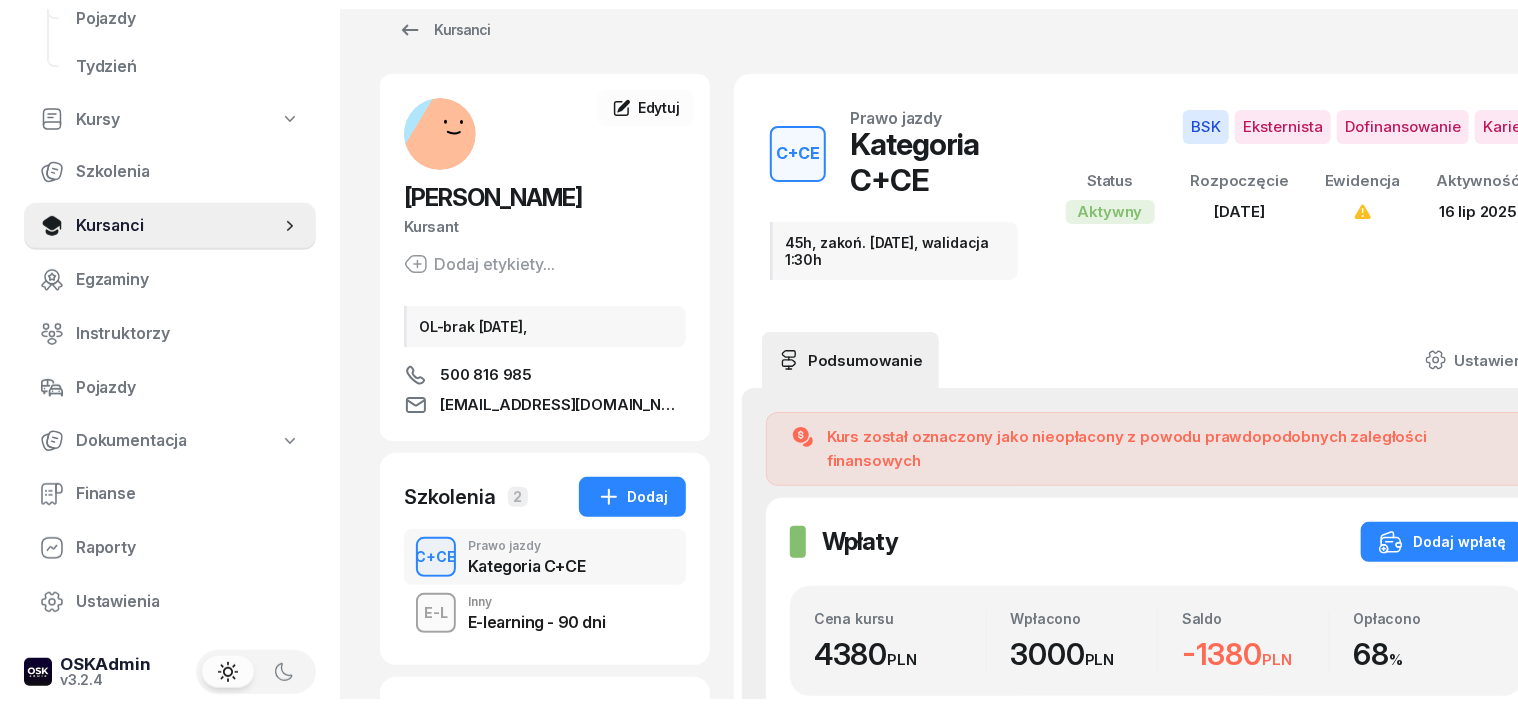 scroll, scrollTop: 0, scrollLeft: 0, axis: both 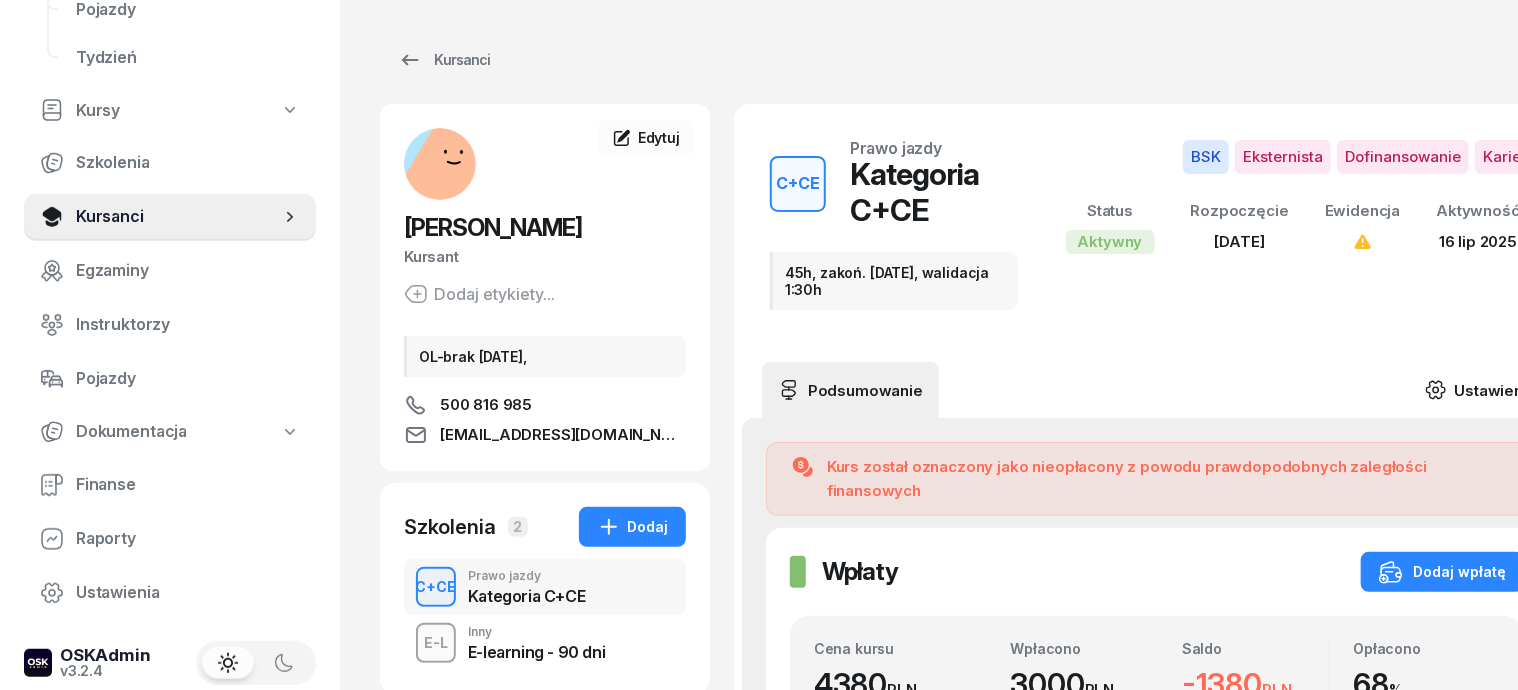 click 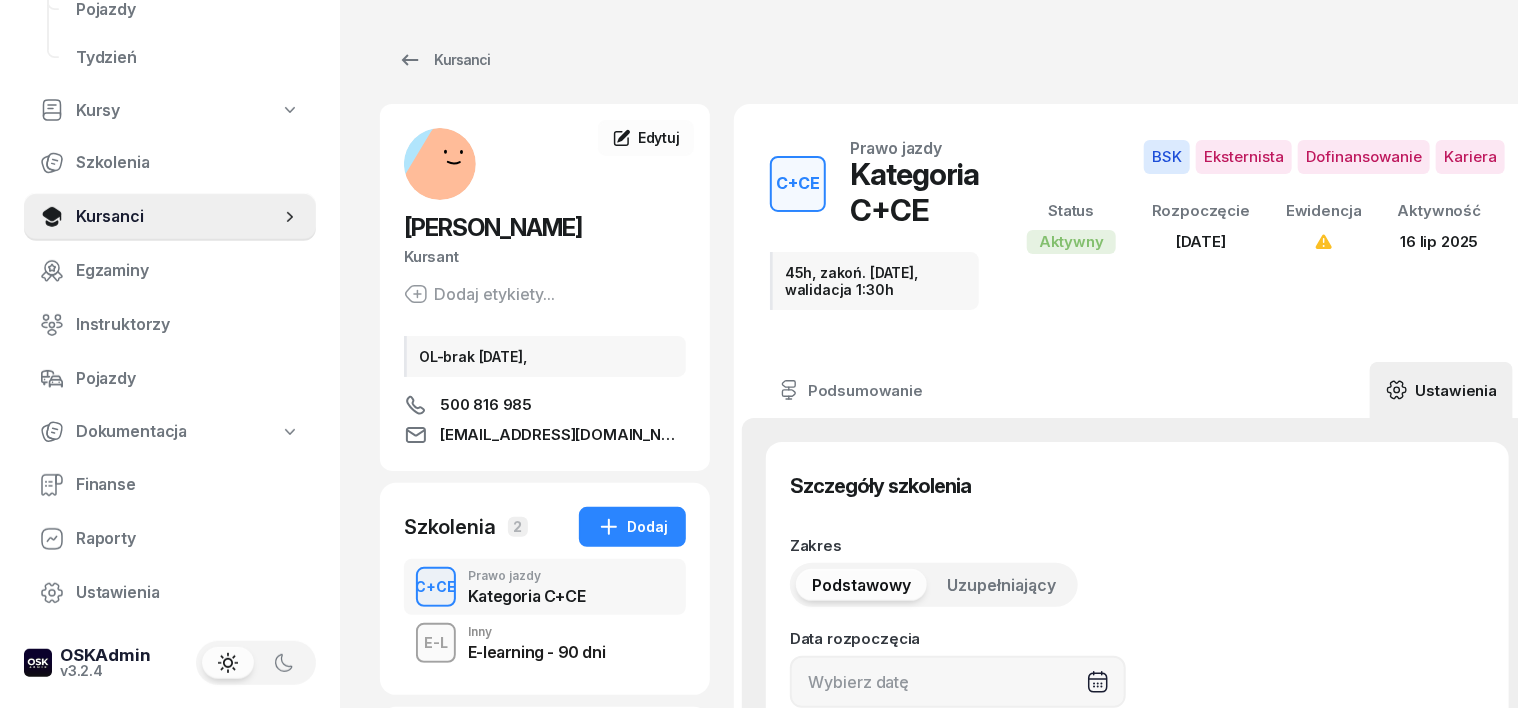 type on "05/06/2025" 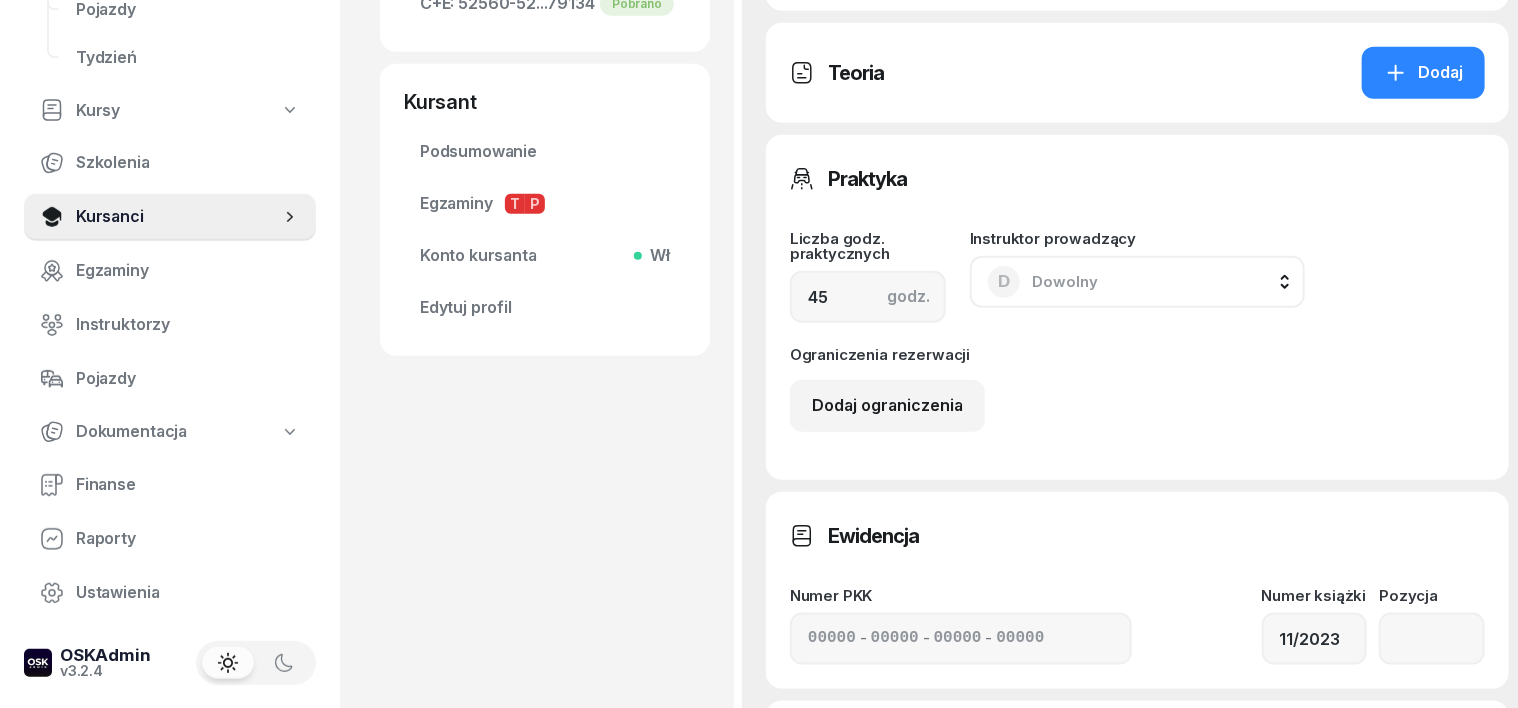 scroll, scrollTop: 875, scrollLeft: 0, axis: vertical 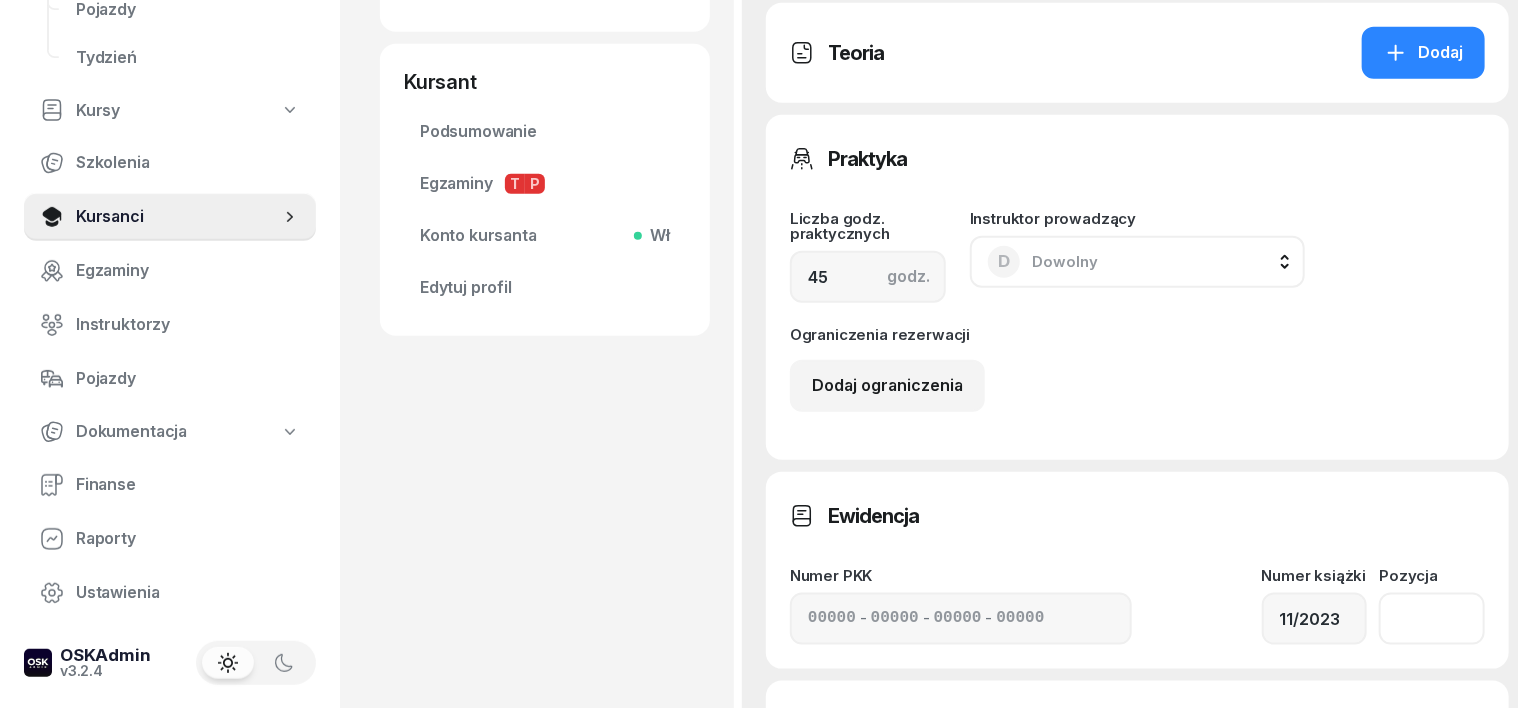 click 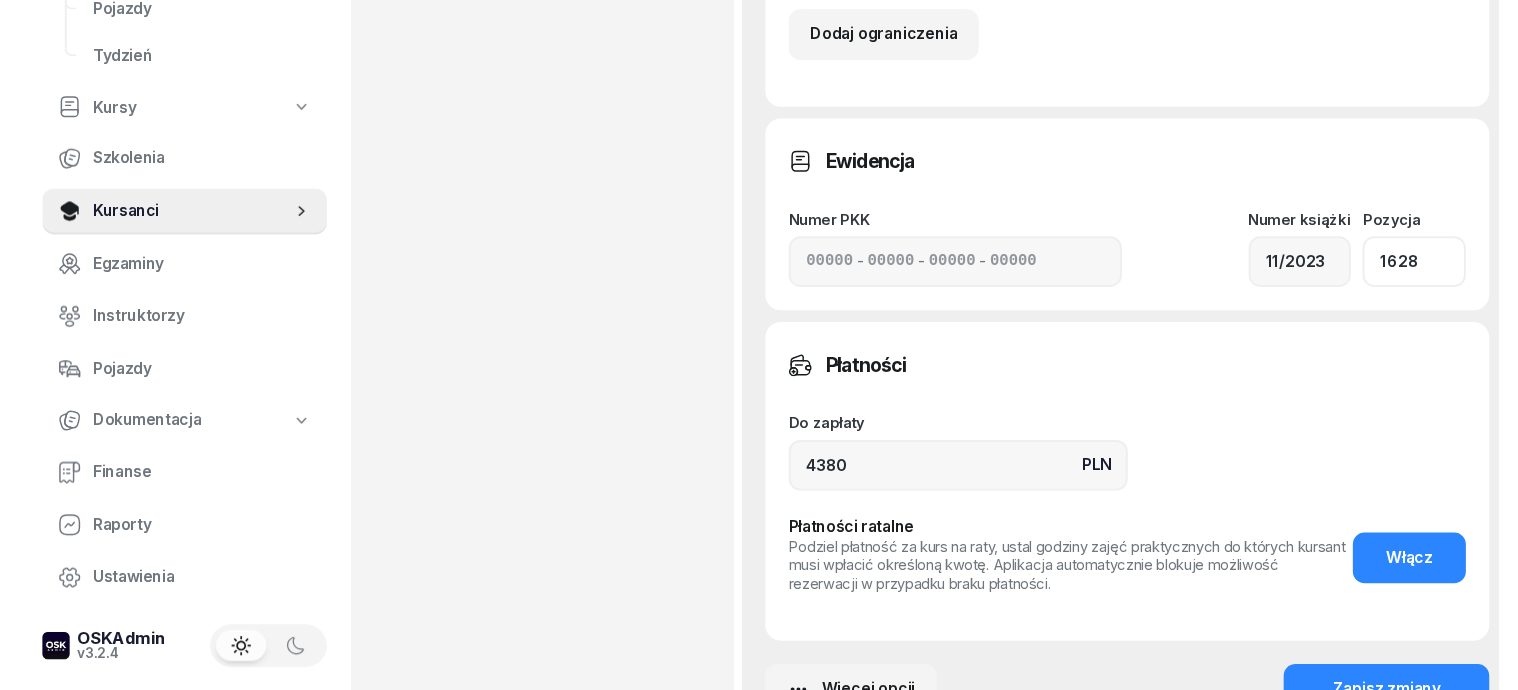 scroll, scrollTop: 1375, scrollLeft: 0, axis: vertical 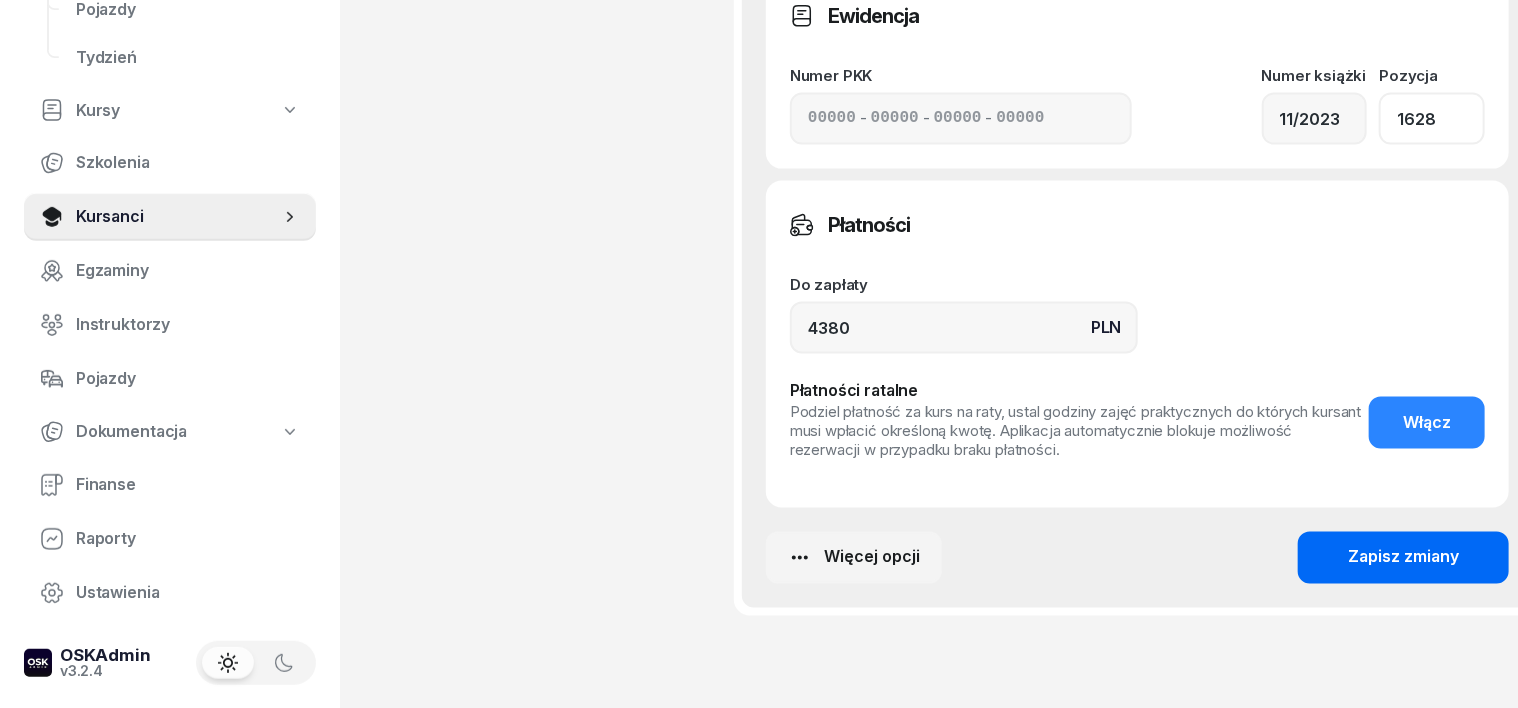 type on "1628" 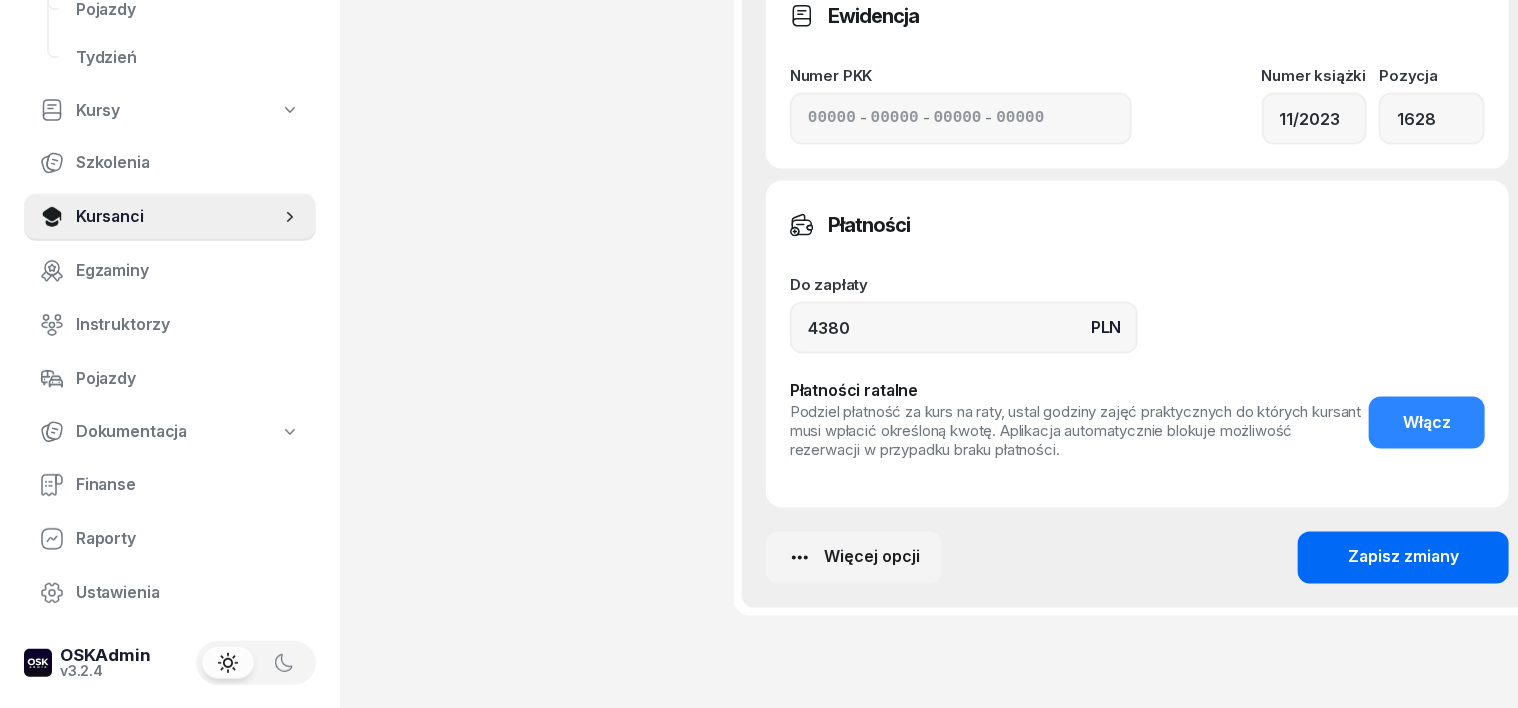 click on "Zapisz zmiany" at bounding box center (1403, 558) 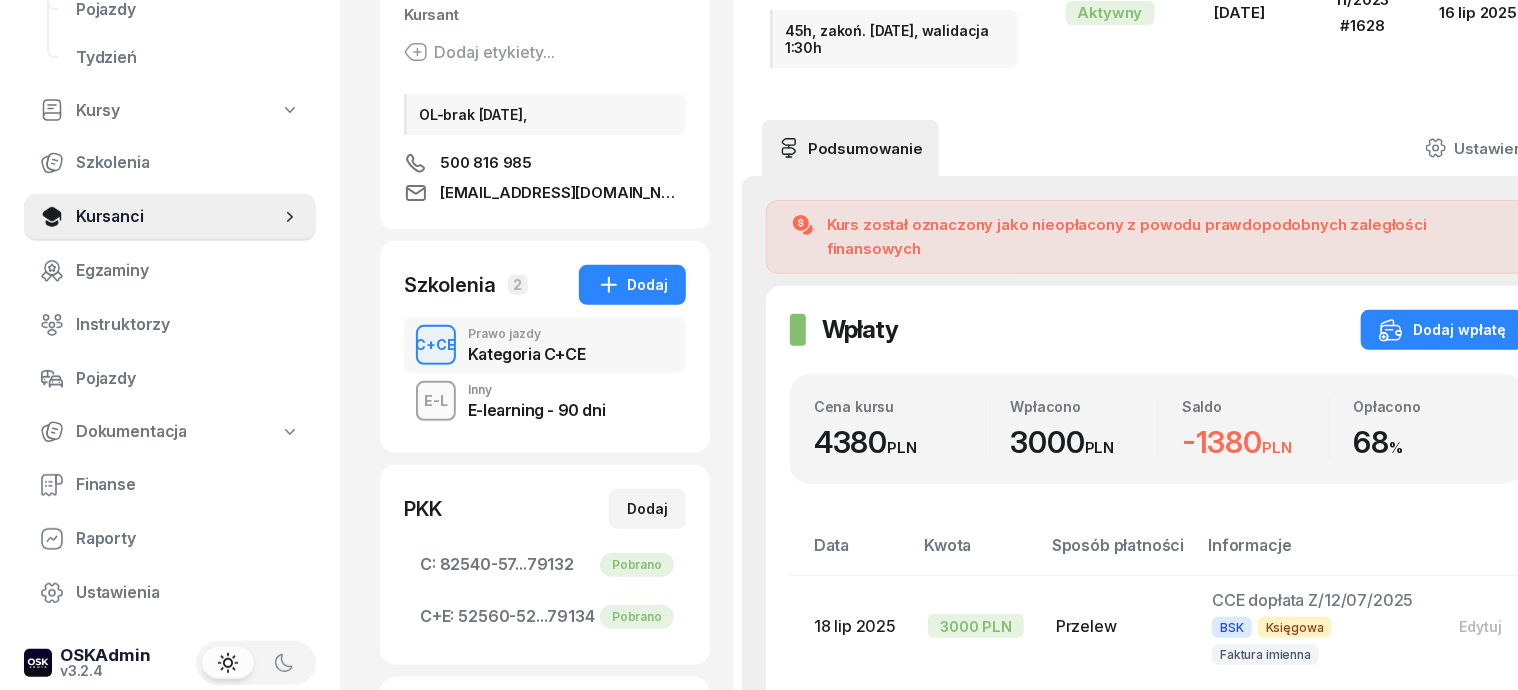 scroll, scrollTop: 124, scrollLeft: 0, axis: vertical 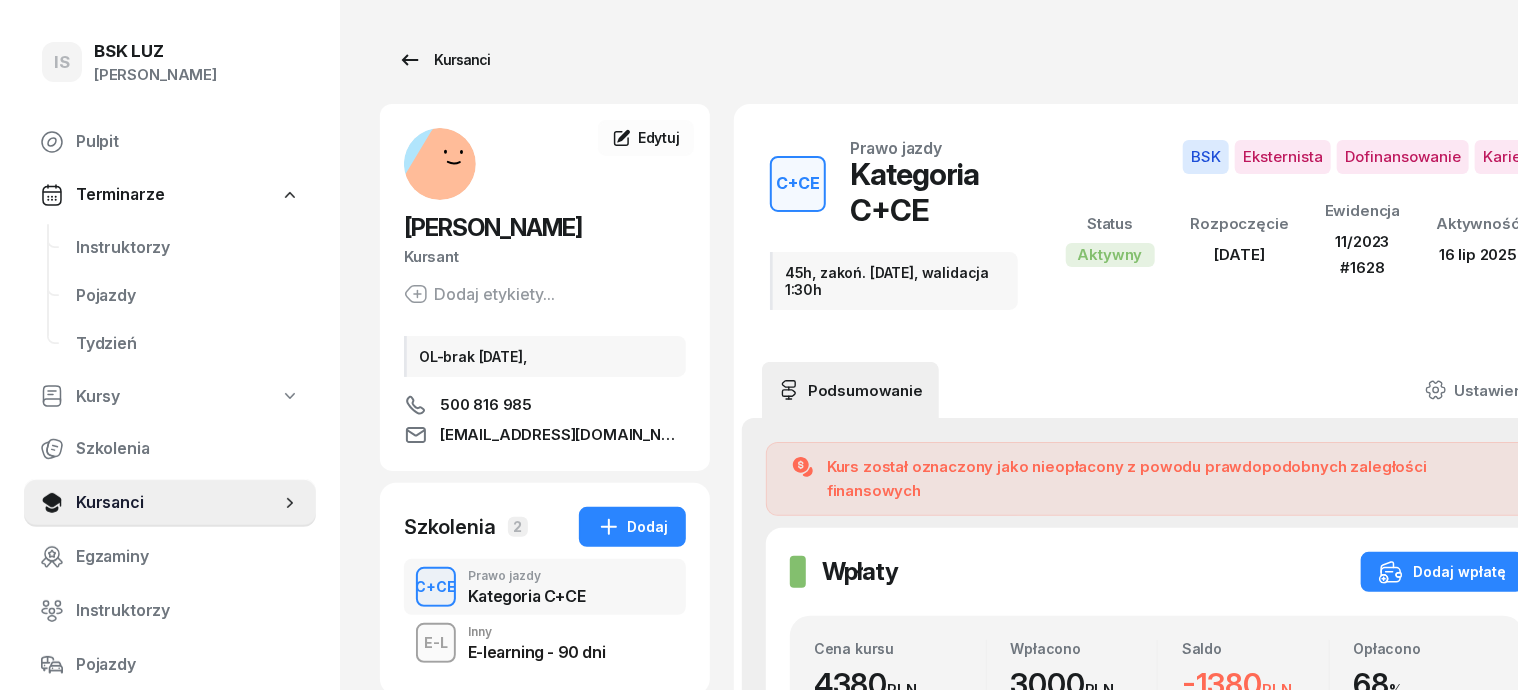 click on "Kursanci" at bounding box center (444, 60) 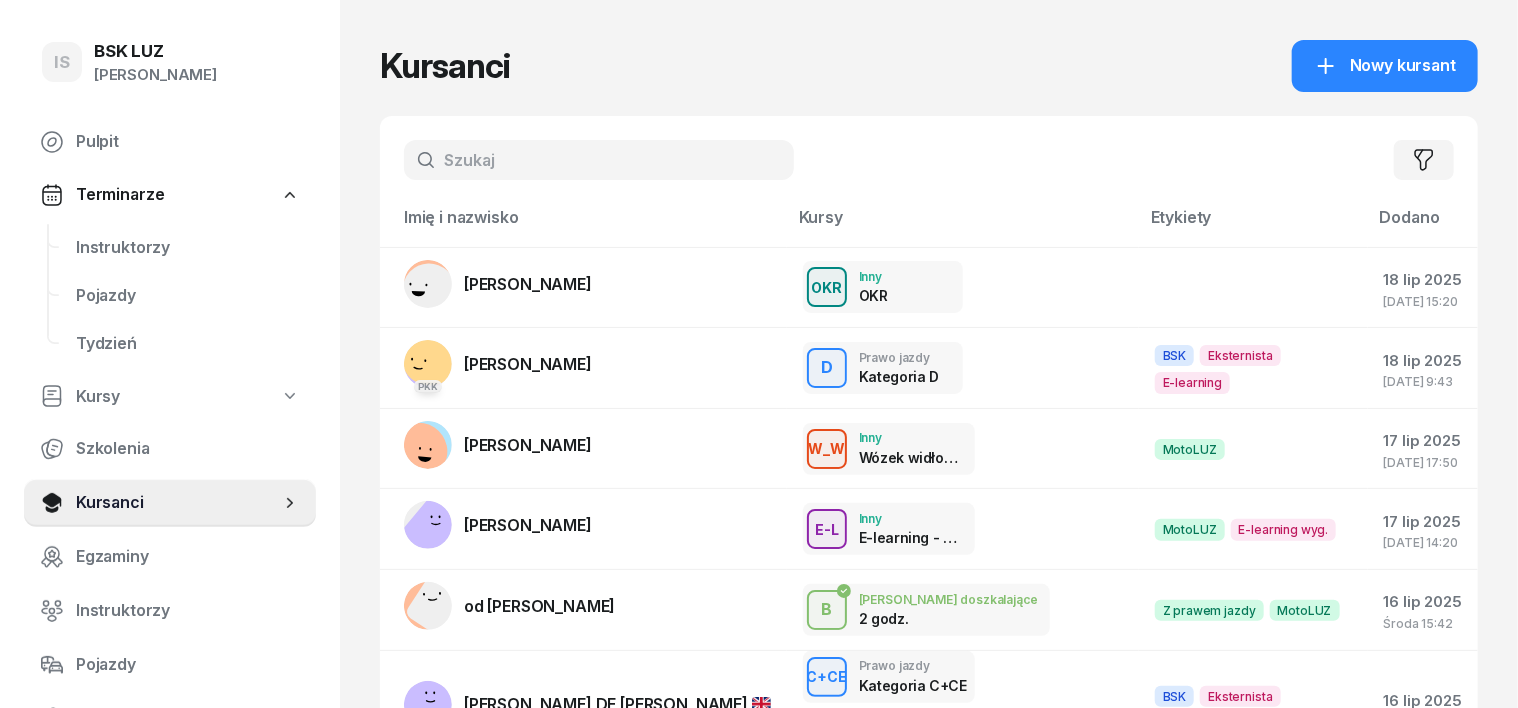 click at bounding box center [599, 160] 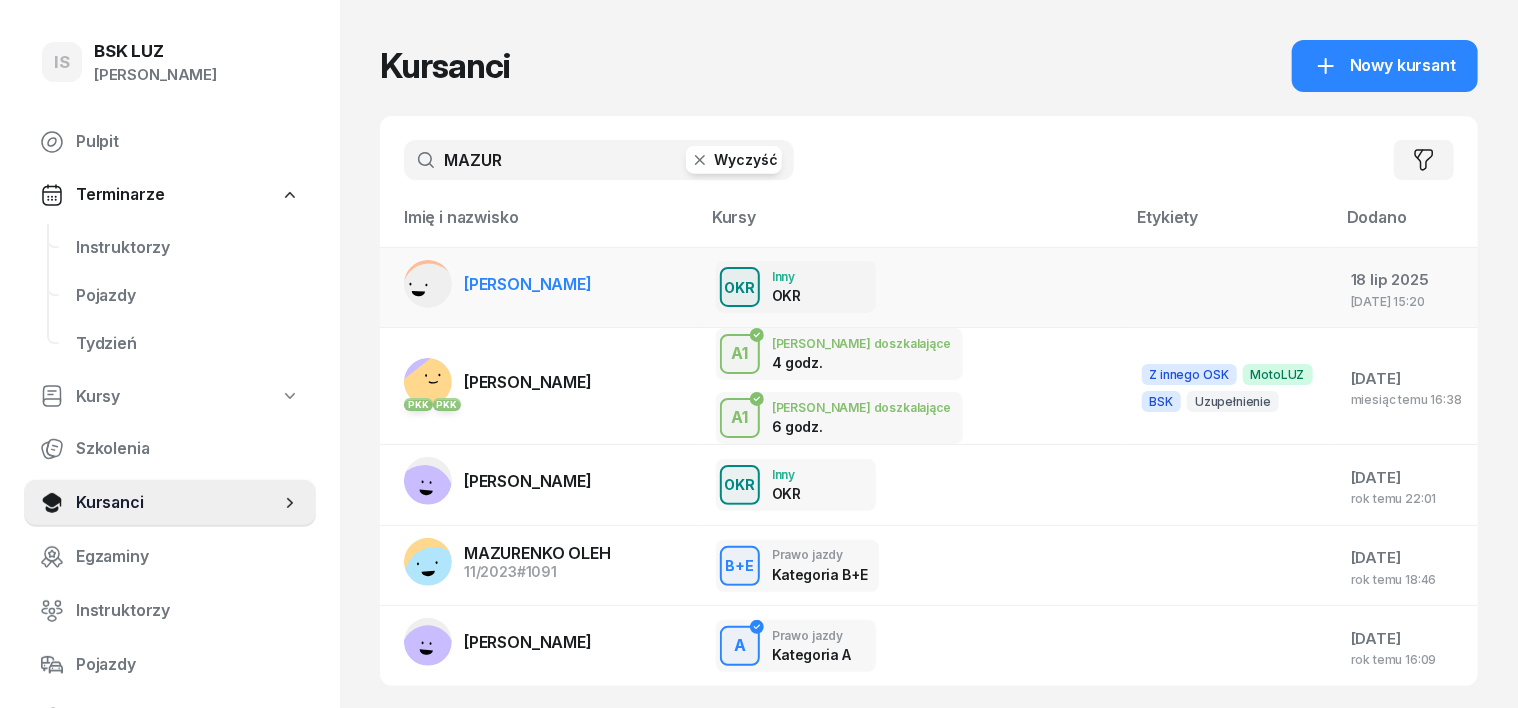 type on "MAZUR" 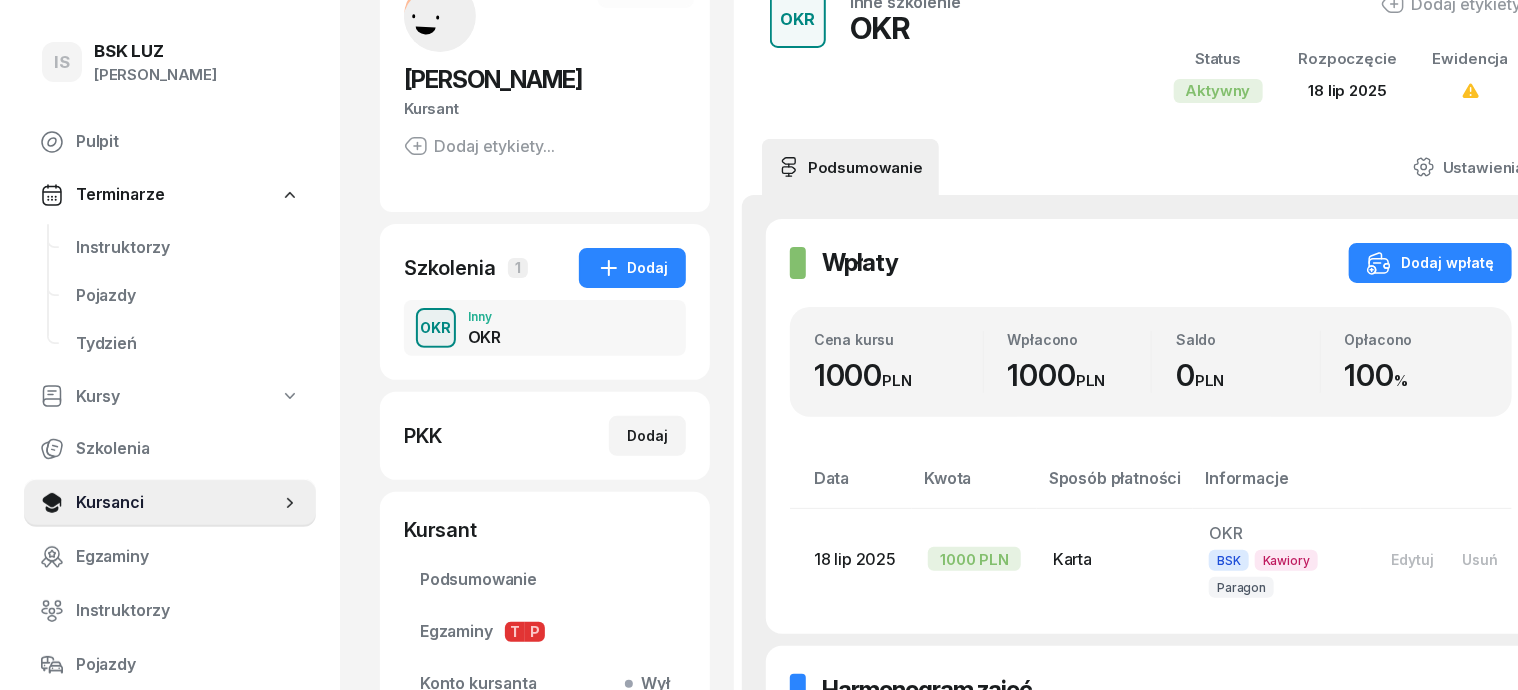 scroll, scrollTop: 250, scrollLeft: 0, axis: vertical 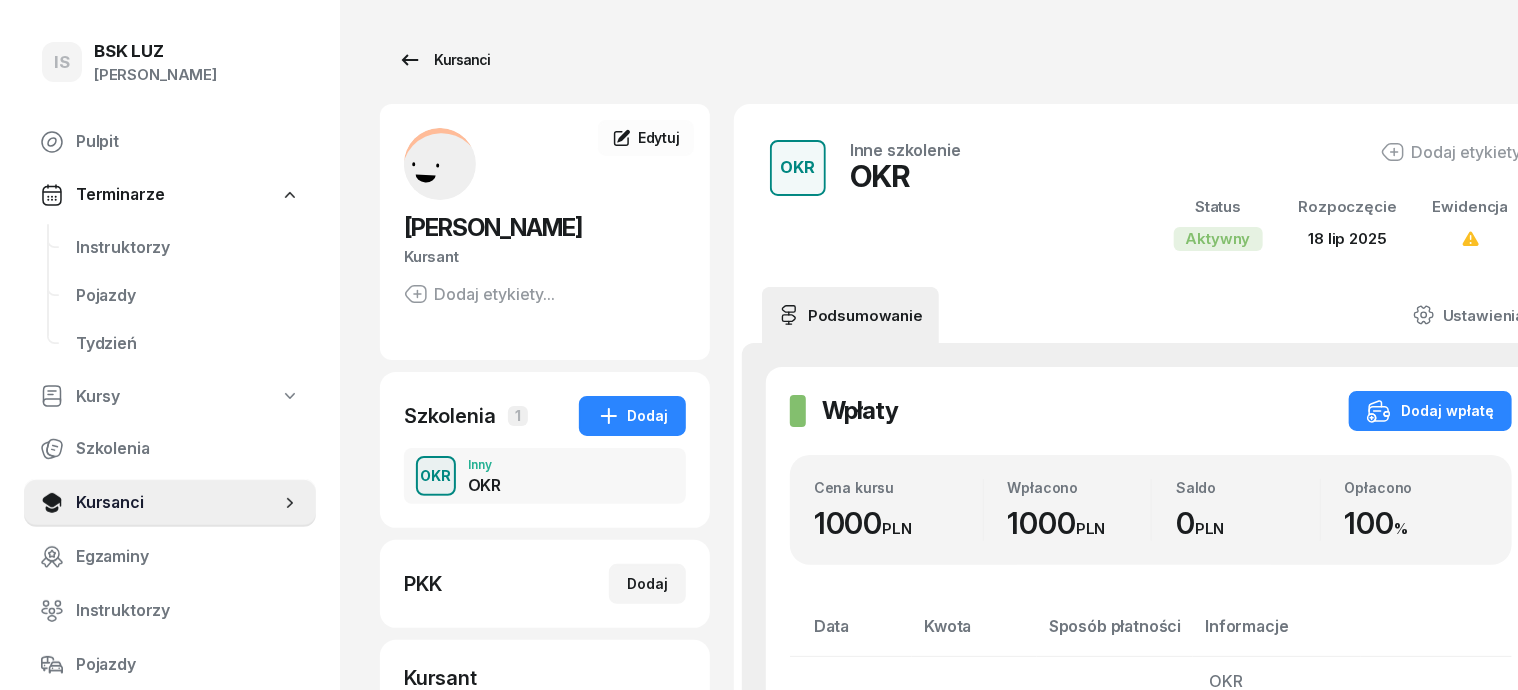 click on "Kursanci" at bounding box center [444, 60] 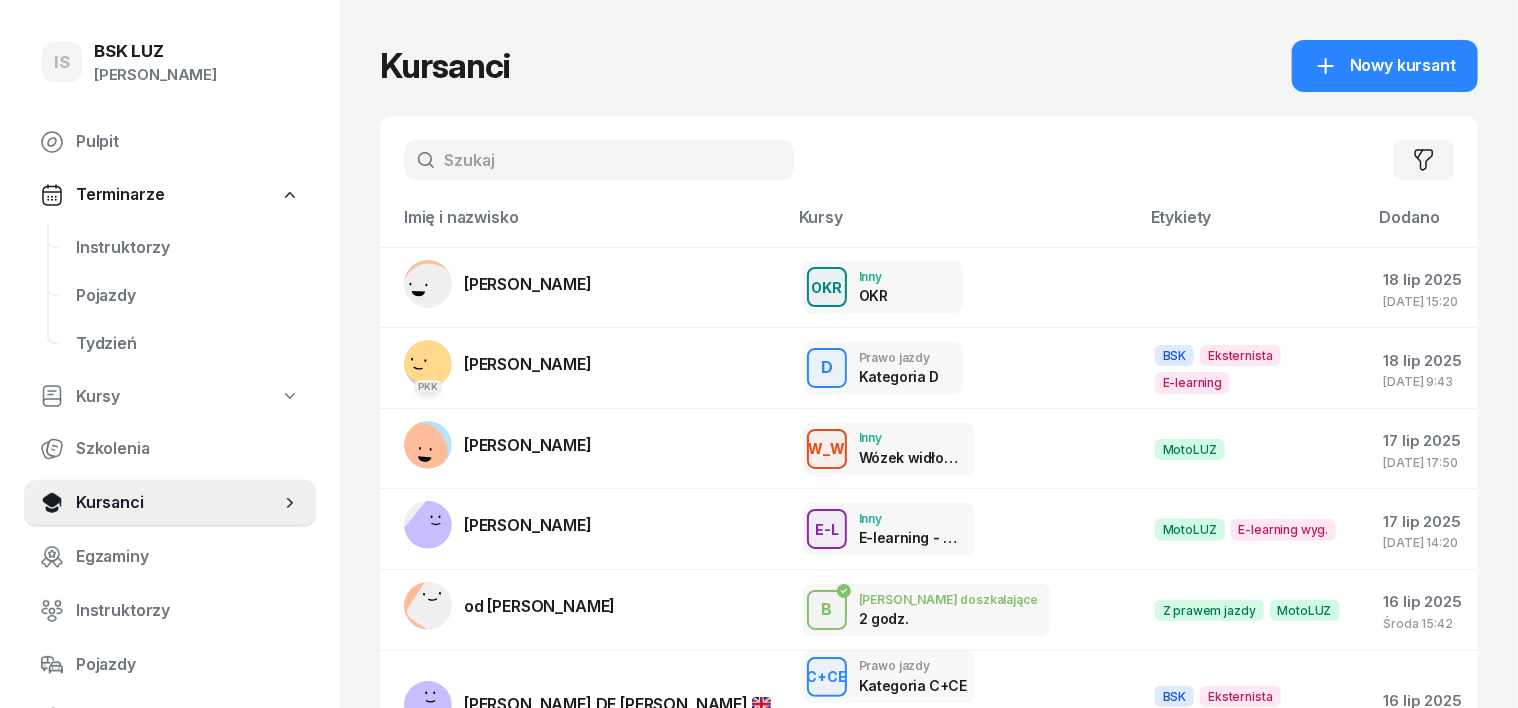 click at bounding box center (599, 160) 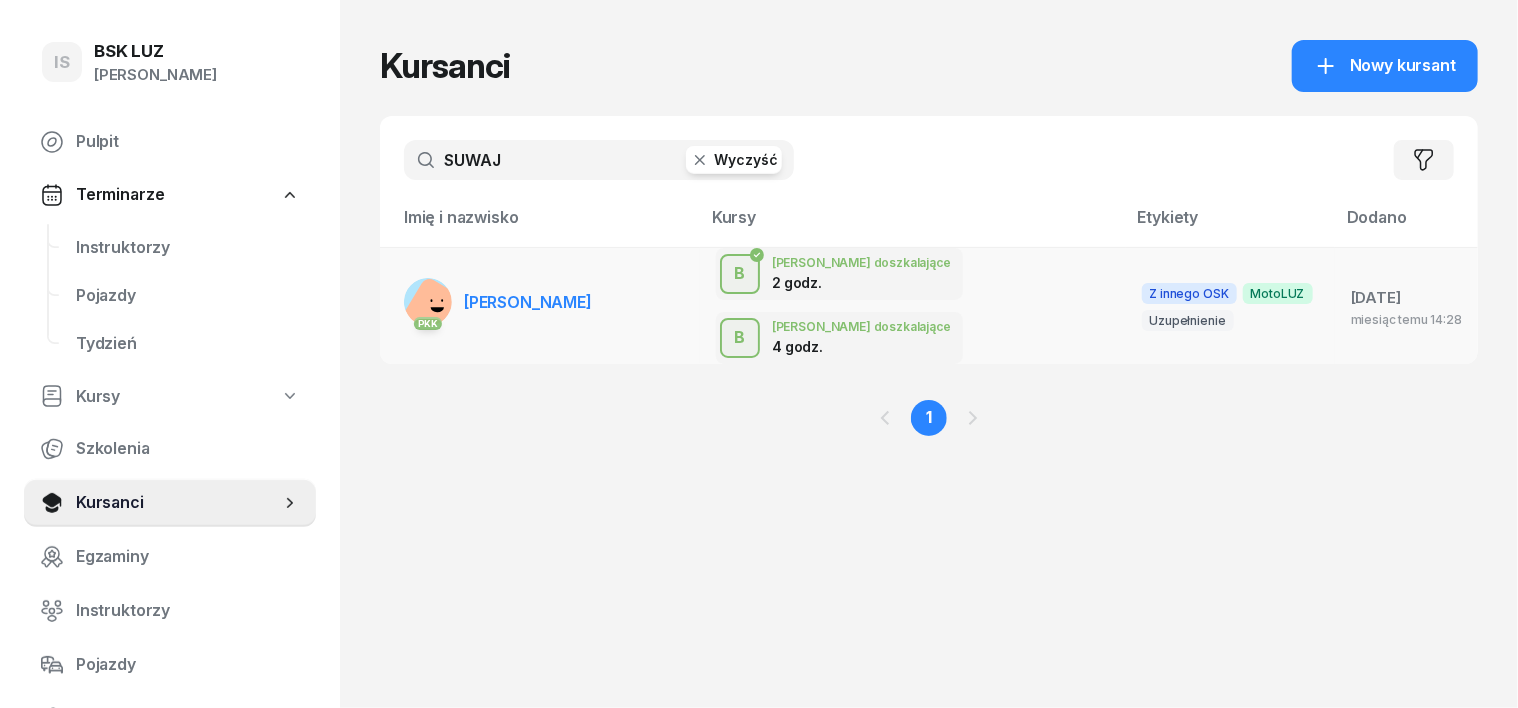 type on "SUWAJ" 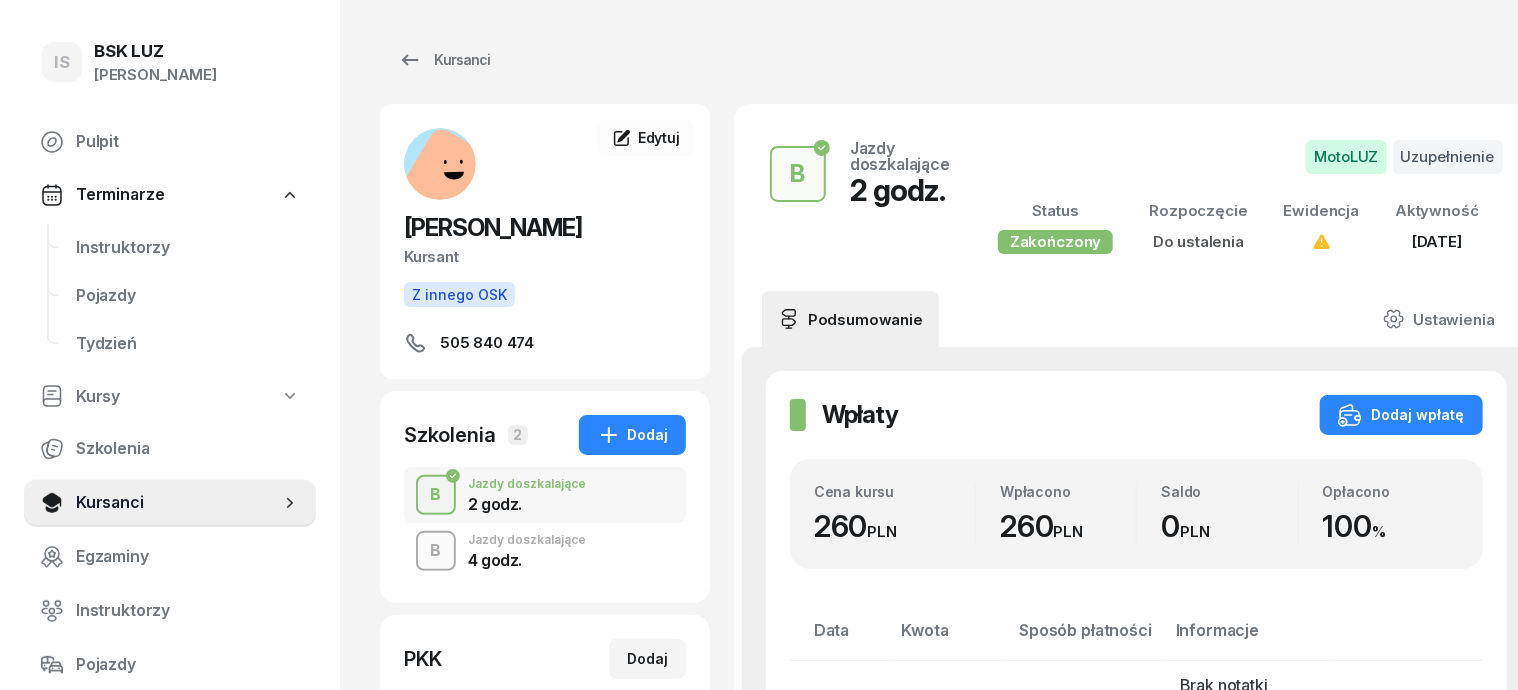 click on "B" at bounding box center (436, 551) 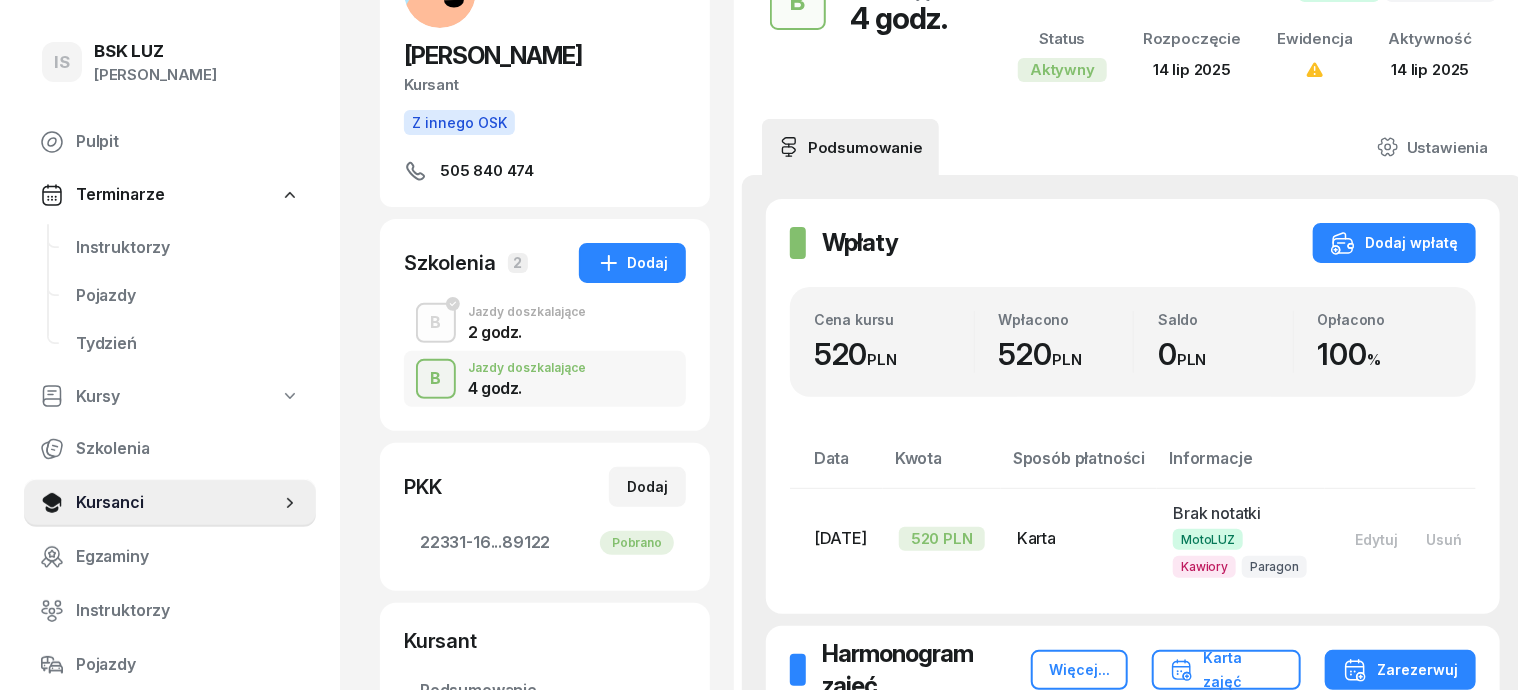 scroll, scrollTop: 250, scrollLeft: 0, axis: vertical 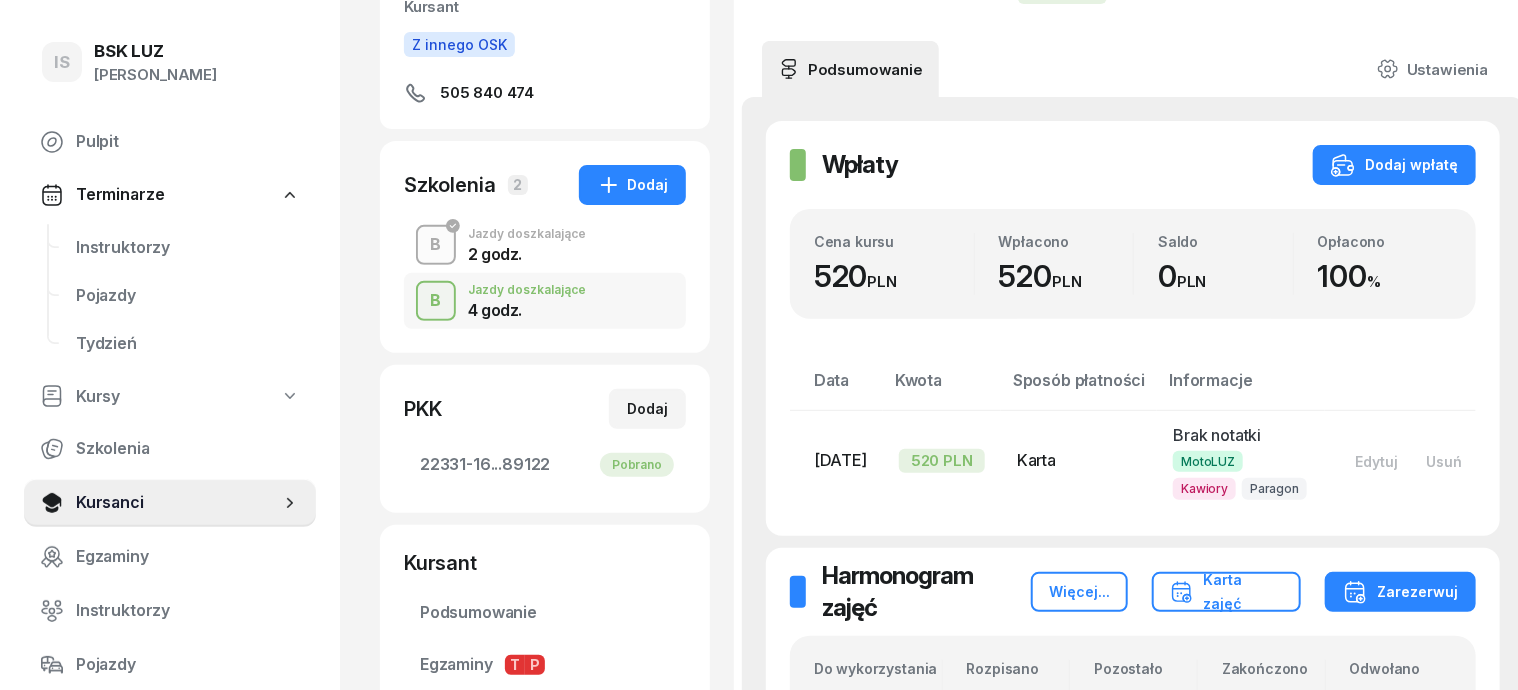 click on "B" at bounding box center [436, 245] 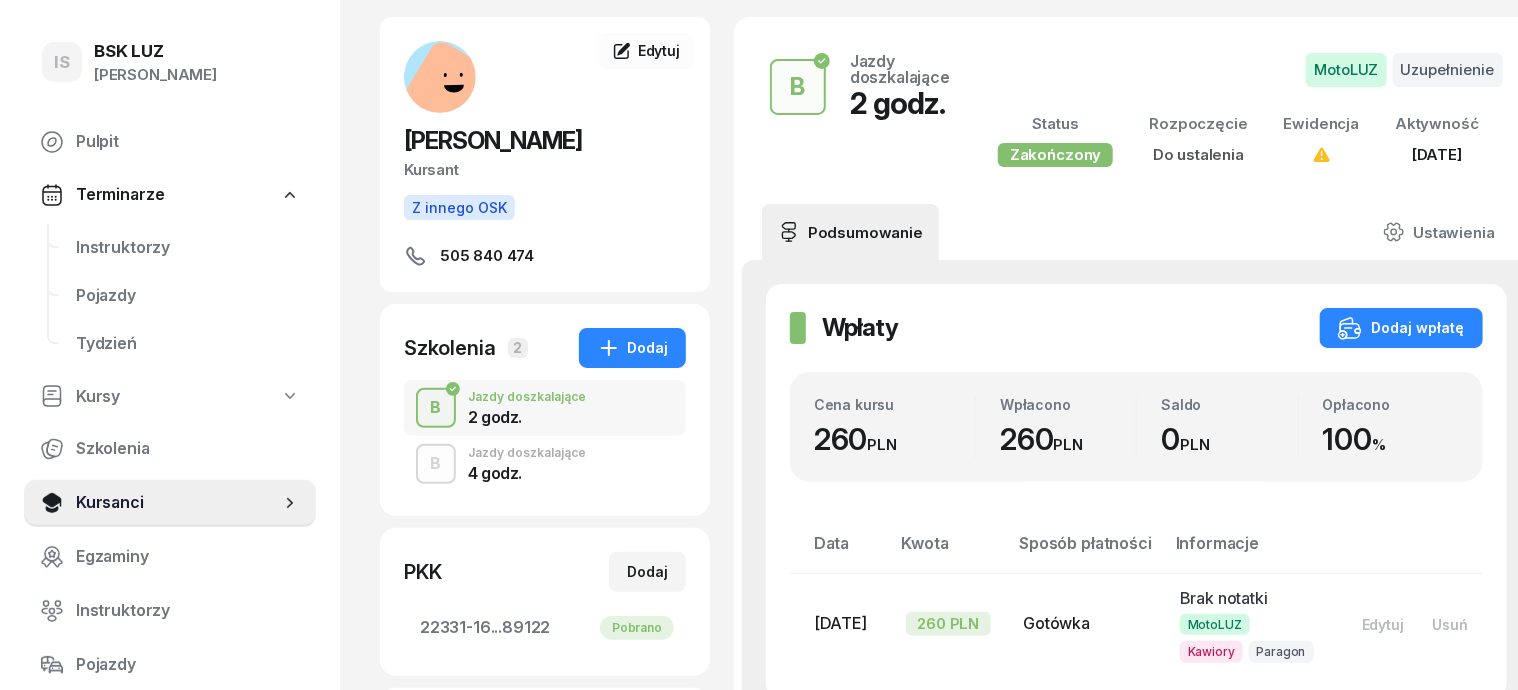 scroll, scrollTop: 124, scrollLeft: 0, axis: vertical 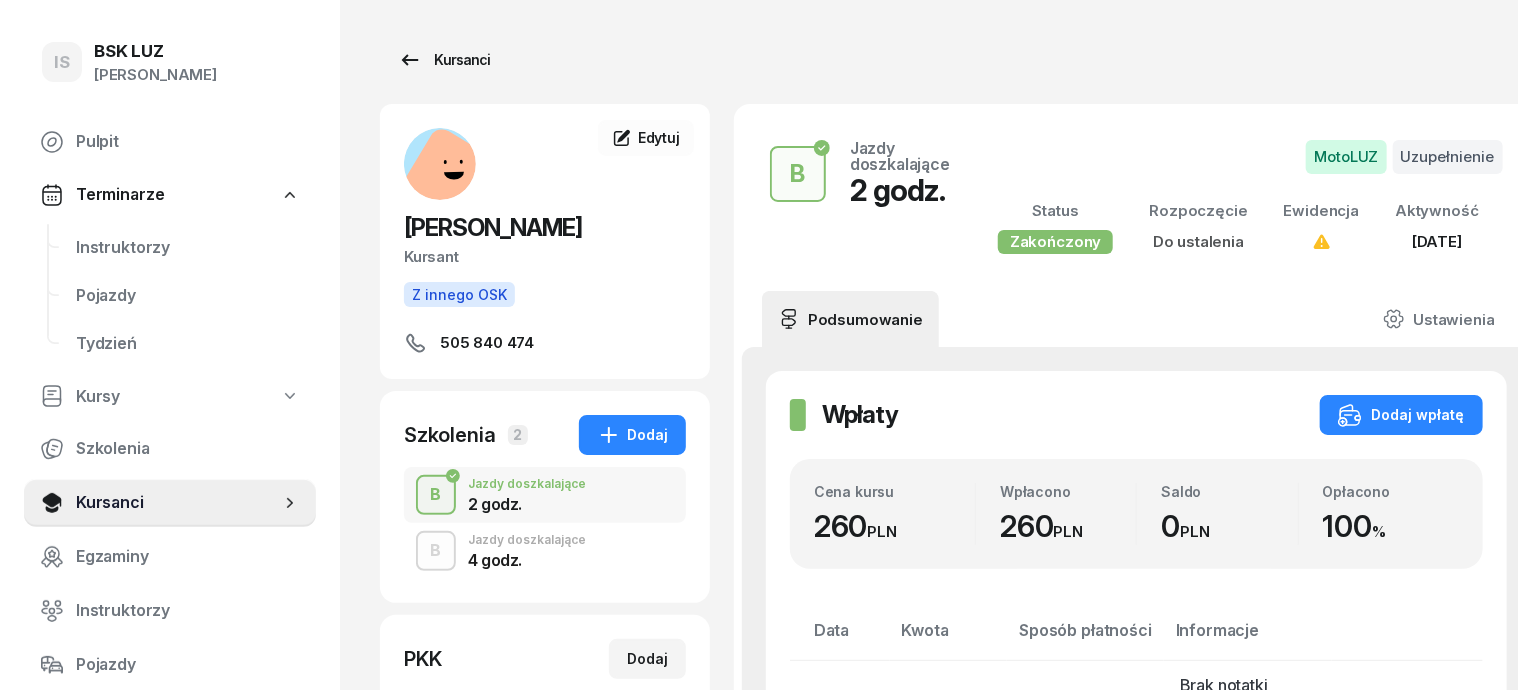 click on "Kursanci" at bounding box center [444, 60] 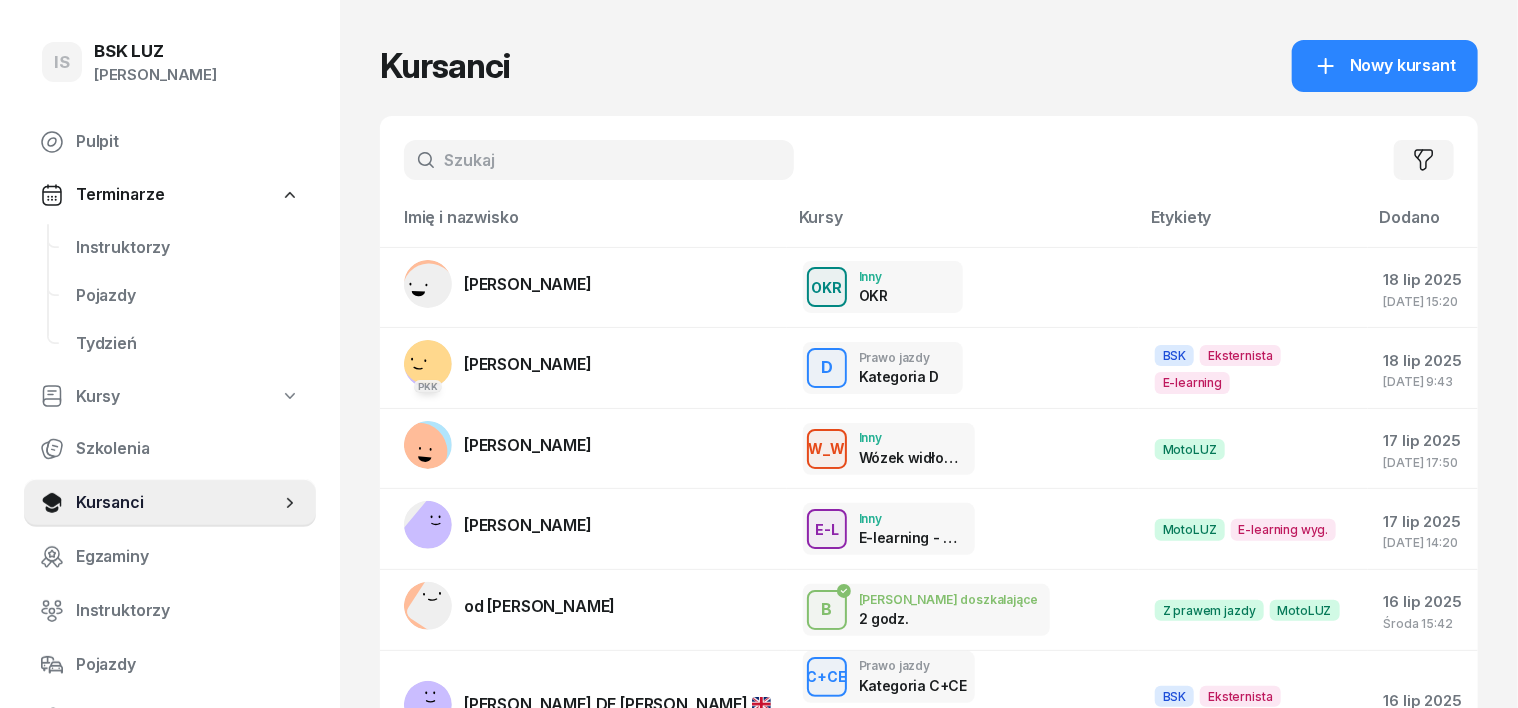 click at bounding box center (599, 160) 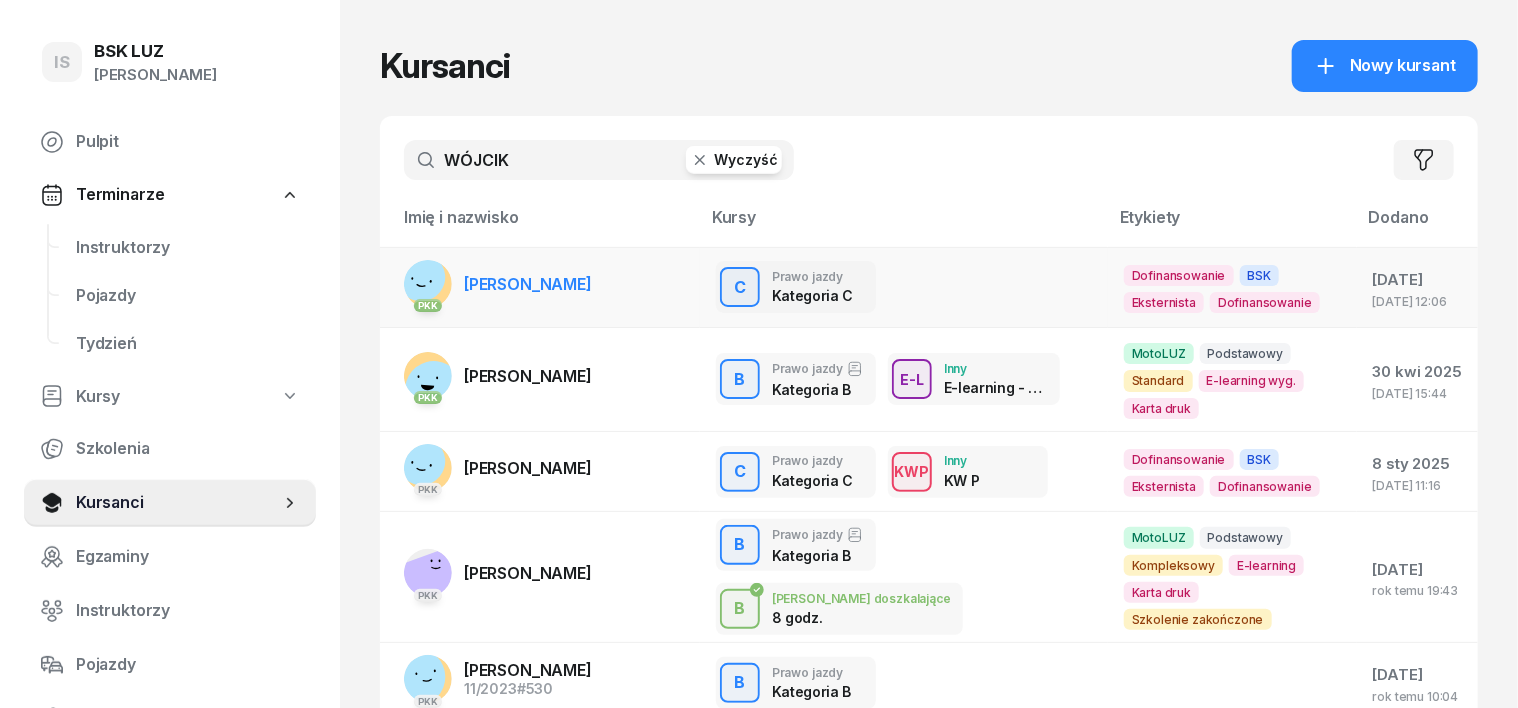 type on "WÓJCIK" 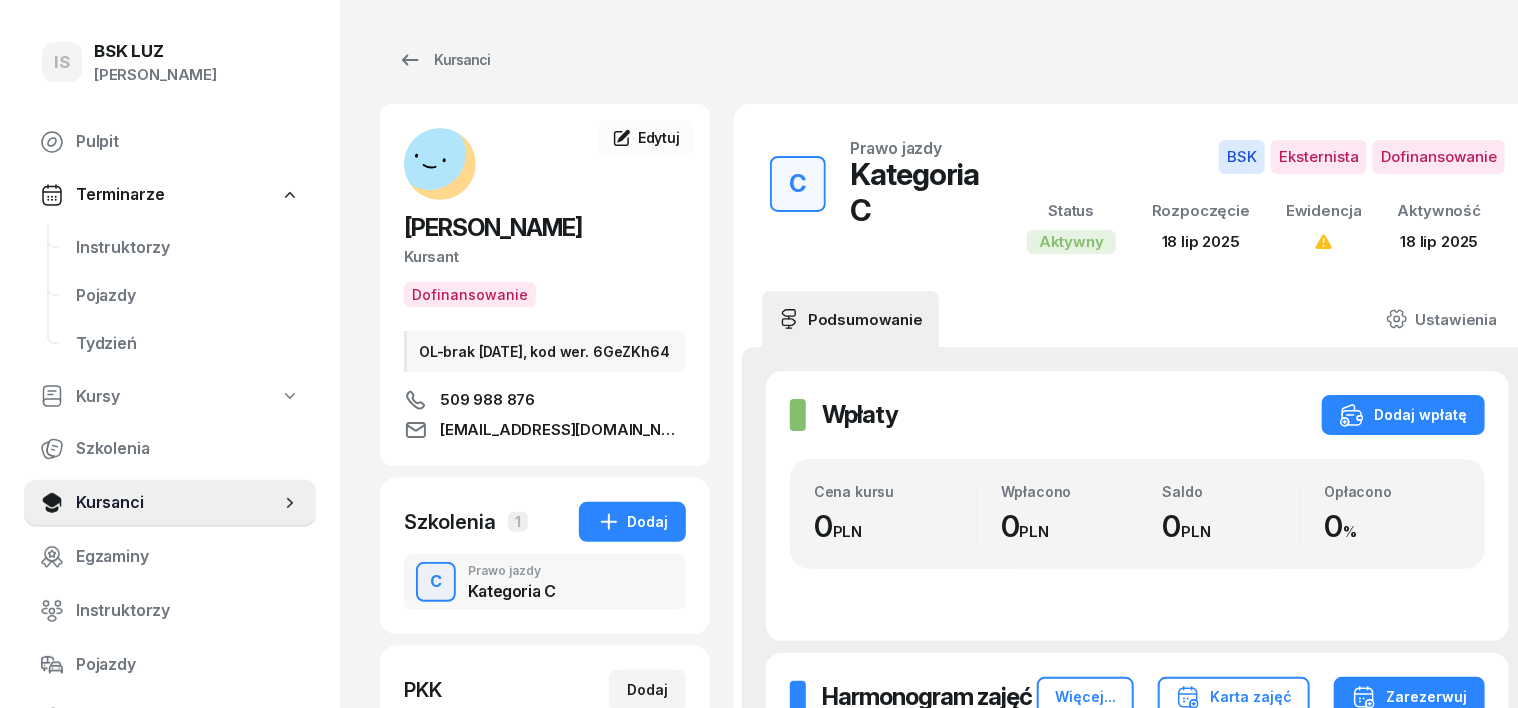 click on "C" at bounding box center [436, 582] 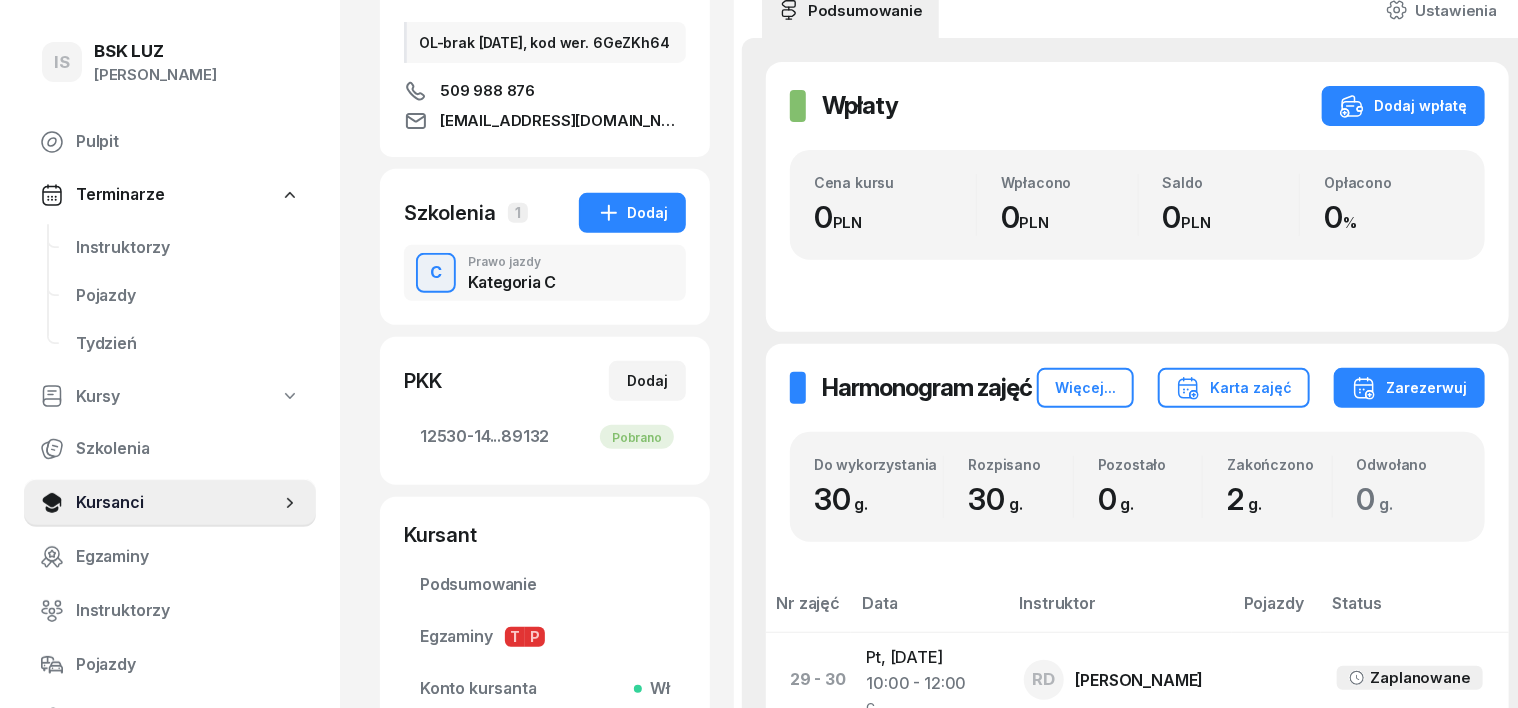 scroll, scrollTop: 0, scrollLeft: 0, axis: both 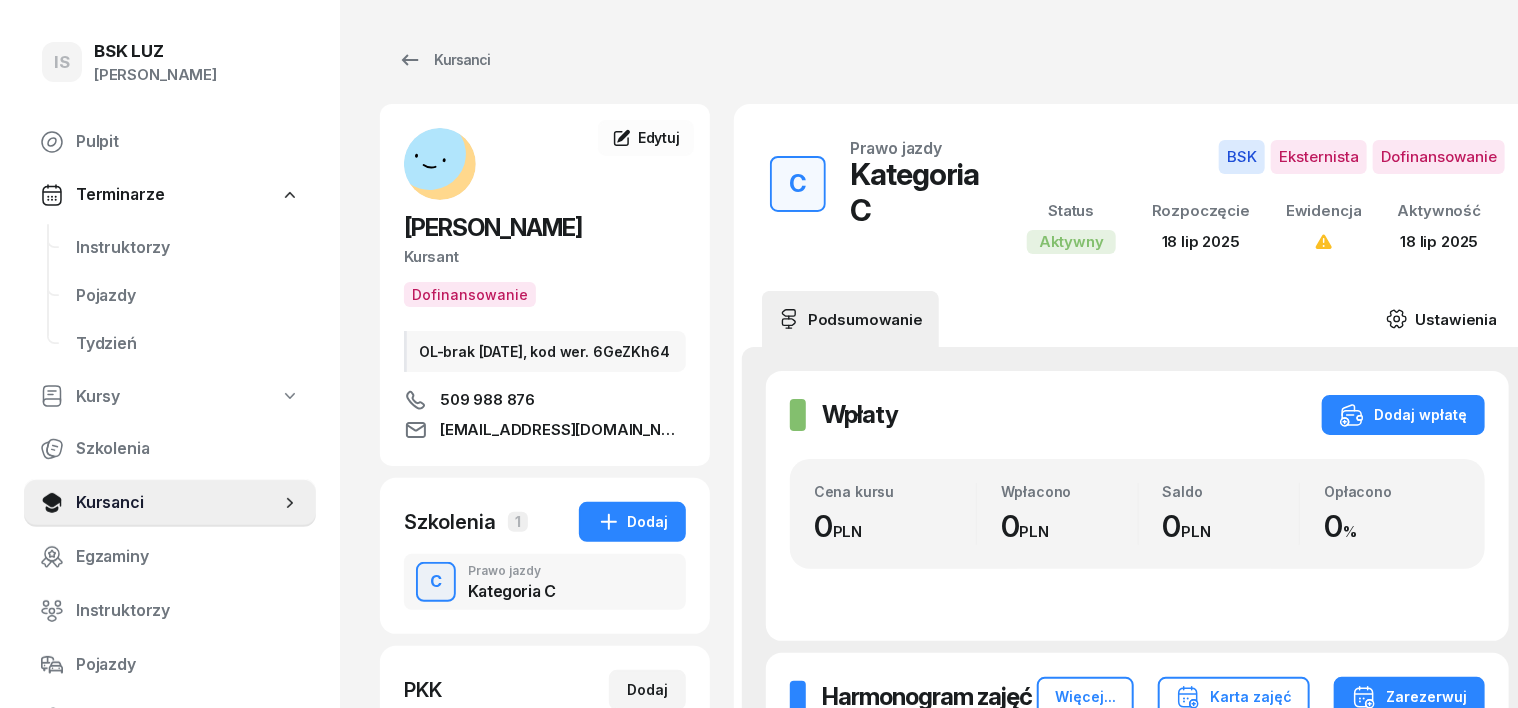 click 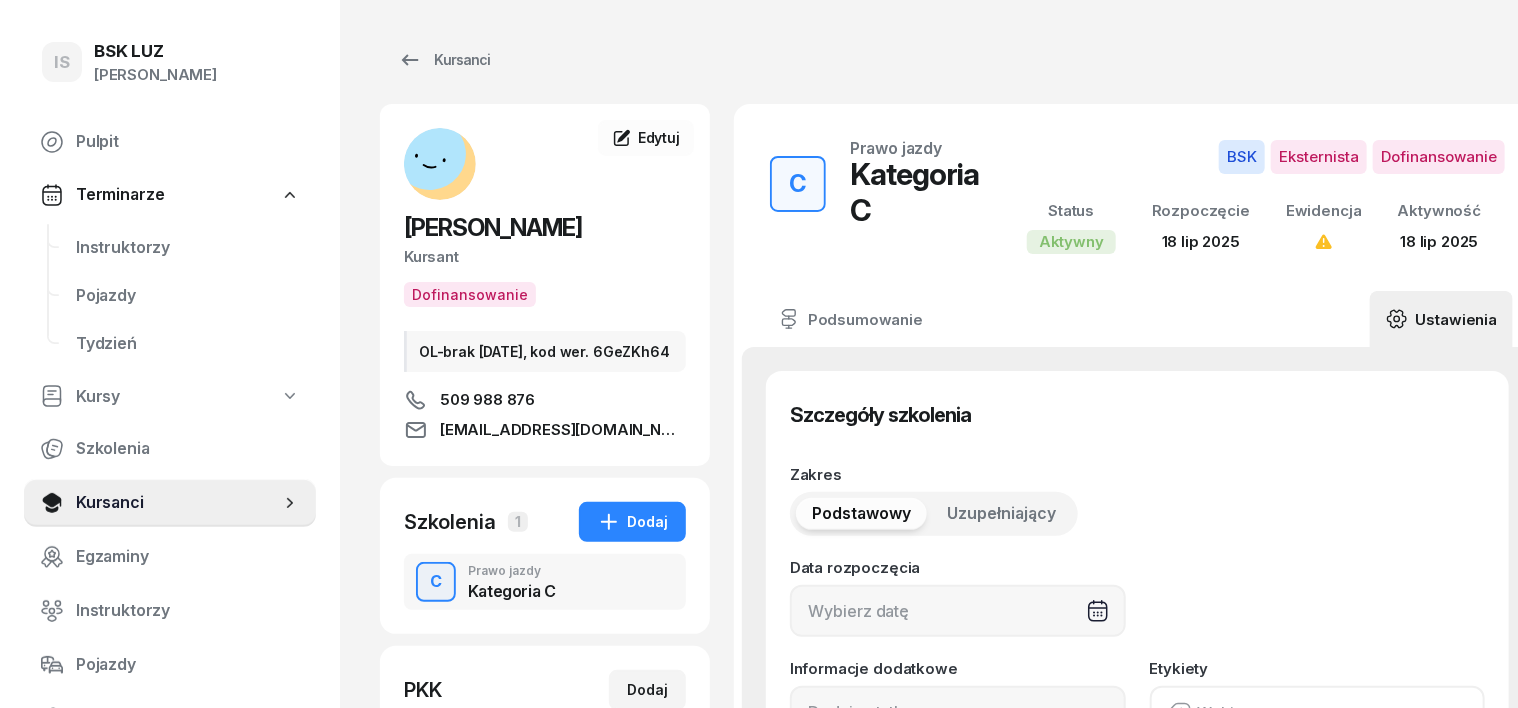 type on "18/07/2025" 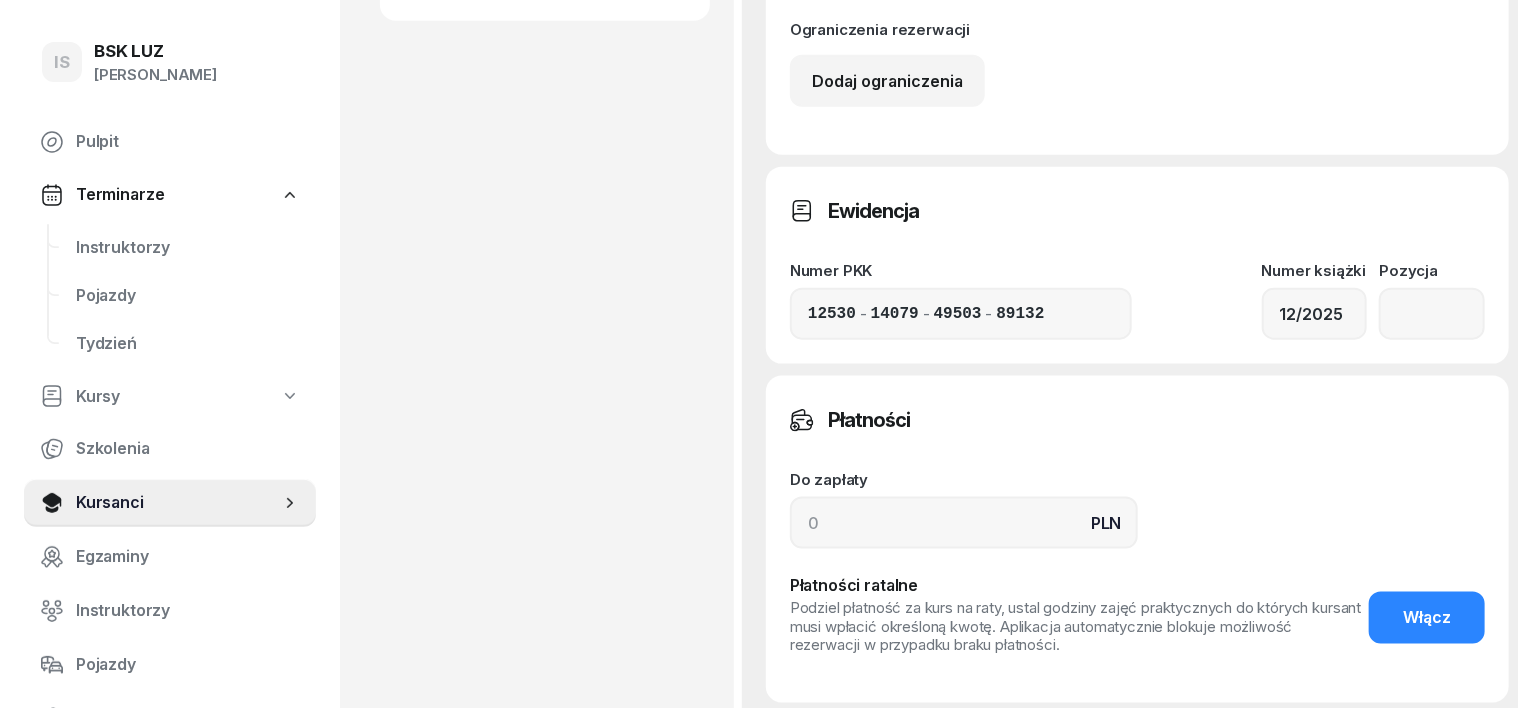 scroll, scrollTop: 1124, scrollLeft: 0, axis: vertical 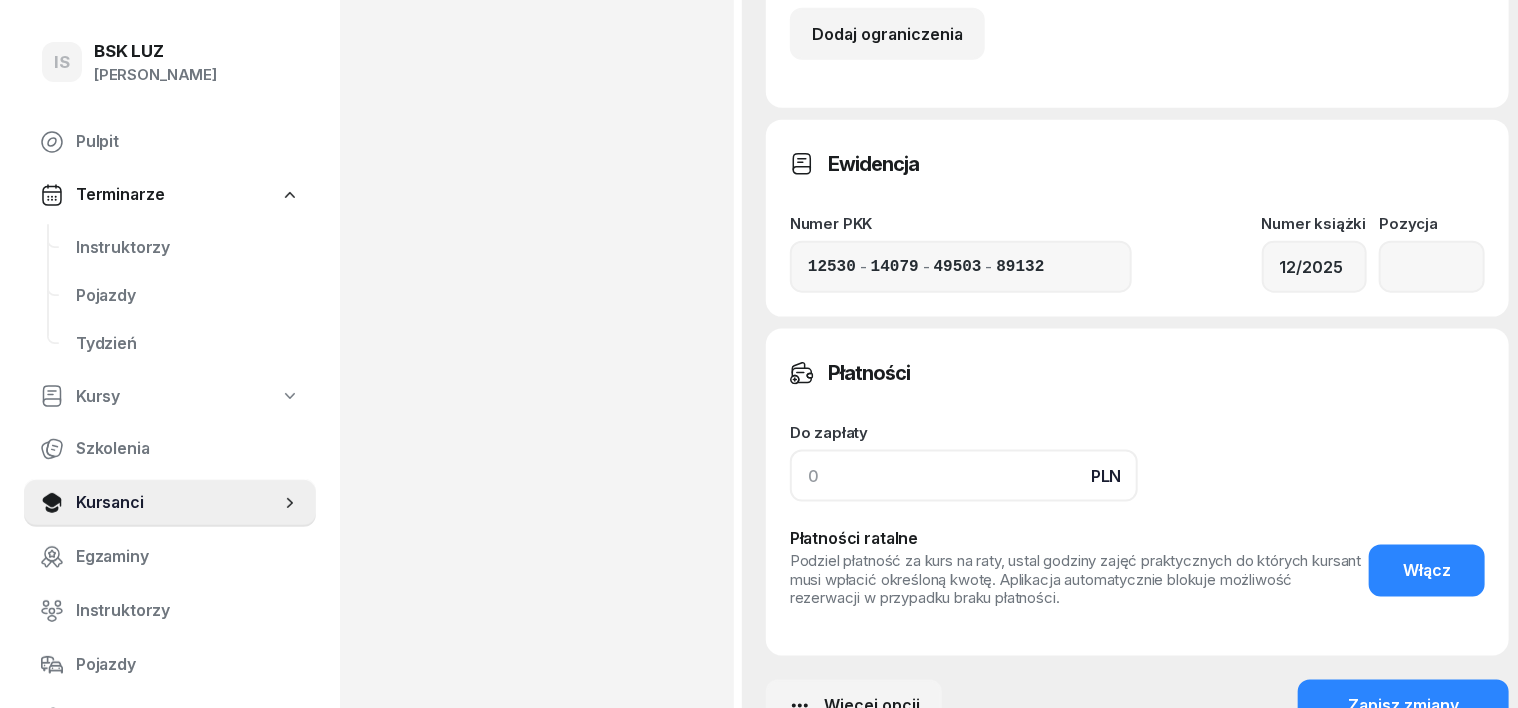click 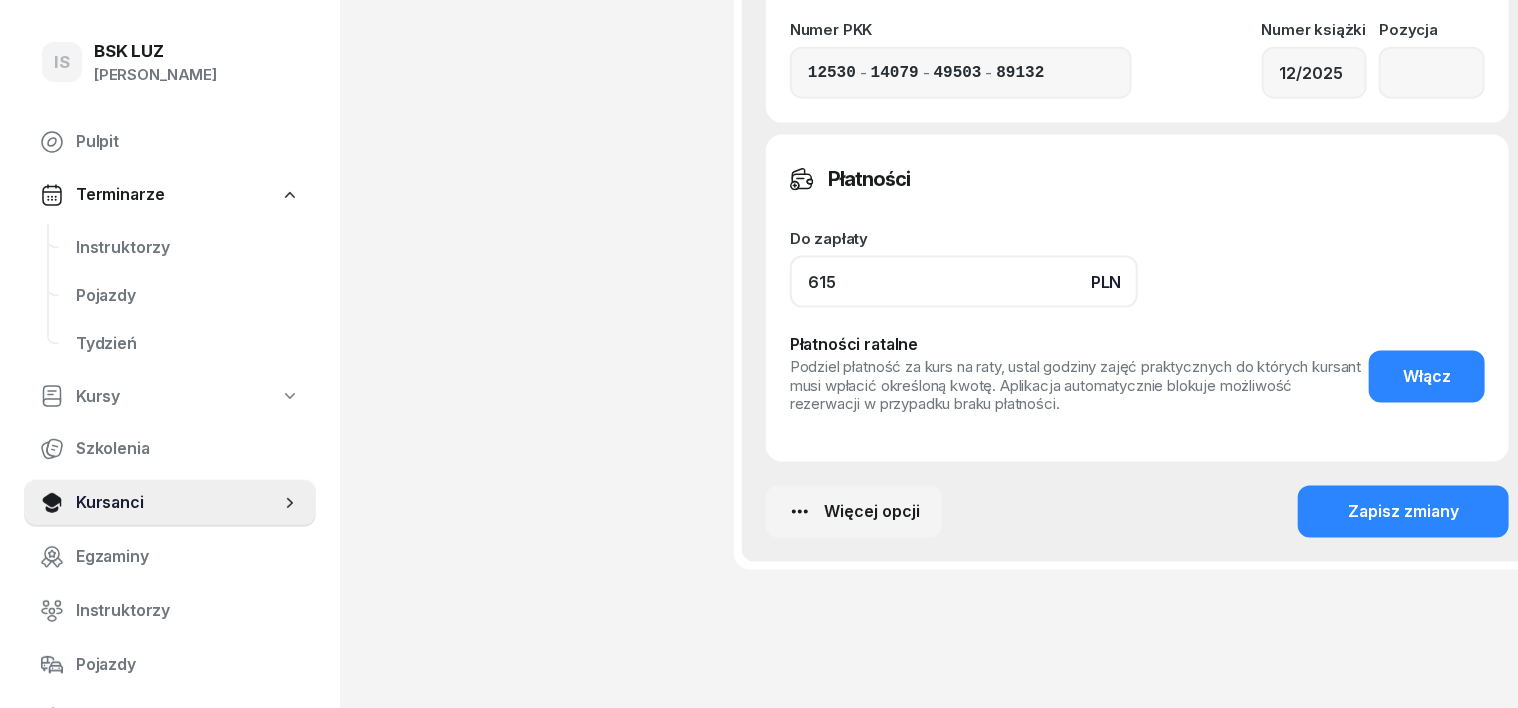 scroll, scrollTop: 1375, scrollLeft: 0, axis: vertical 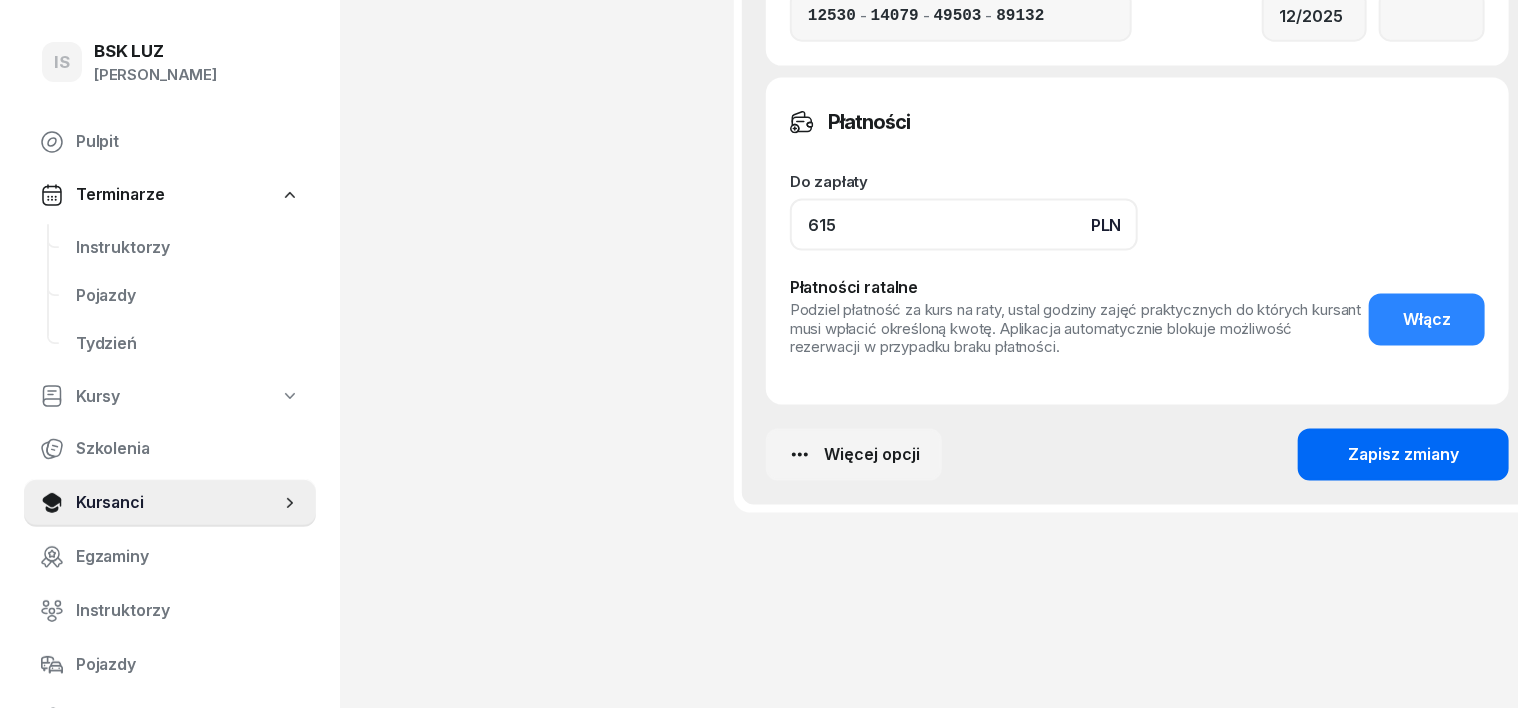 type on "615" 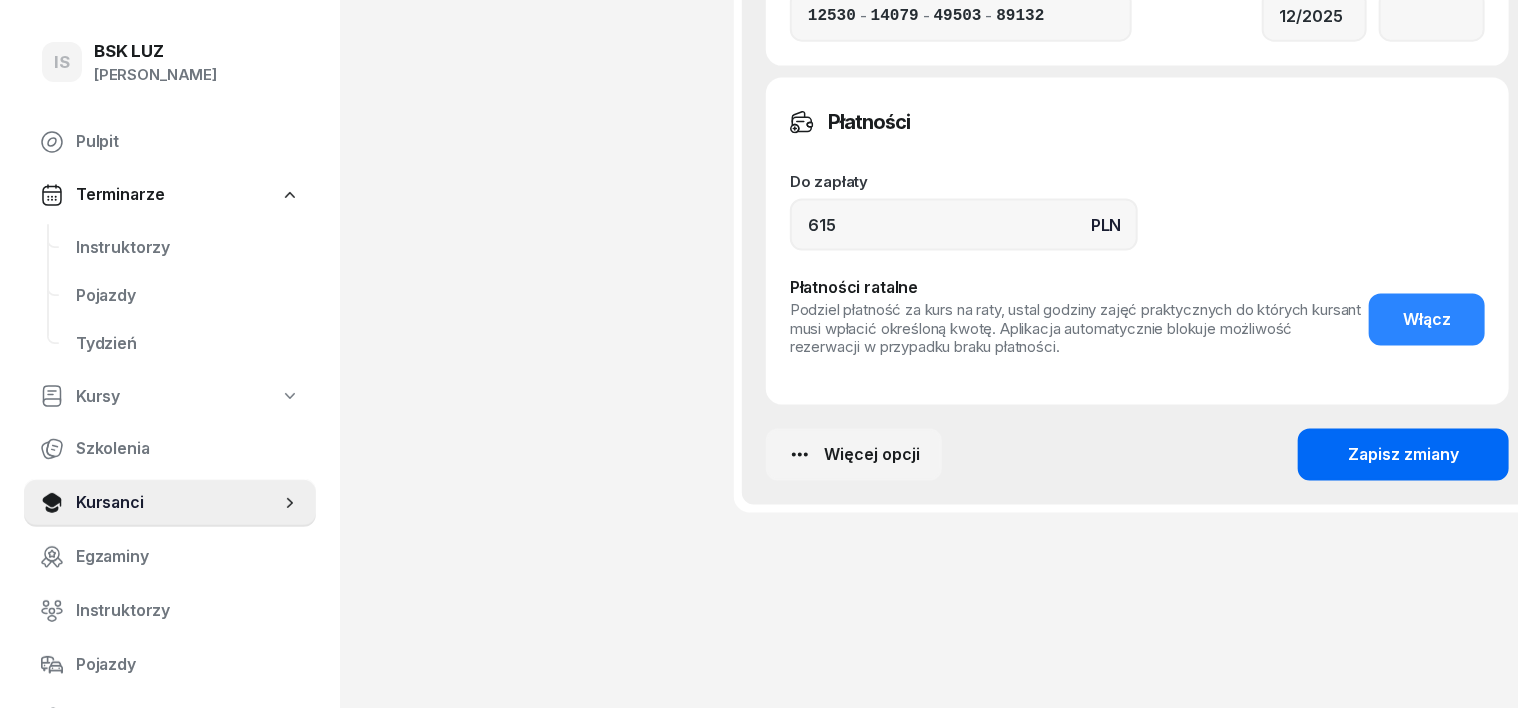 click on "Zapisz zmiany" at bounding box center (1403, 455) 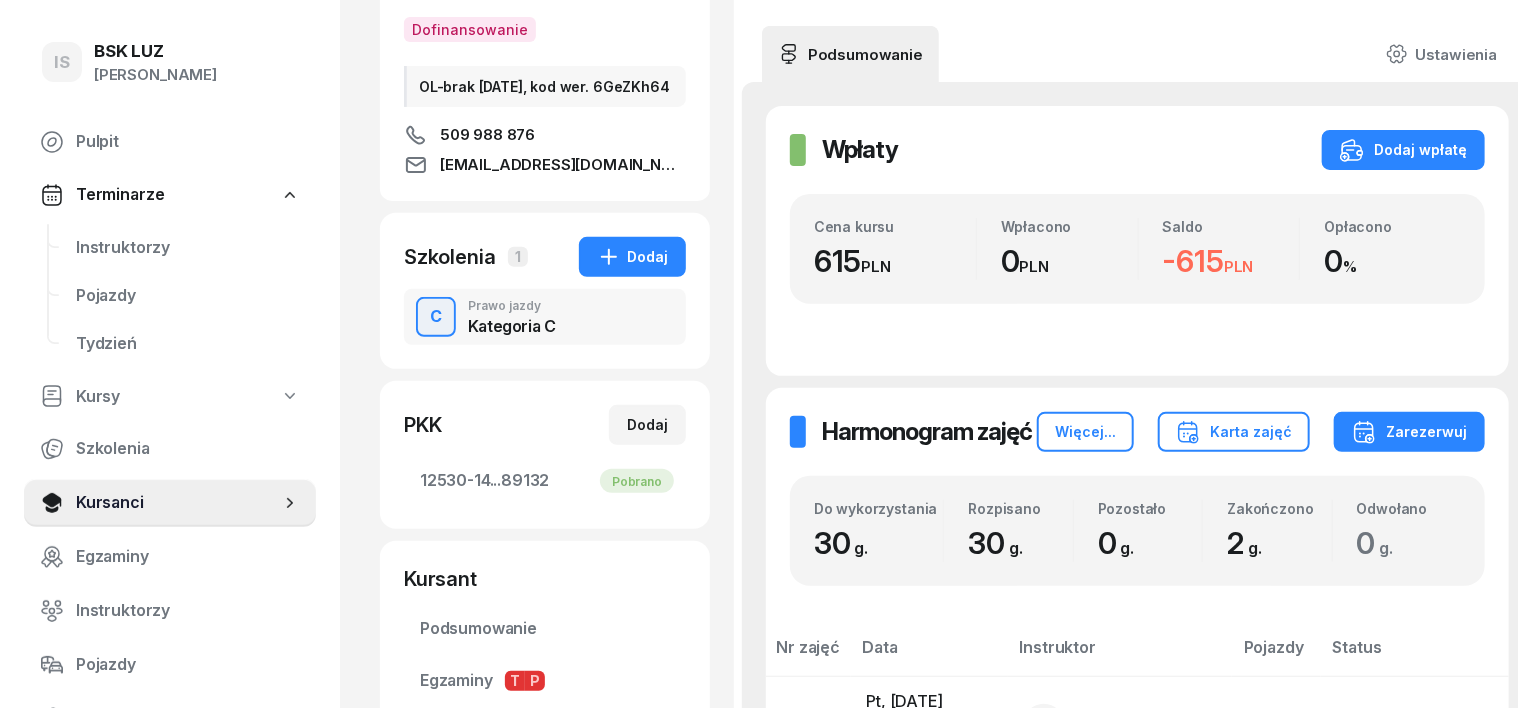scroll, scrollTop: 133, scrollLeft: 0, axis: vertical 